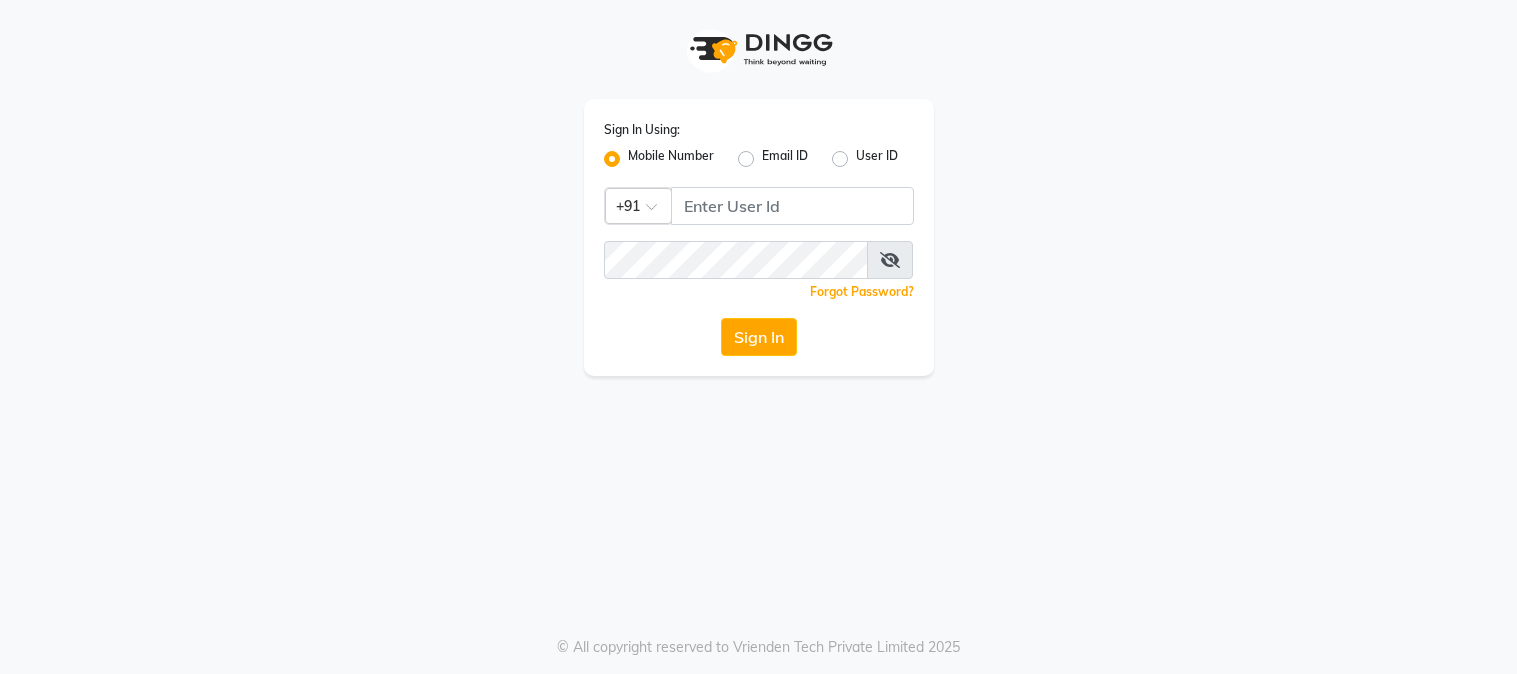 scroll, scrollTop: 0, scrollLeft: 0, axis: both 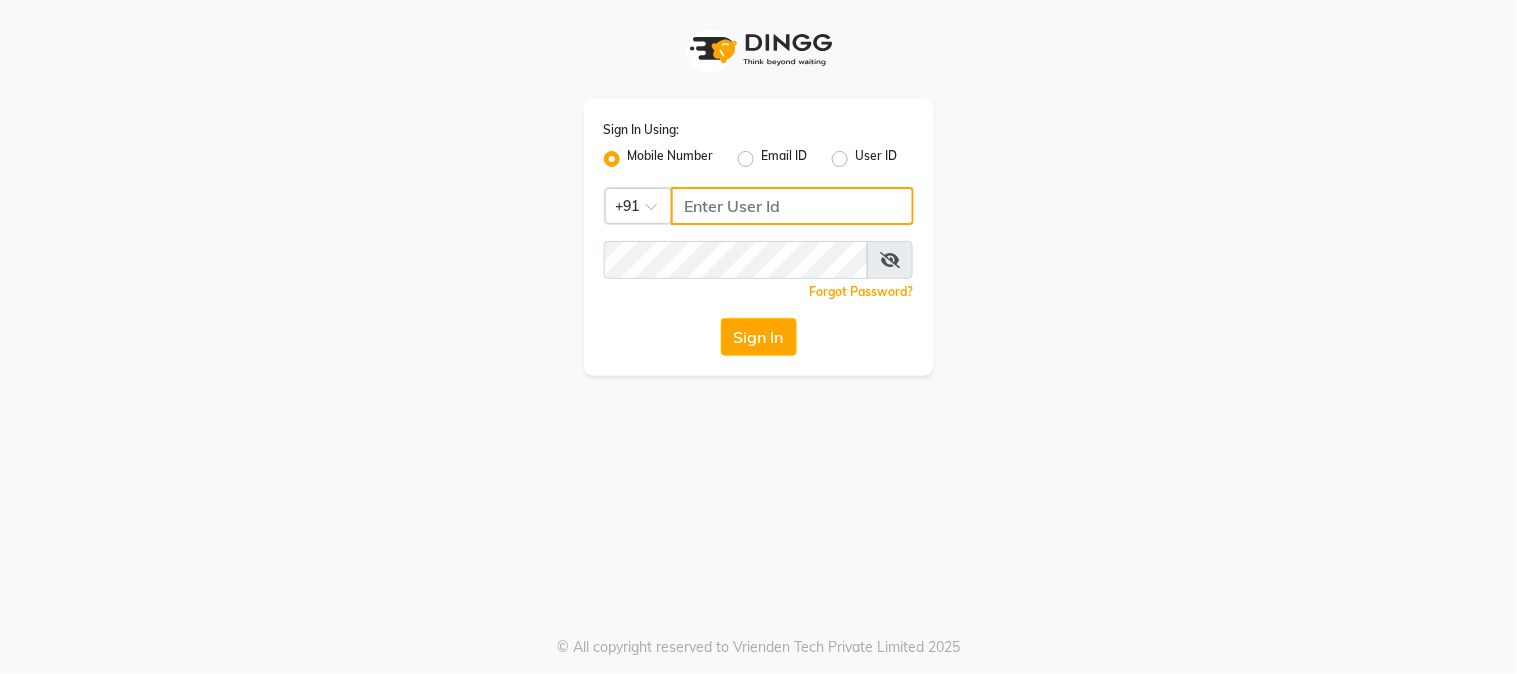 click 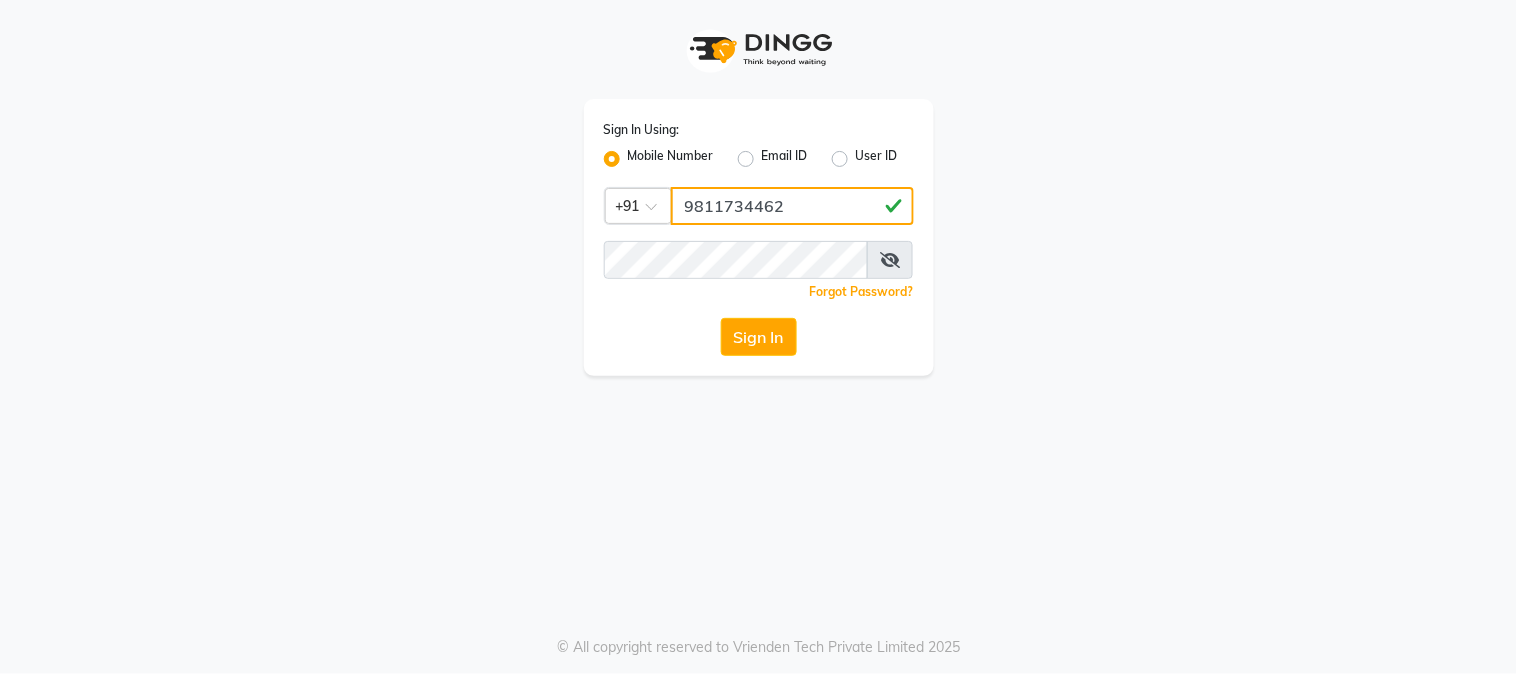 type on "9811734462" 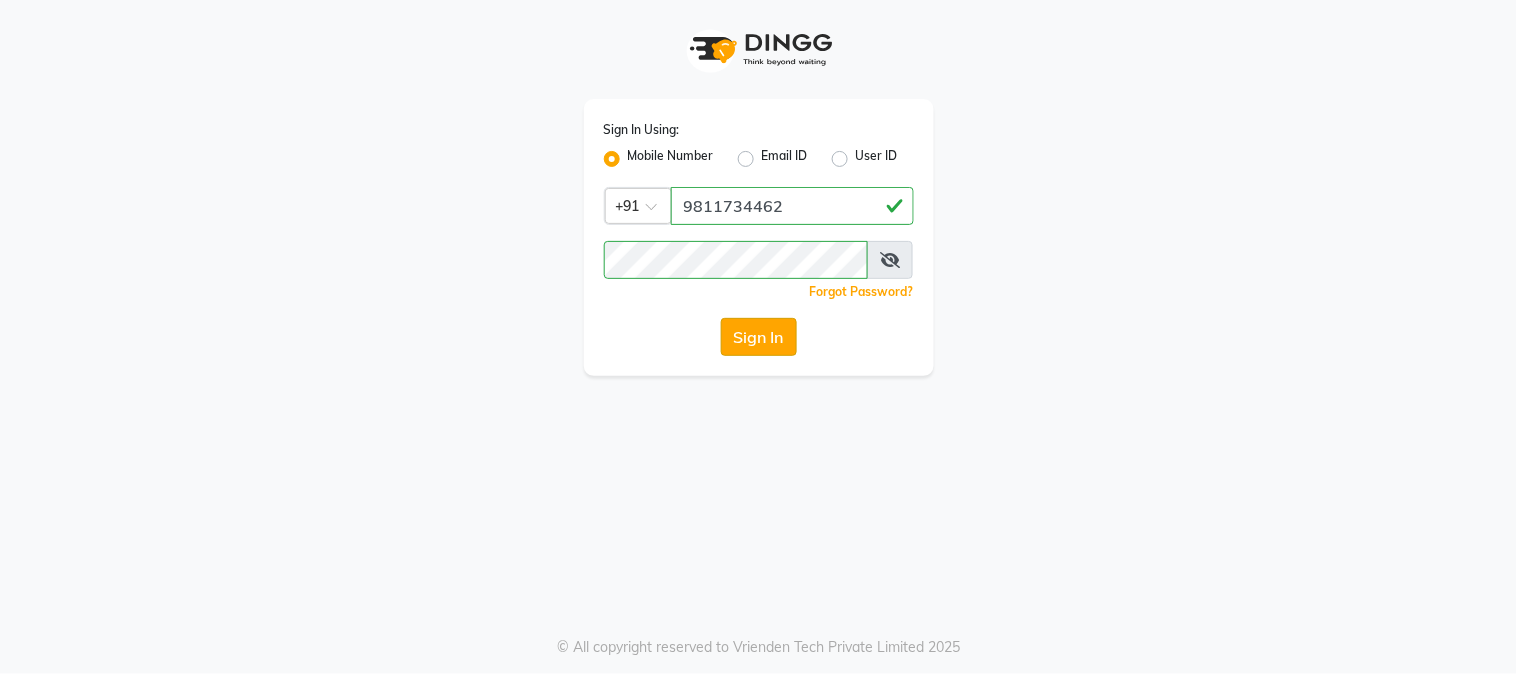 click on "Sign In" 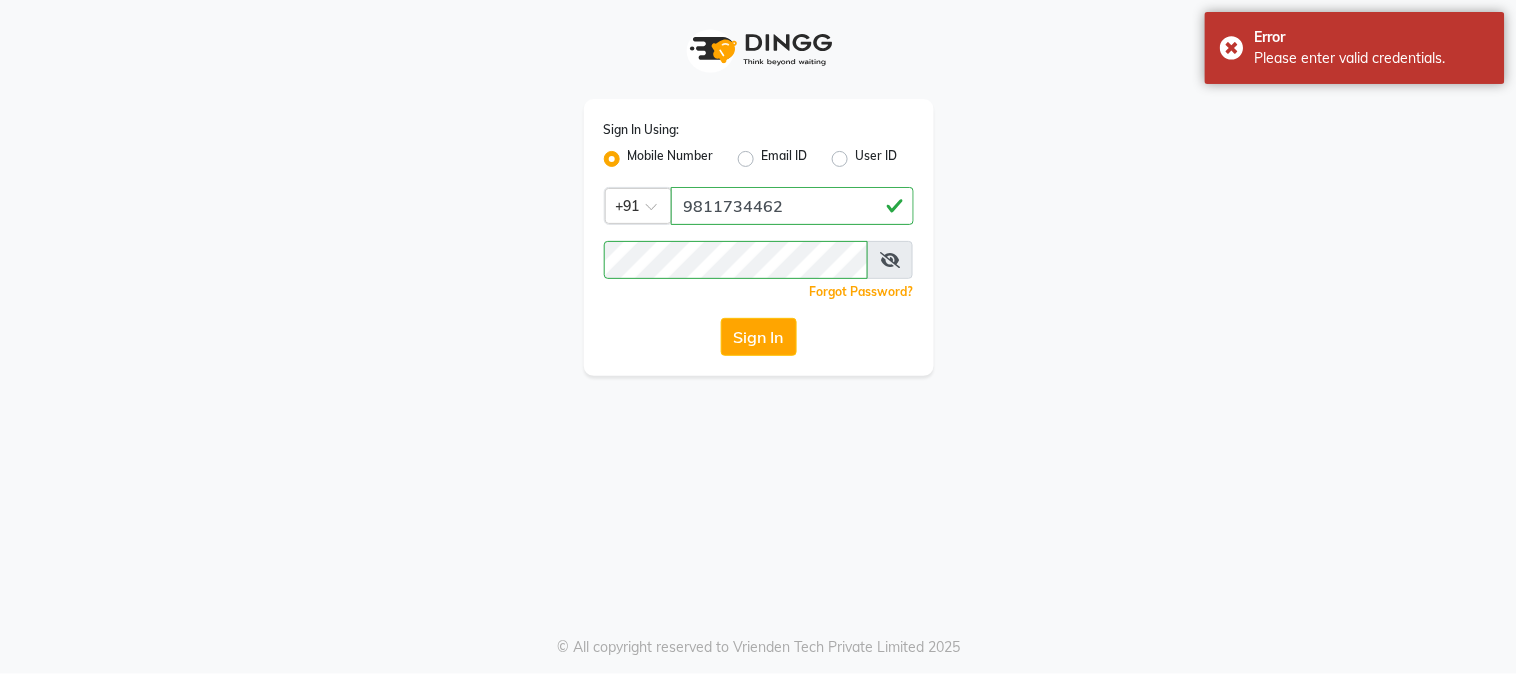 click at bounding box center [890, 260] 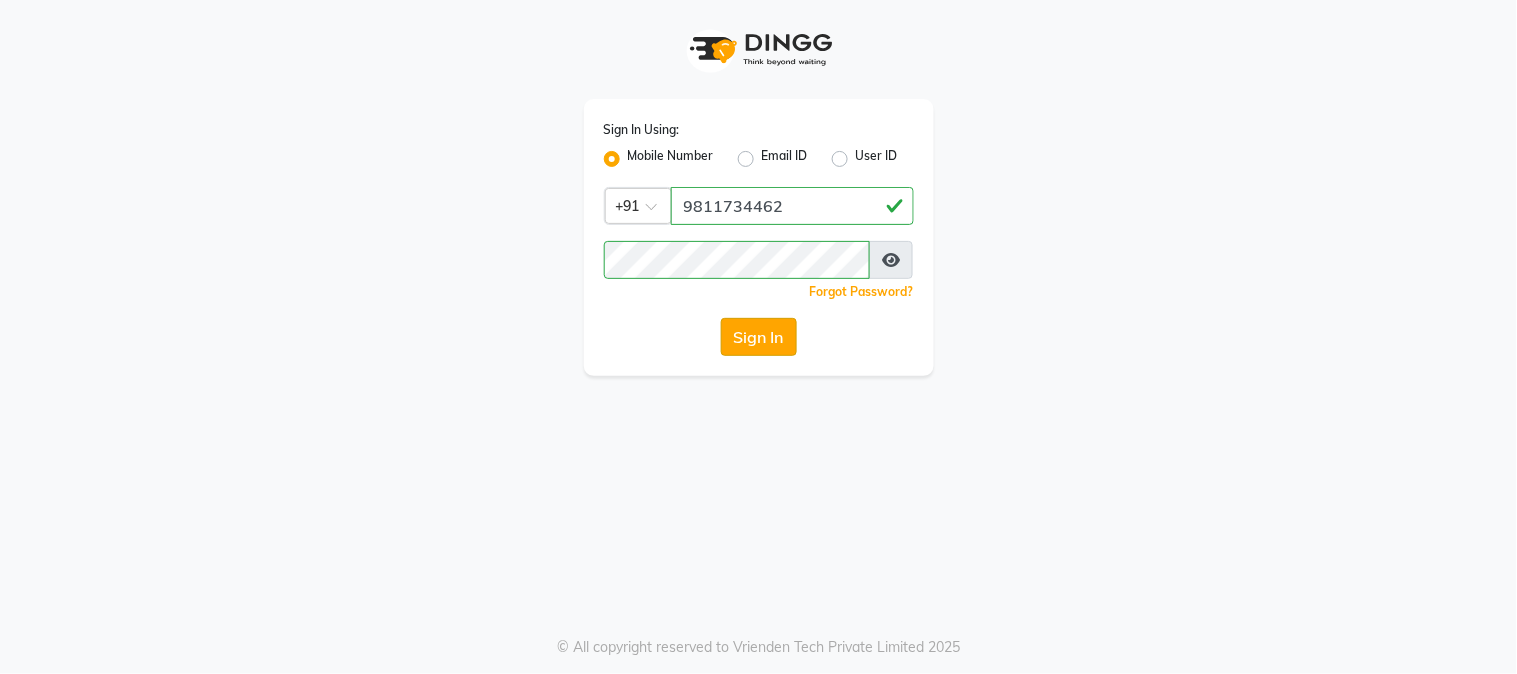 click on "Sign In" 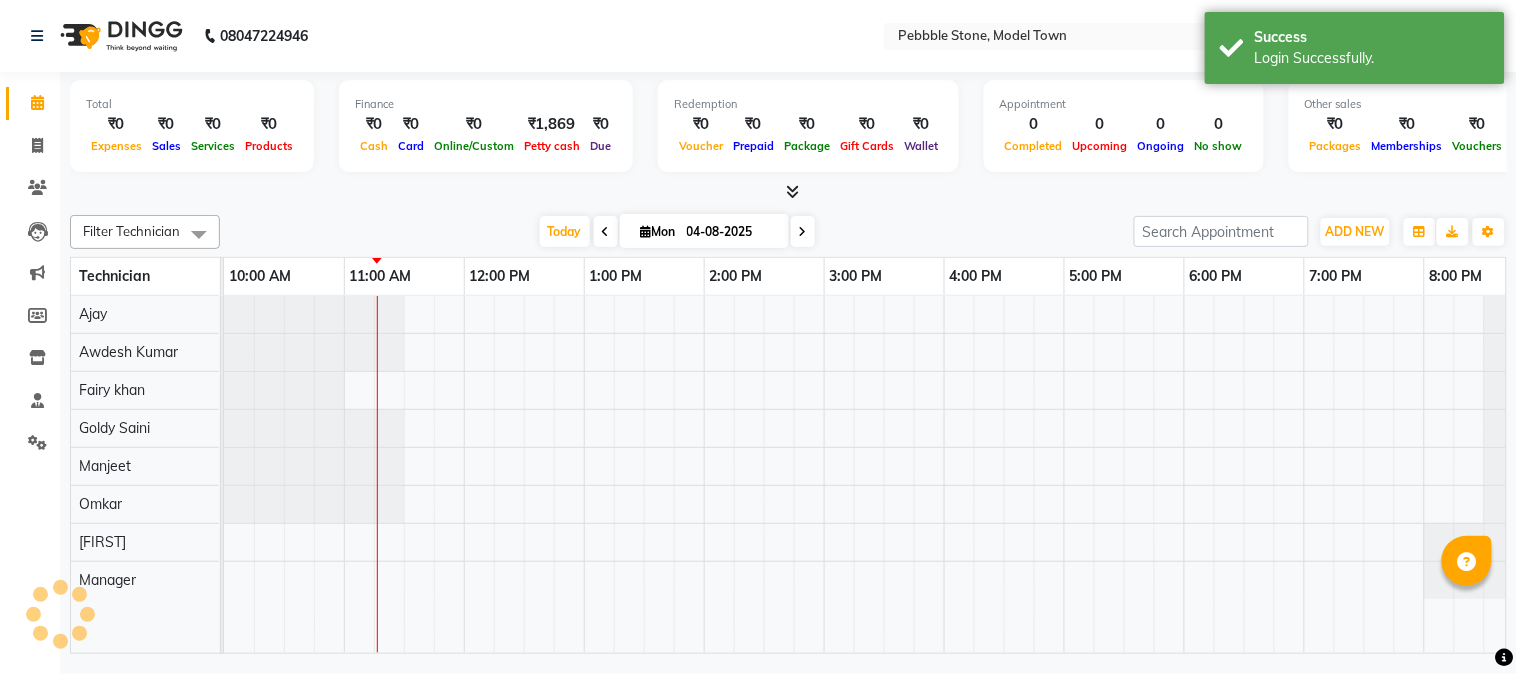 scroll, scrollTop: 0, scrollLeft: 0, axis: both 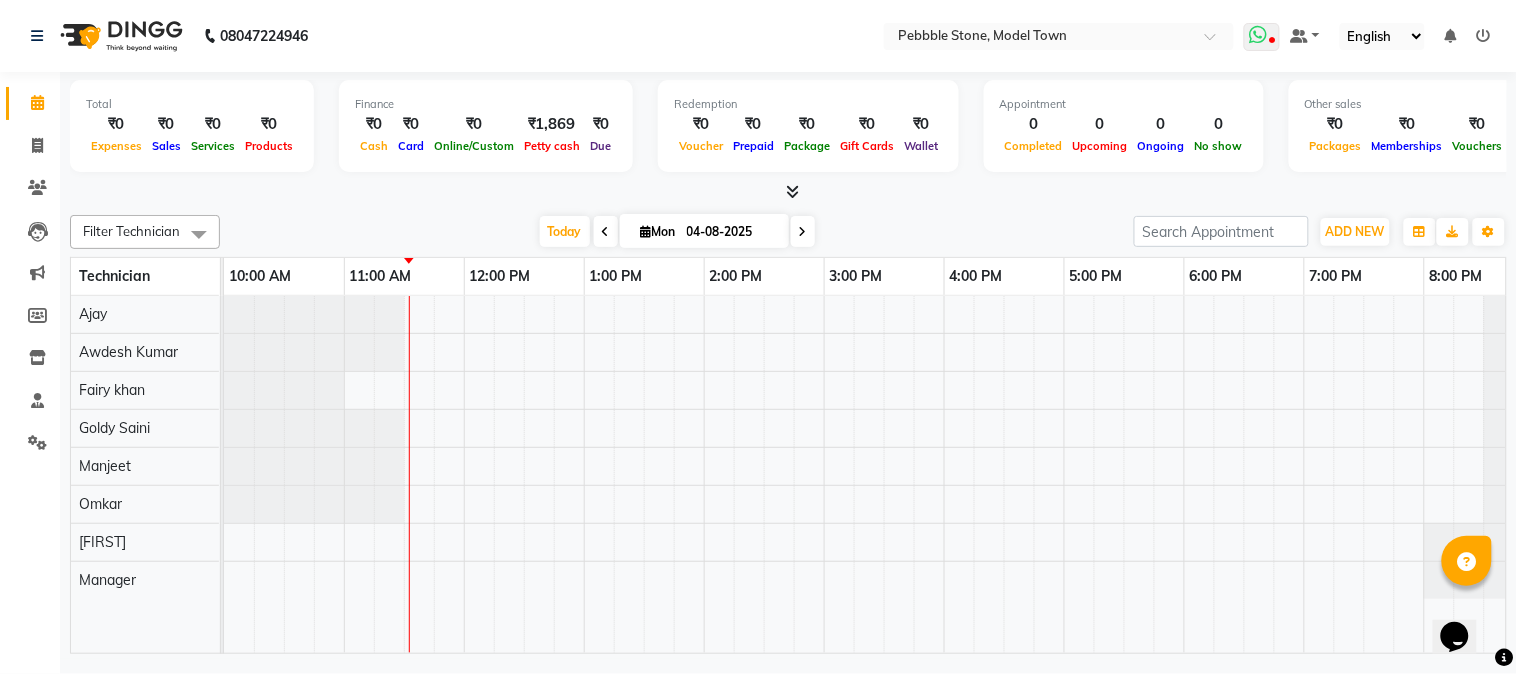 click at bounding box center [1258, 35] 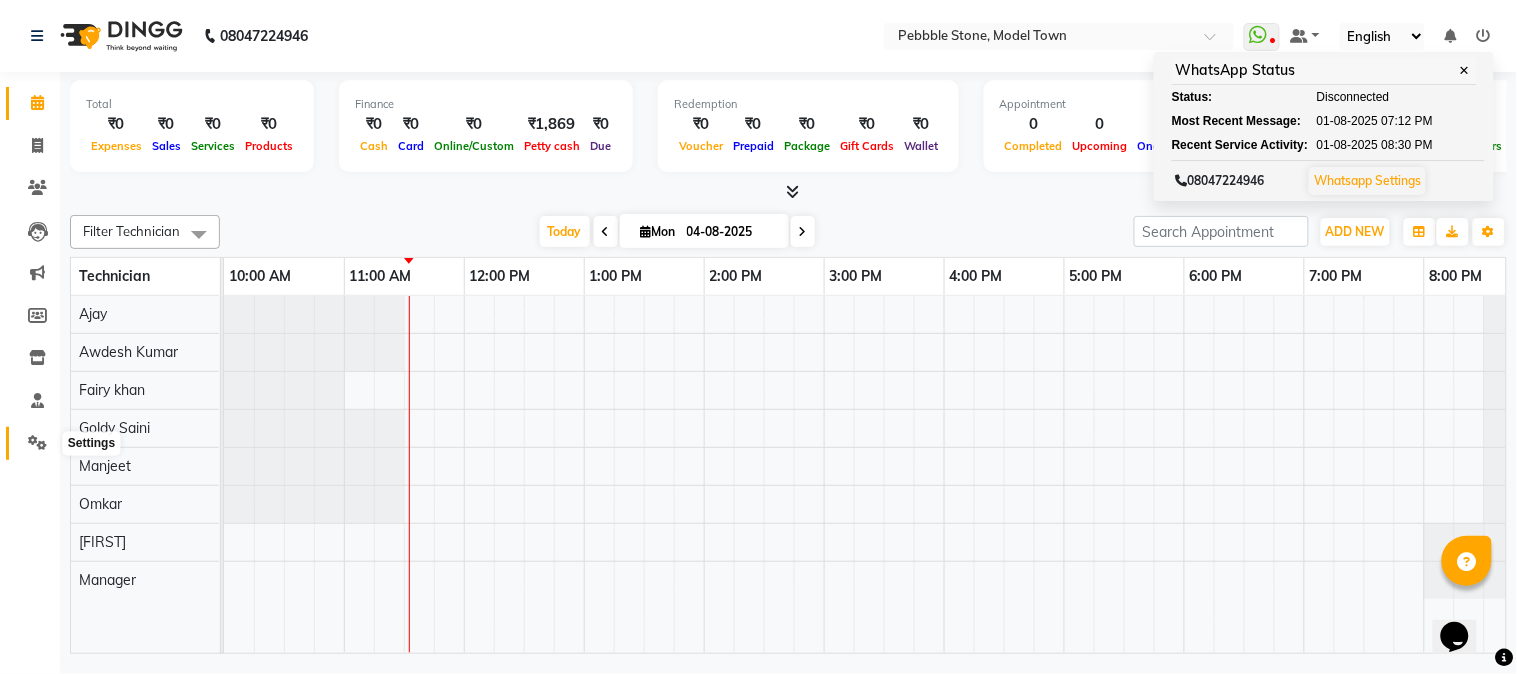 click 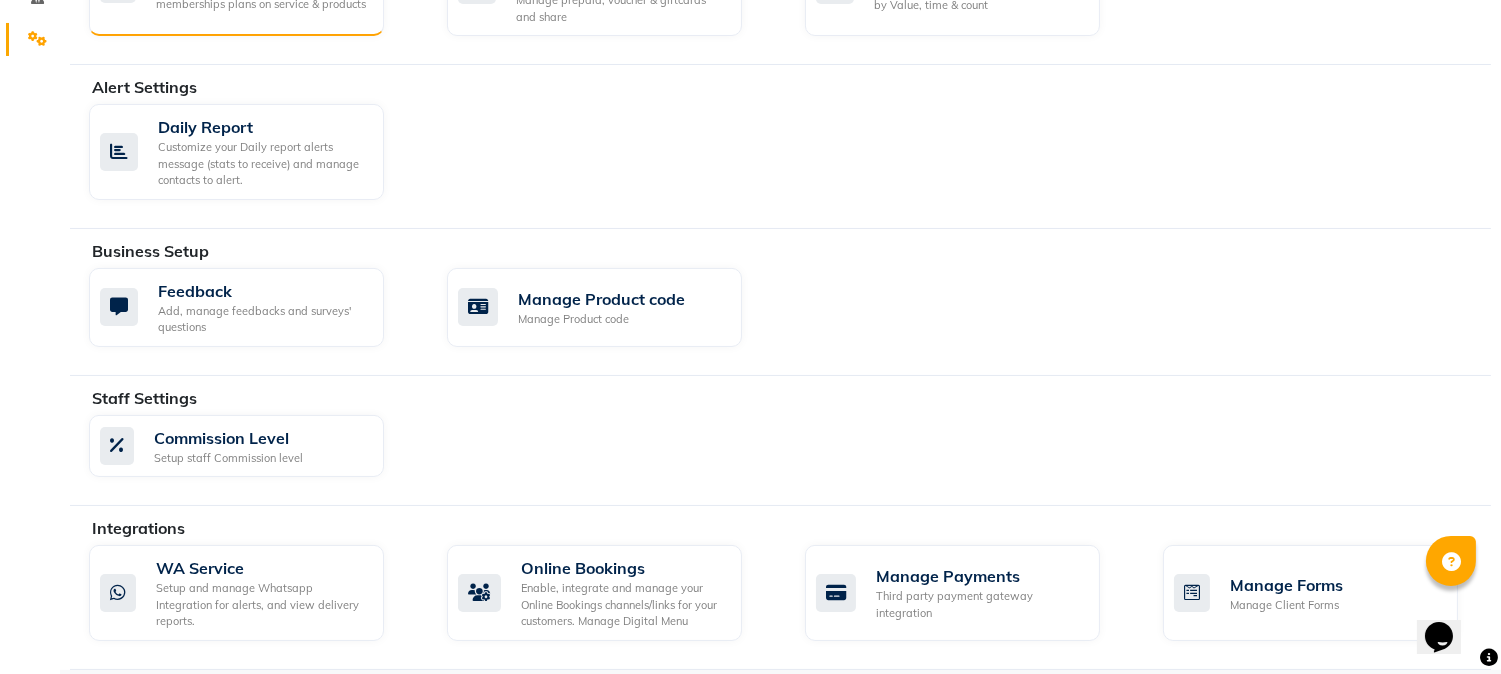 scroll, scrollTop: 408, scrollLeft: 0, axis: vertical 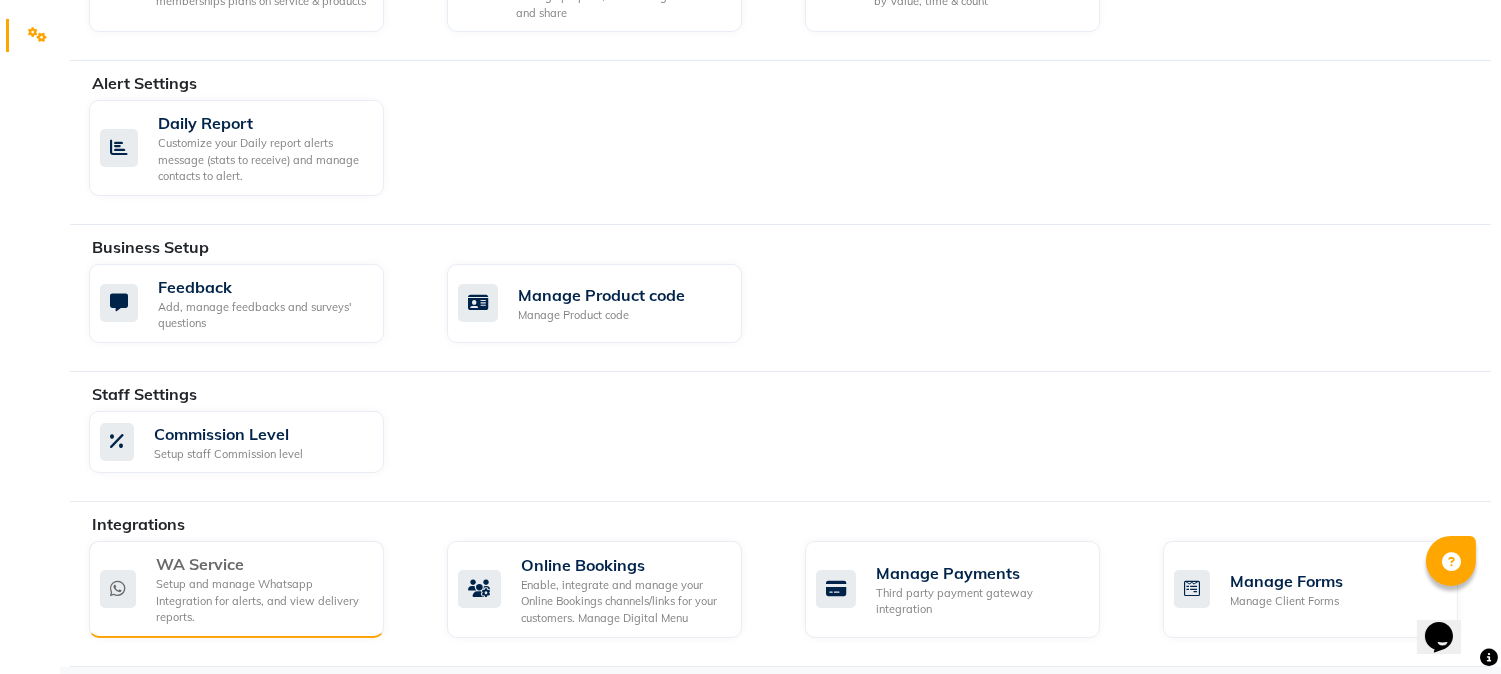 click on "WA Service Setup and manage Whatsapp Integration for alerts, and view delivery reports." 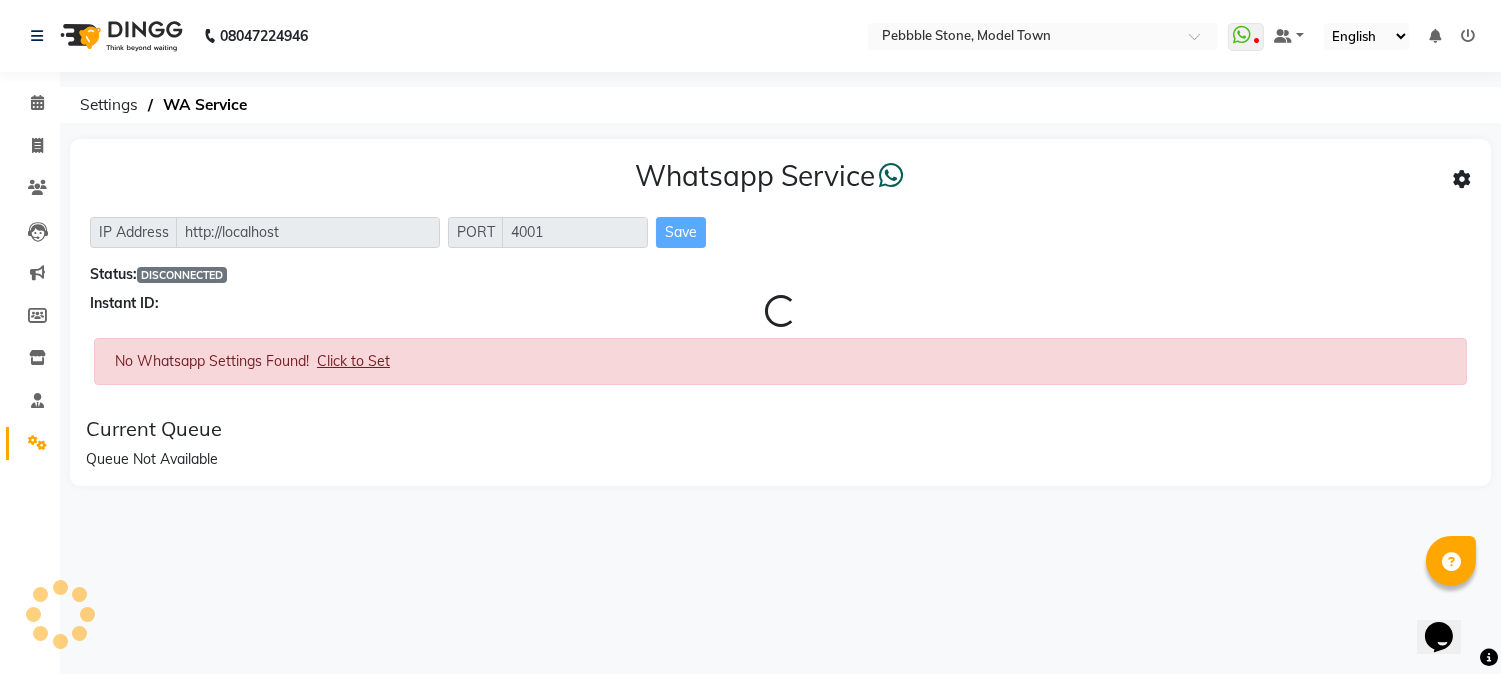 scroll, scrollTop: 0, scrollLeft: 0, axis: both 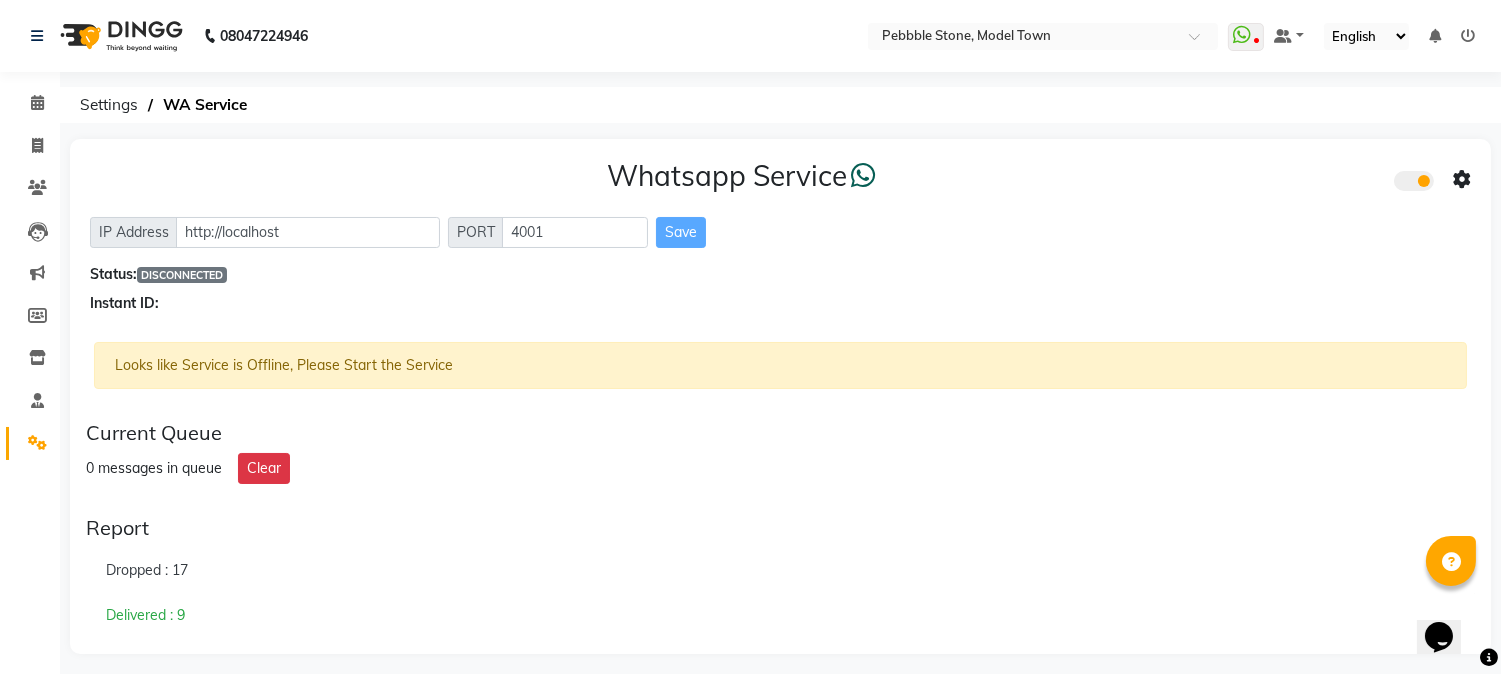 click on "Delivered : 9" 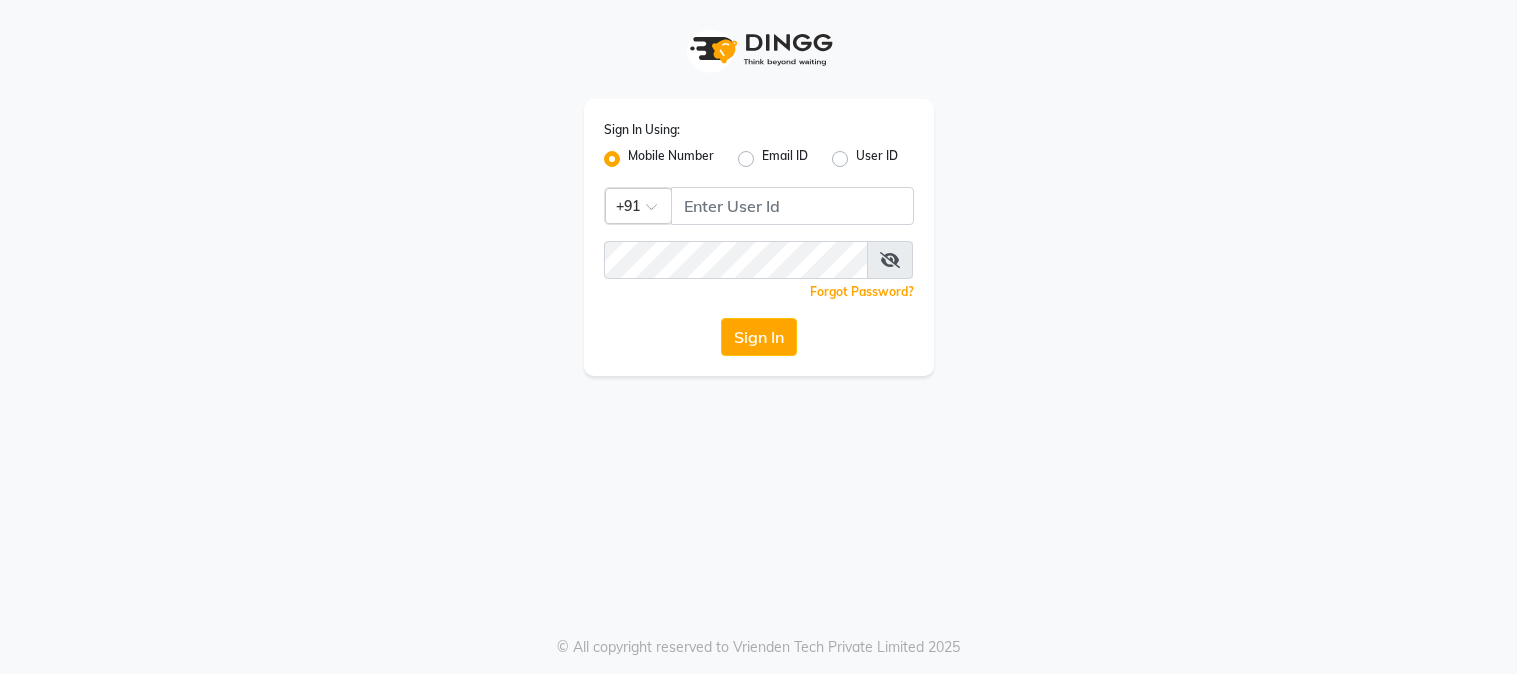 scroll, scrollTop: 0, scrollLeft: 0, axis: both 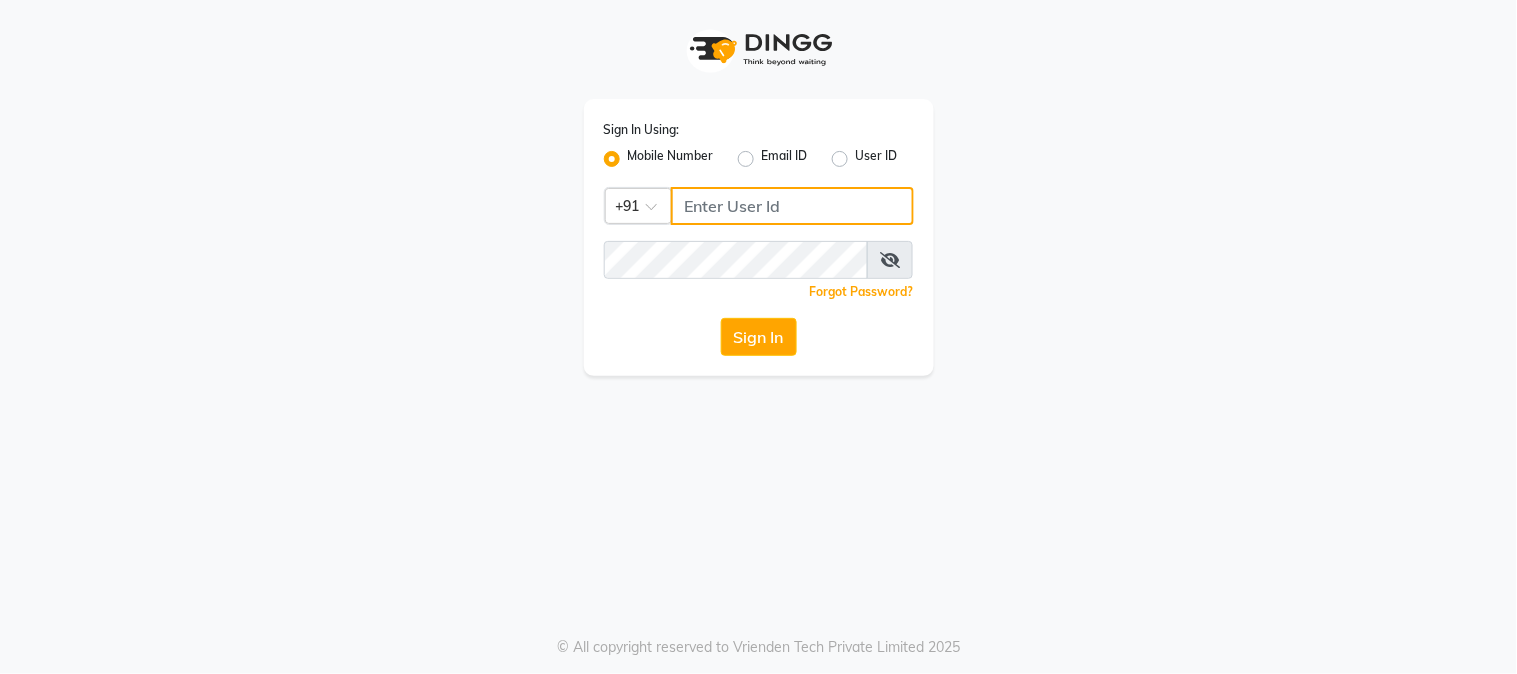 click 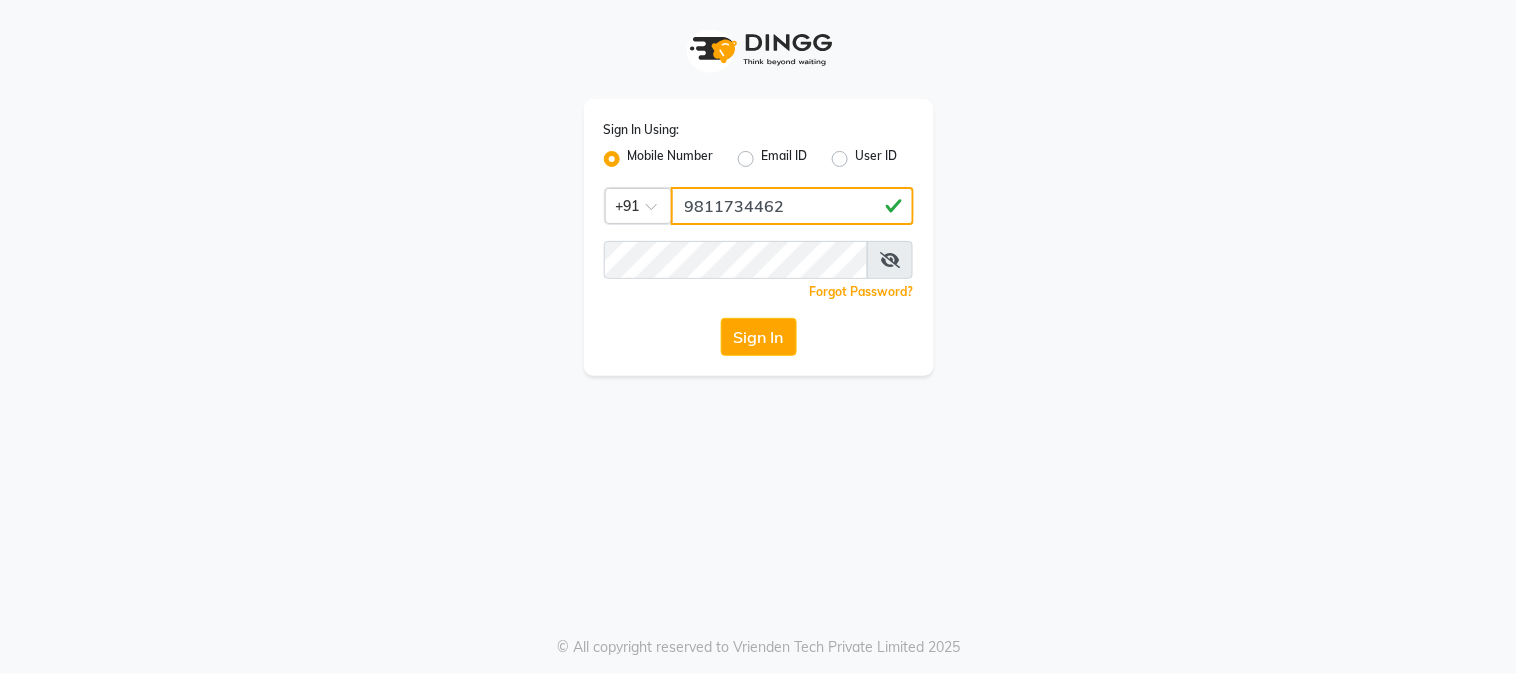 type on "9811734462" 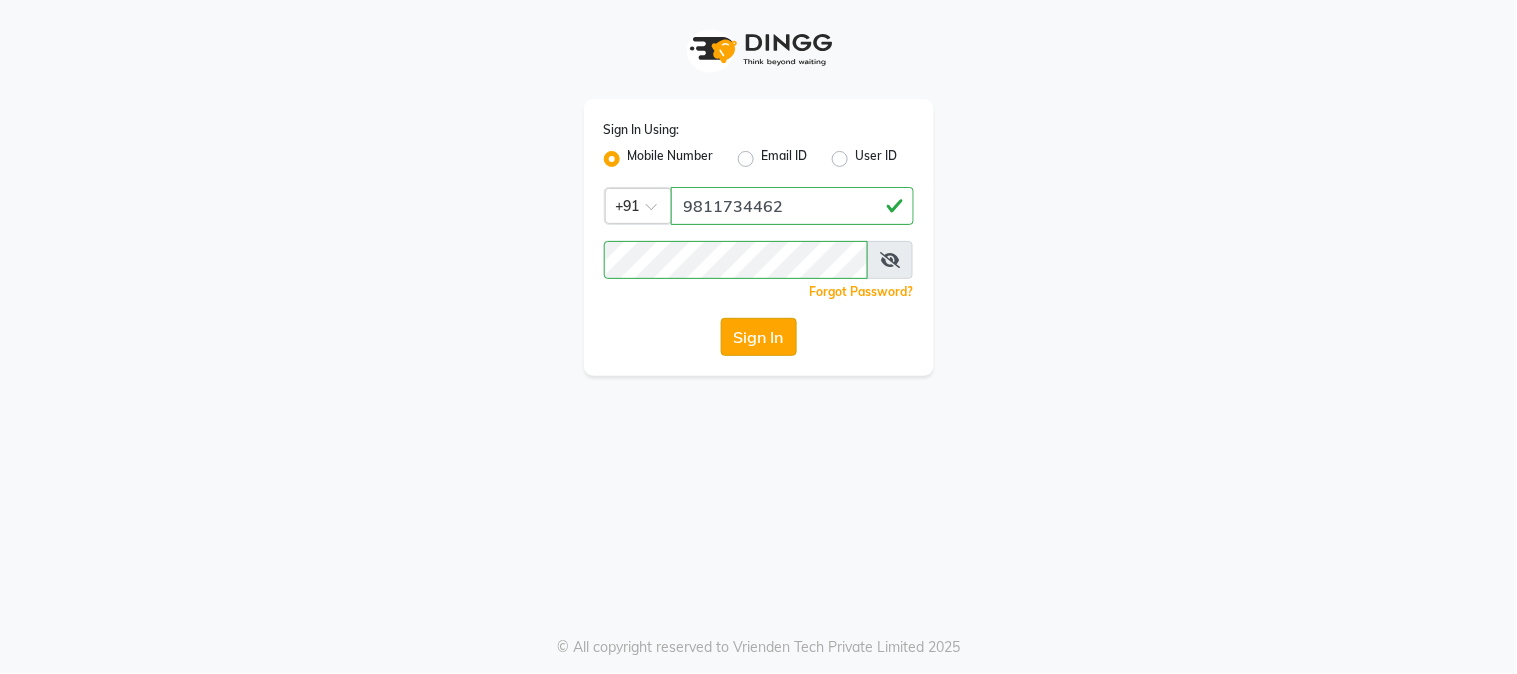 click on "Sign In" 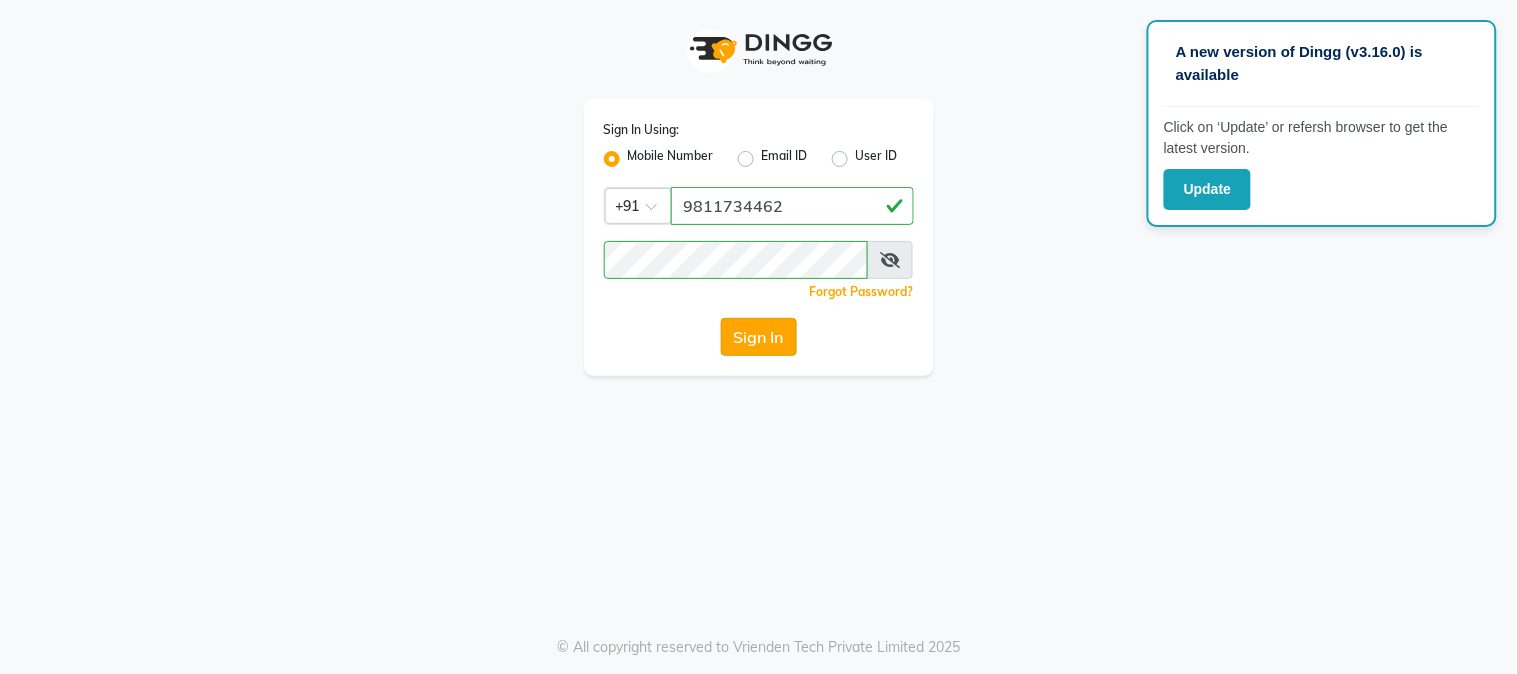 click on "Sign In" 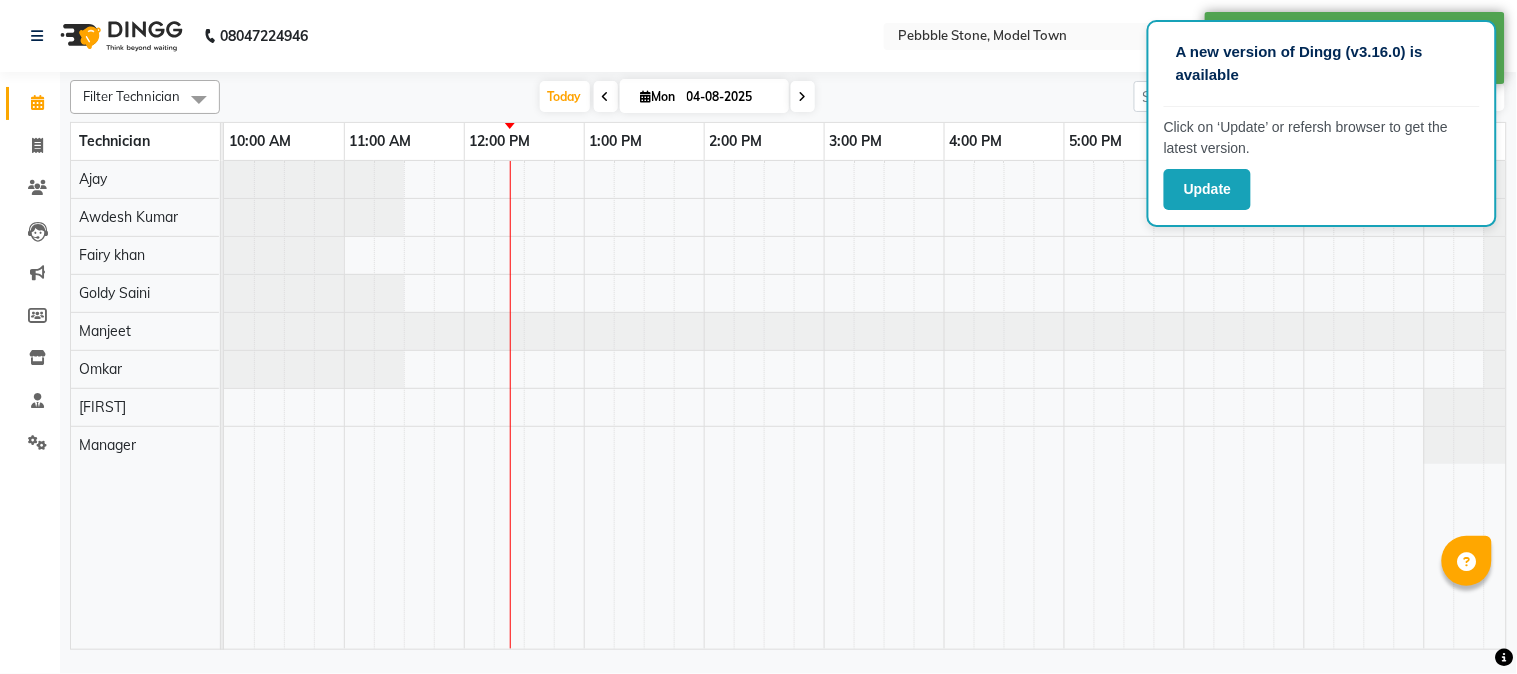 scroll, scrollTop: 0, scrollLeft: 0, axis: both 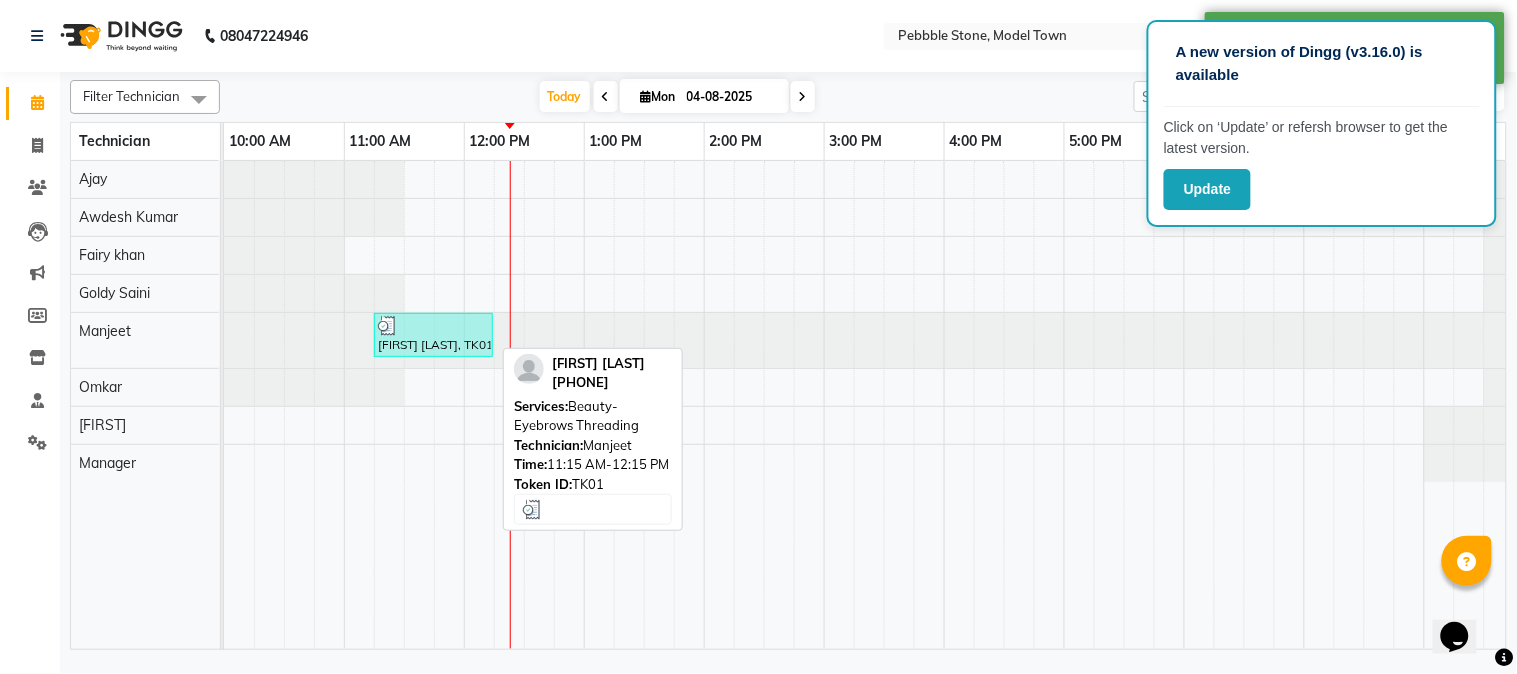 click at bounding box center [433, 326] 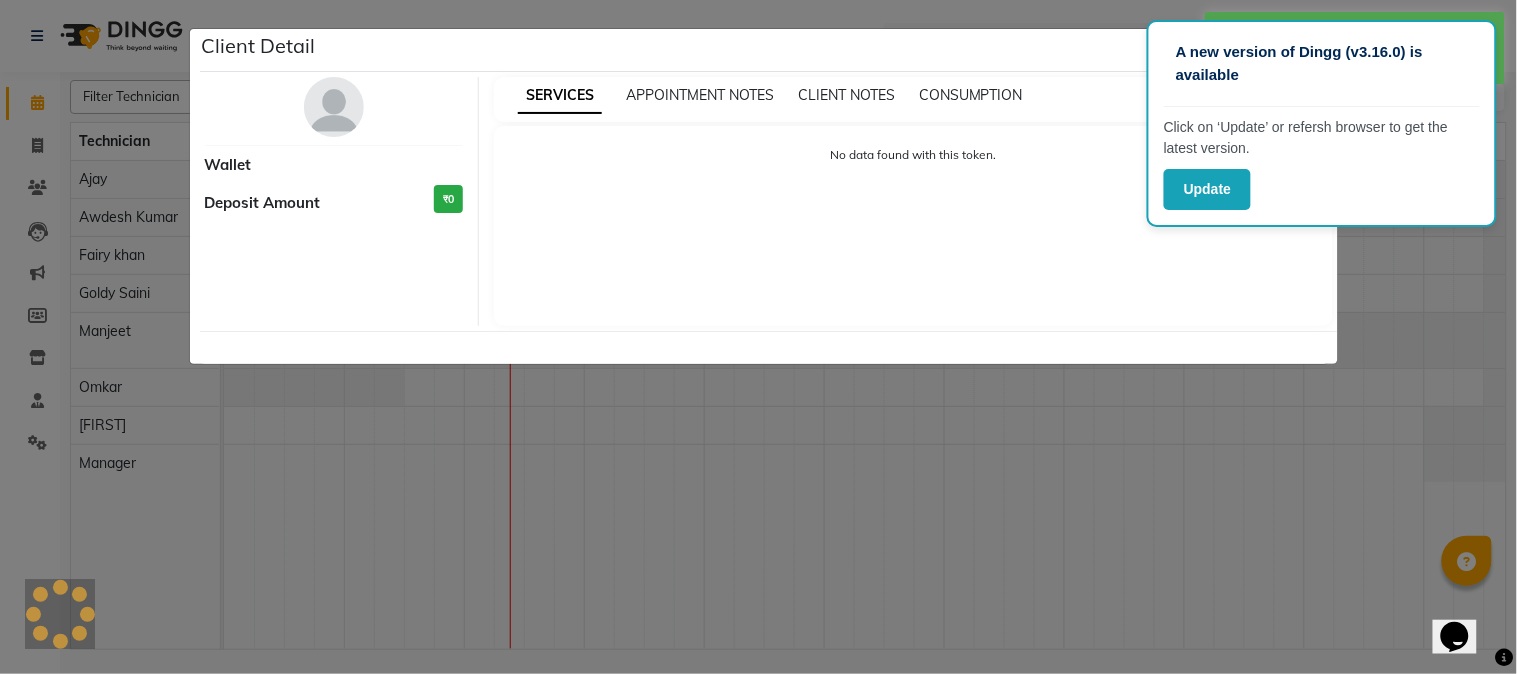 select on "3" 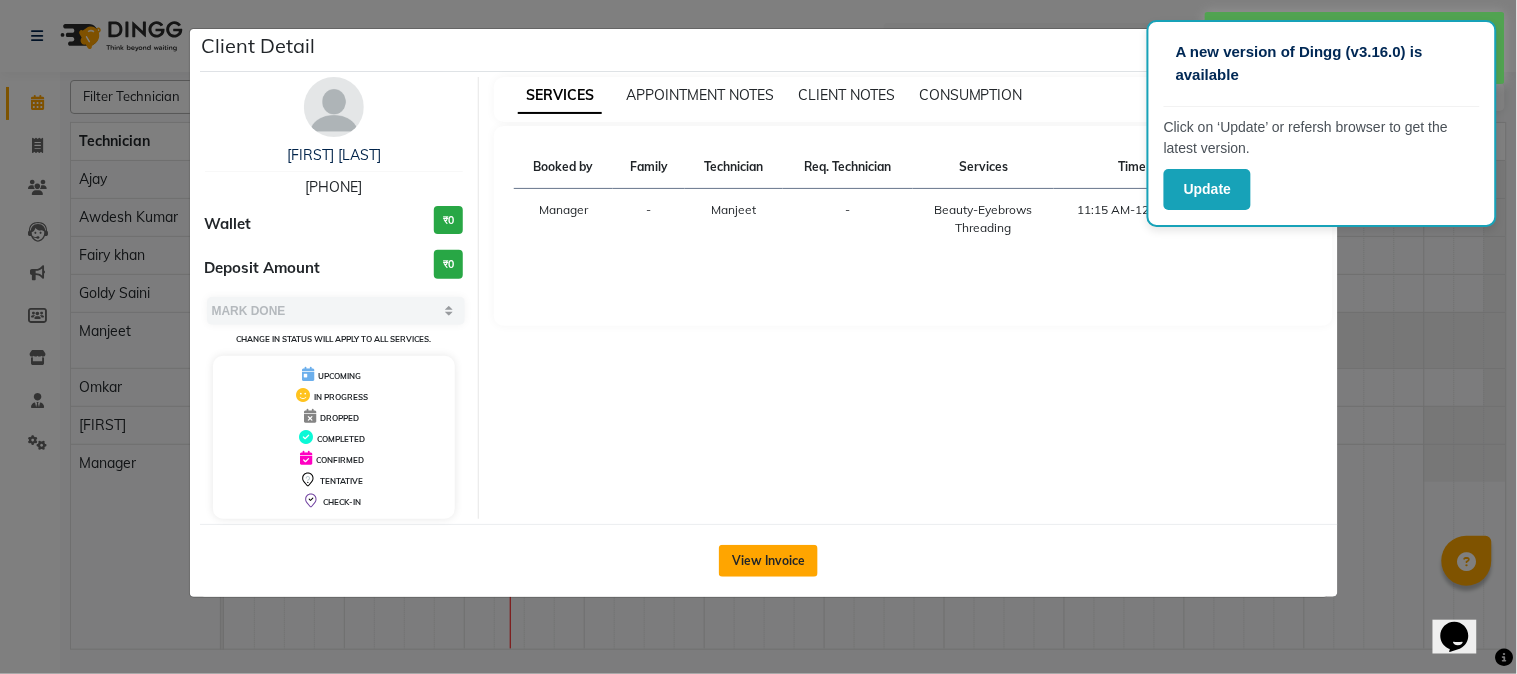 click on "View Invoice" 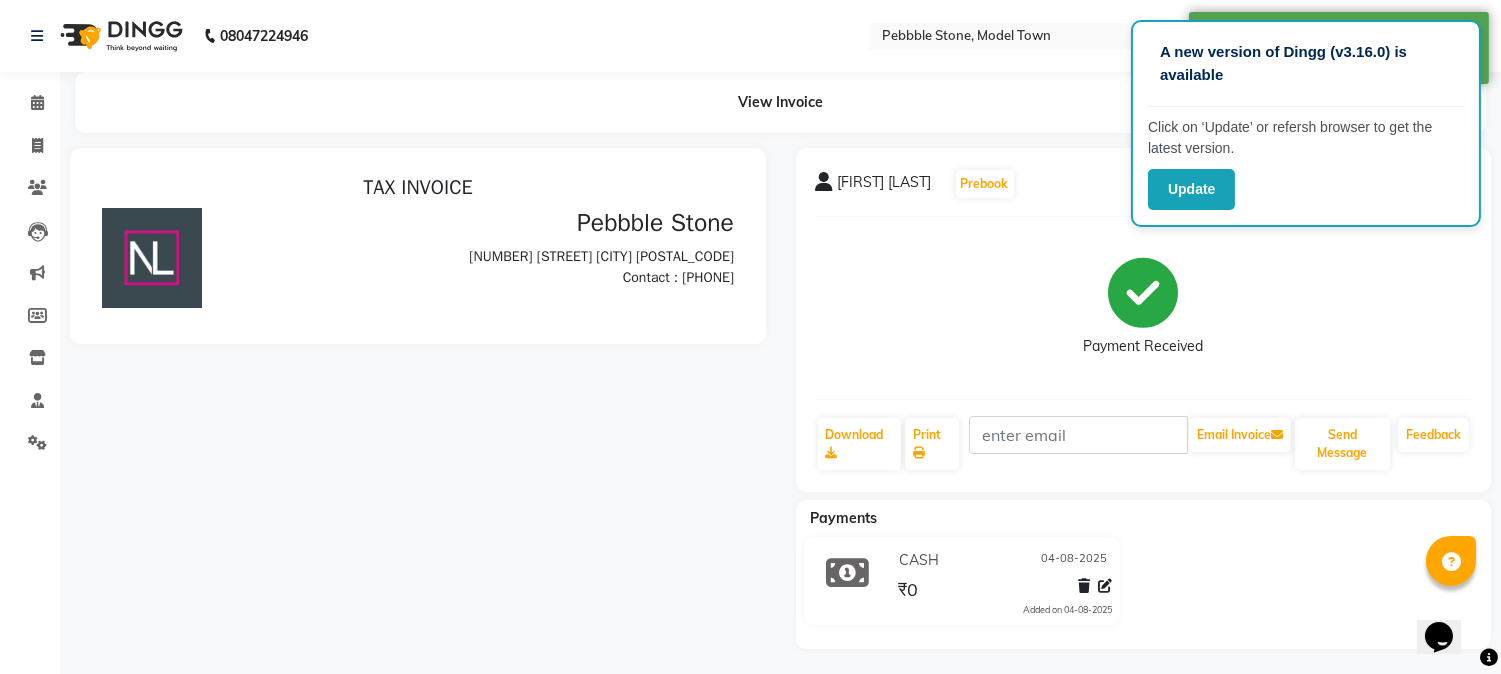 scroll, scrollTop: 0, scrollLeft: 0, axis: both 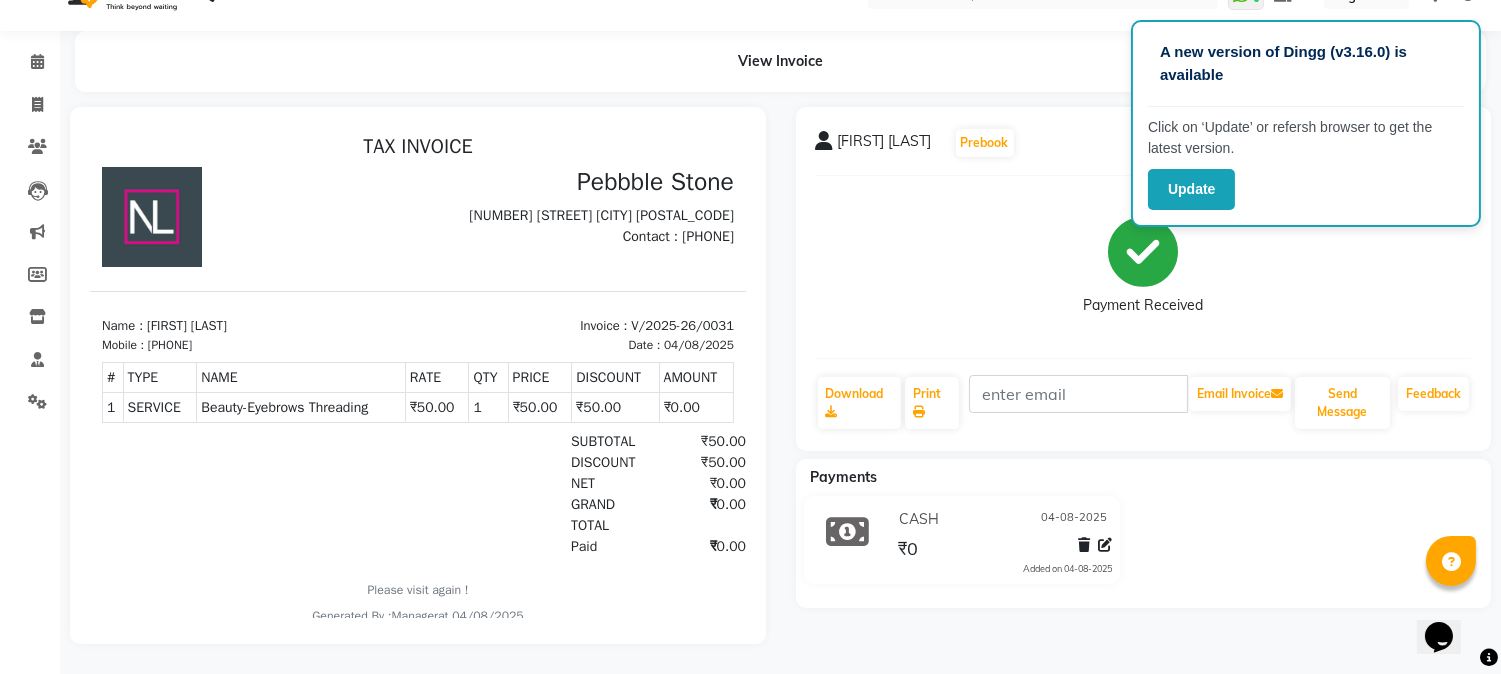 click on "Payment Received" 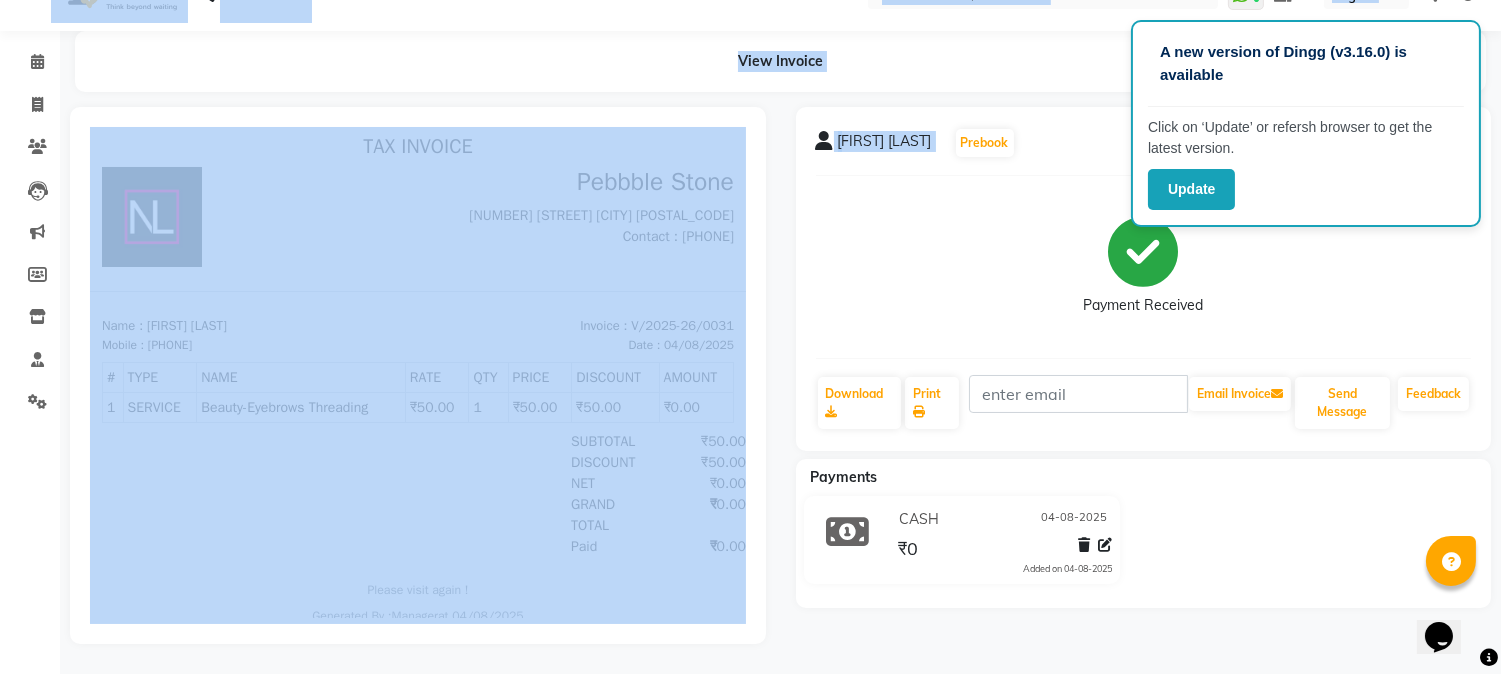 drag, startPoint x: 1437, startPoint y: 221, endPoint x: 1337, endPoint y: 264, distance: 108.85311 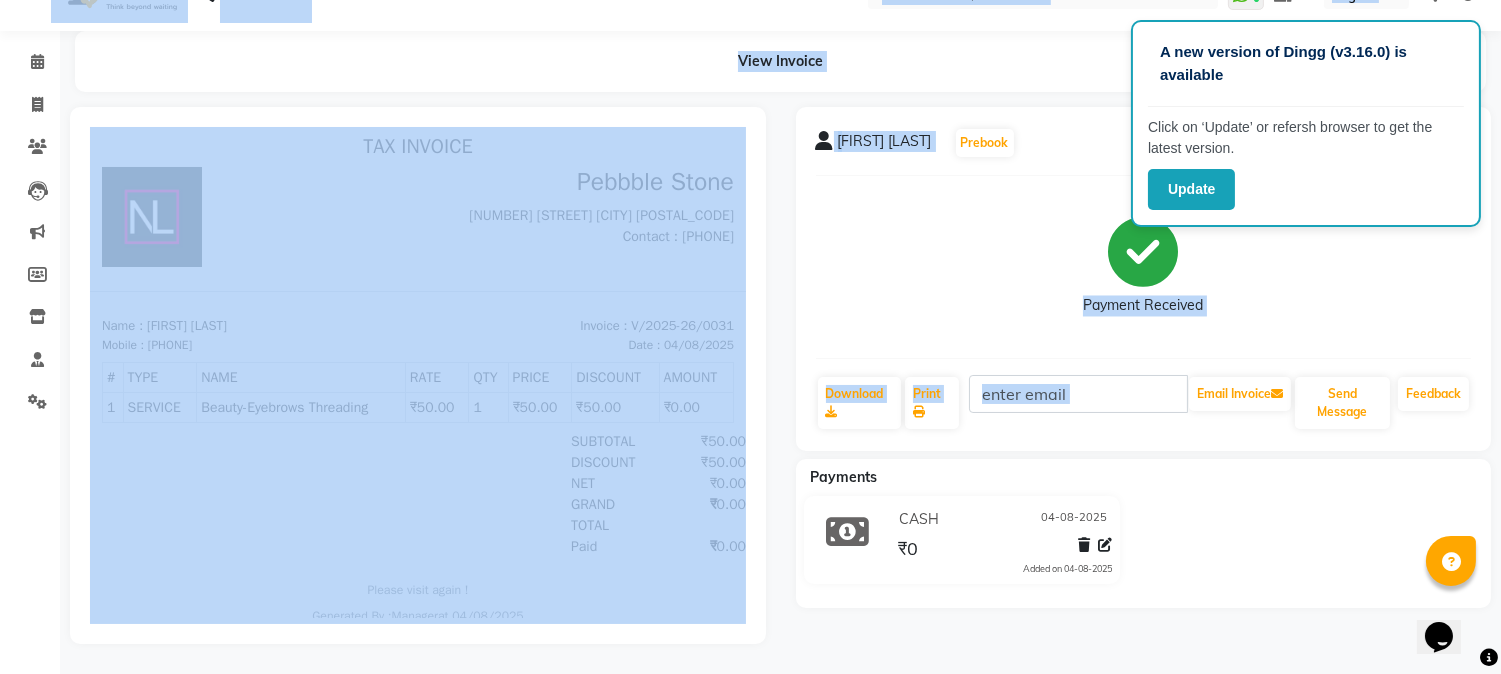 drag, startPoint x: 1413, startPoint y: 190, endPoint x: 1122, endPoint y: 426, distance: 374.6692 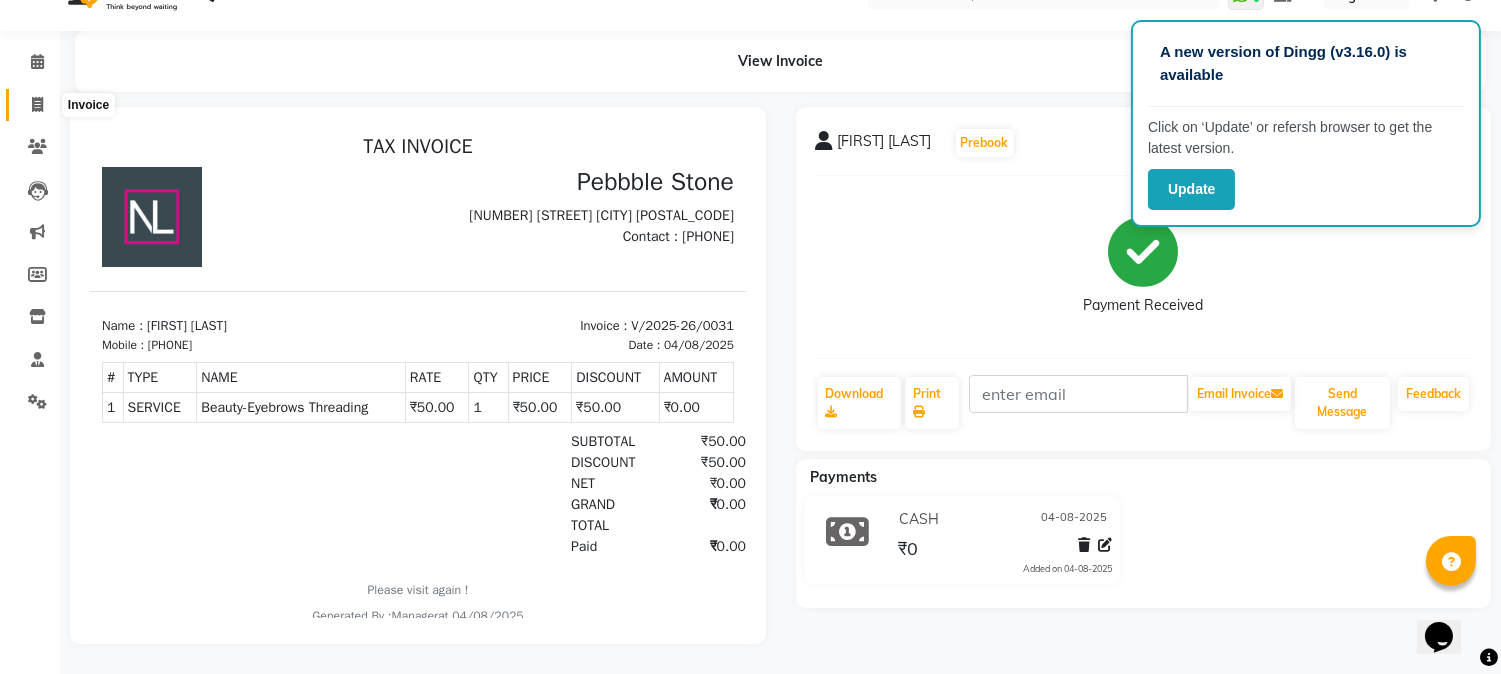 click 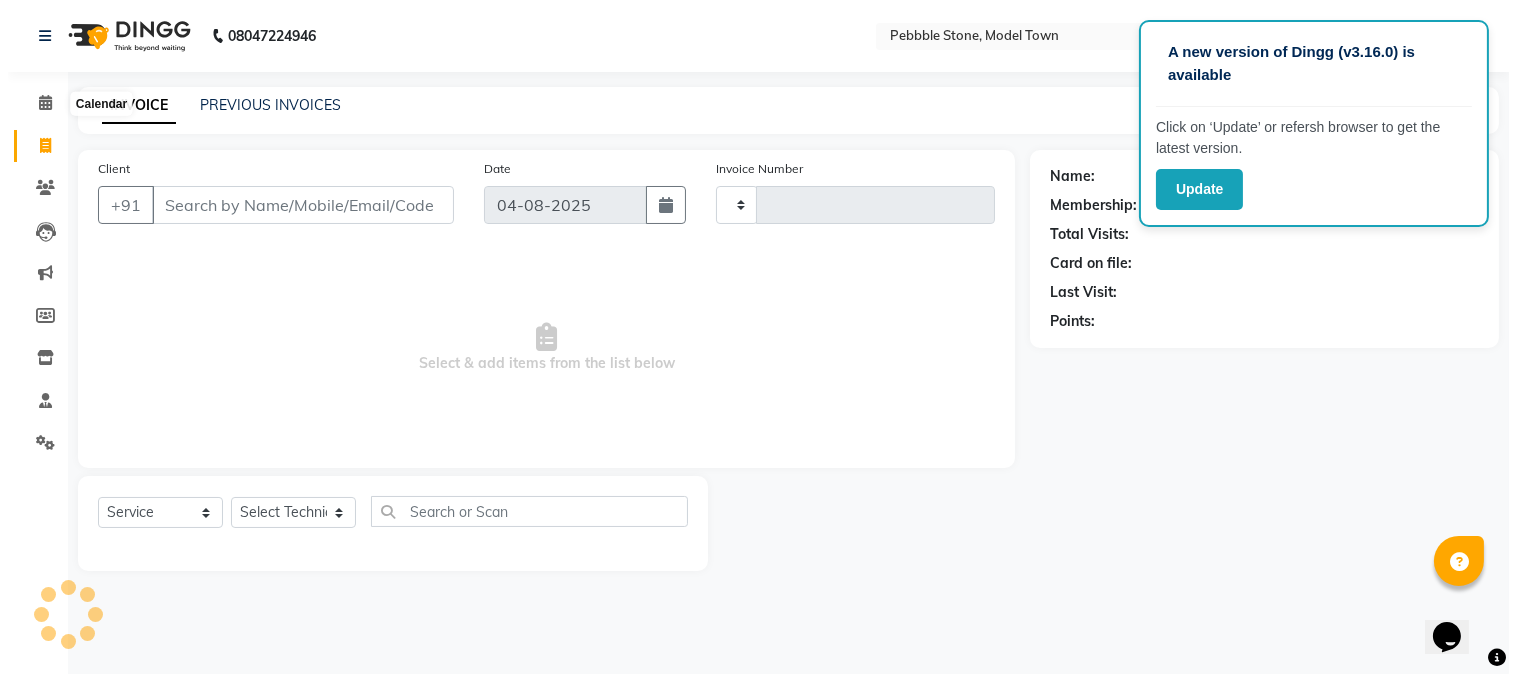 scroll, scrollTop: 0, scrollLeft: 0, axis: both 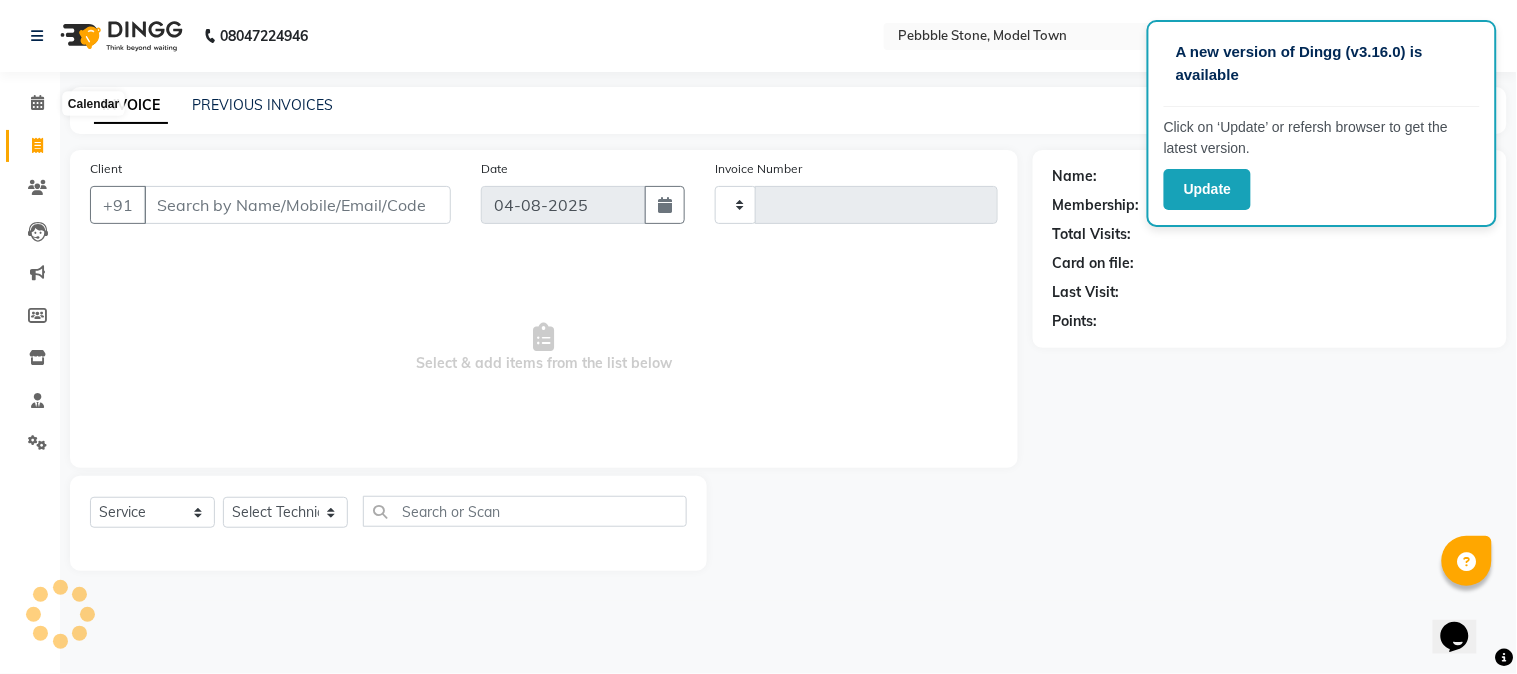 type on "0032" 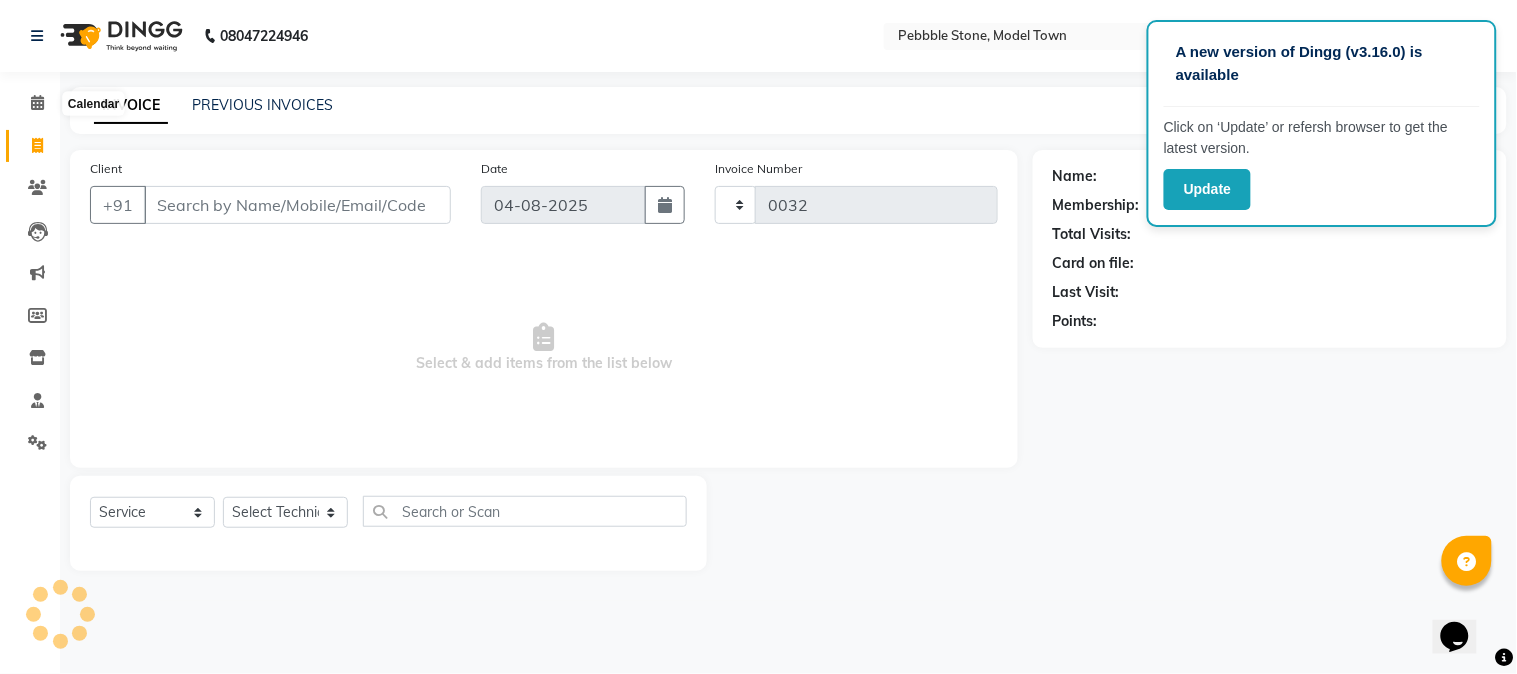 select on "8684" 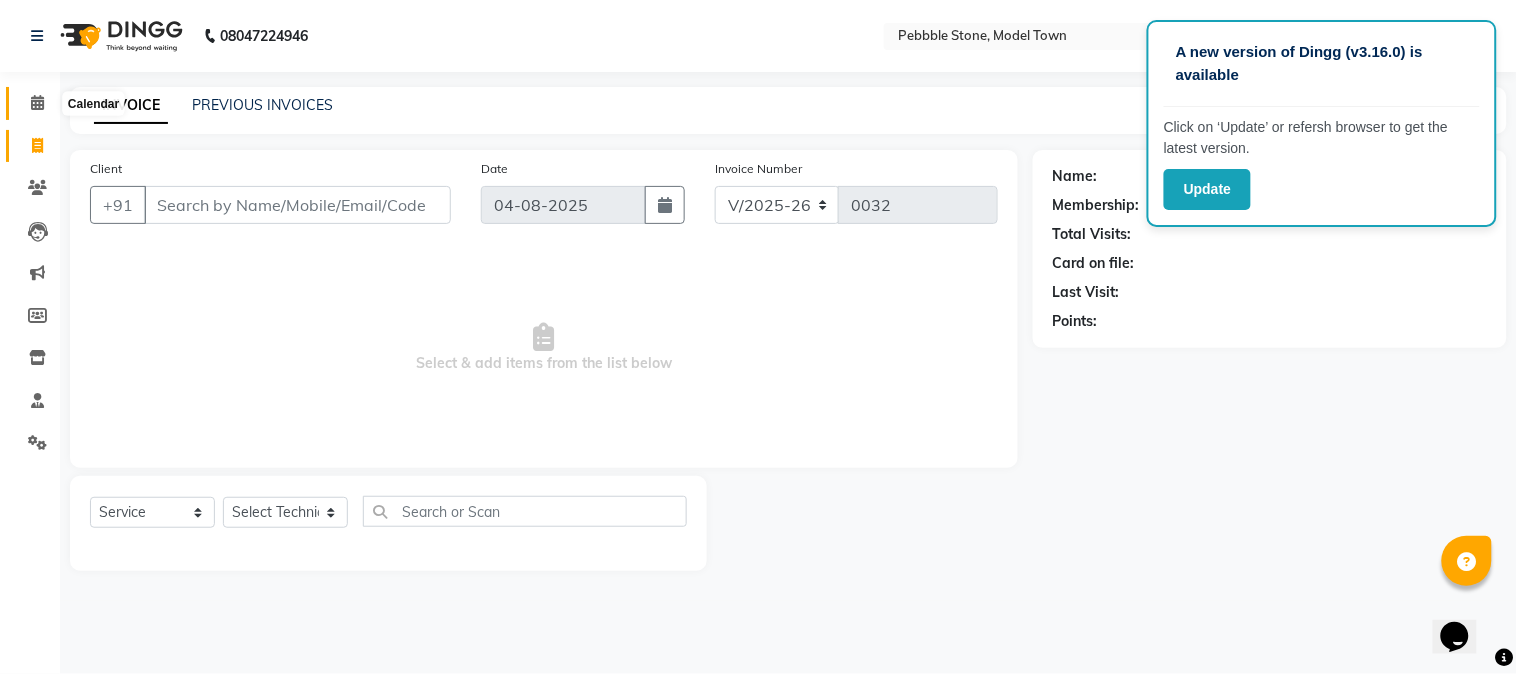 click 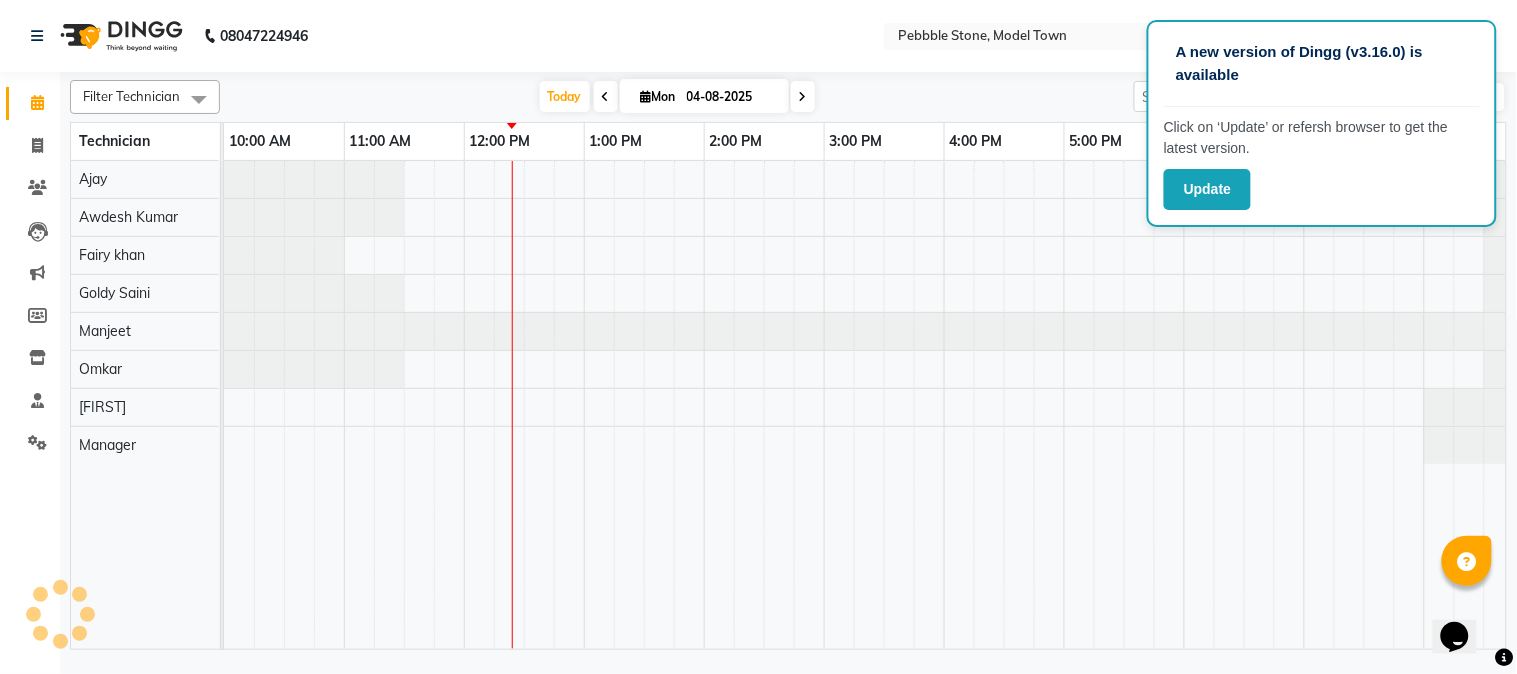 scroll, scrollTop: 0, scrollLeft: 37, axis: horizontal 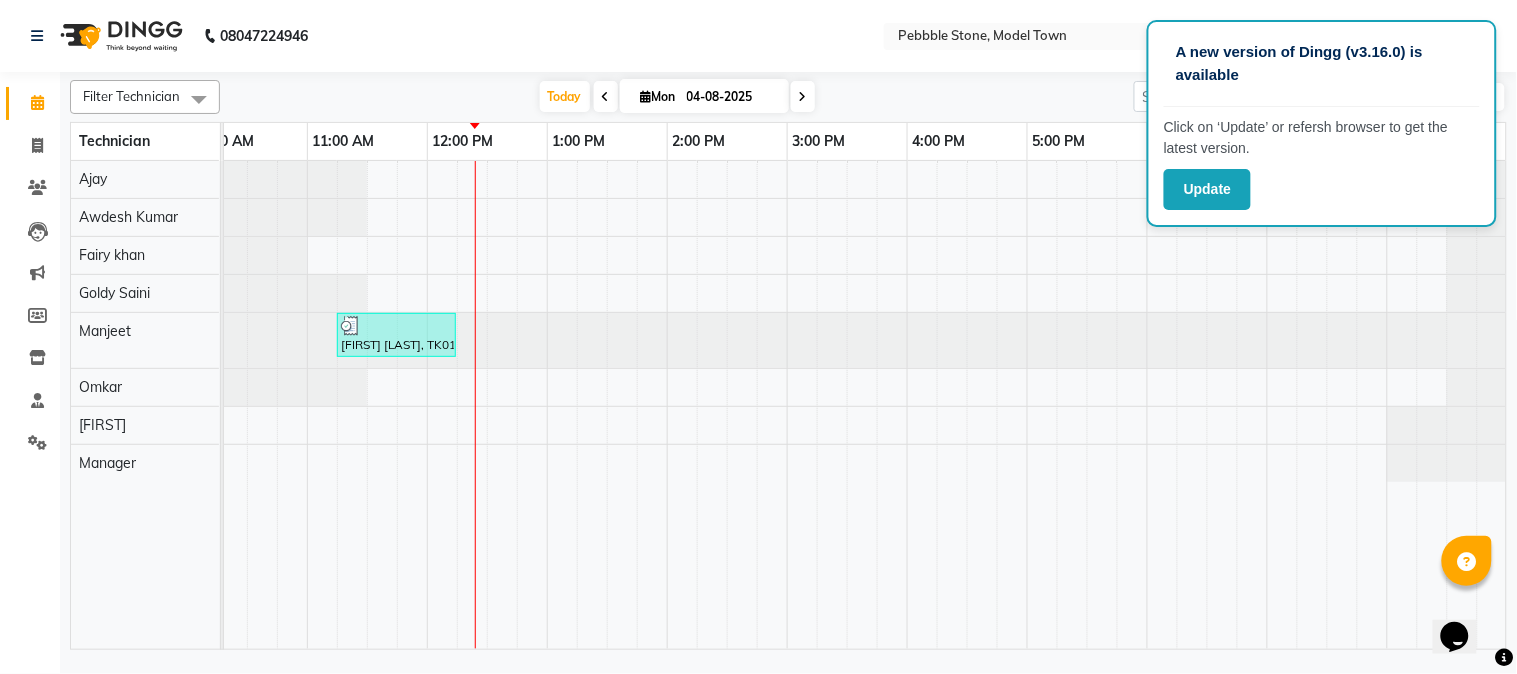 click at bounding box center [277, 293] 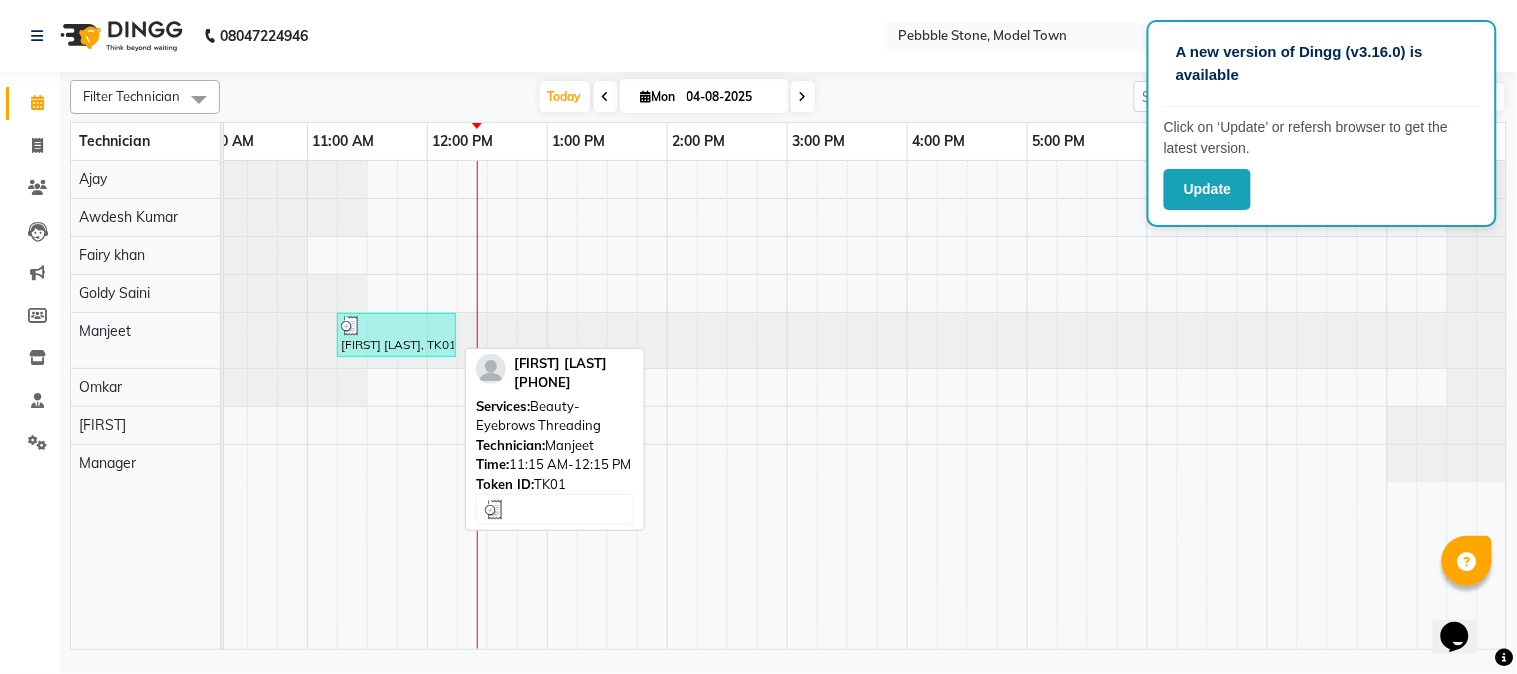 click at bounding box center (396, 326) 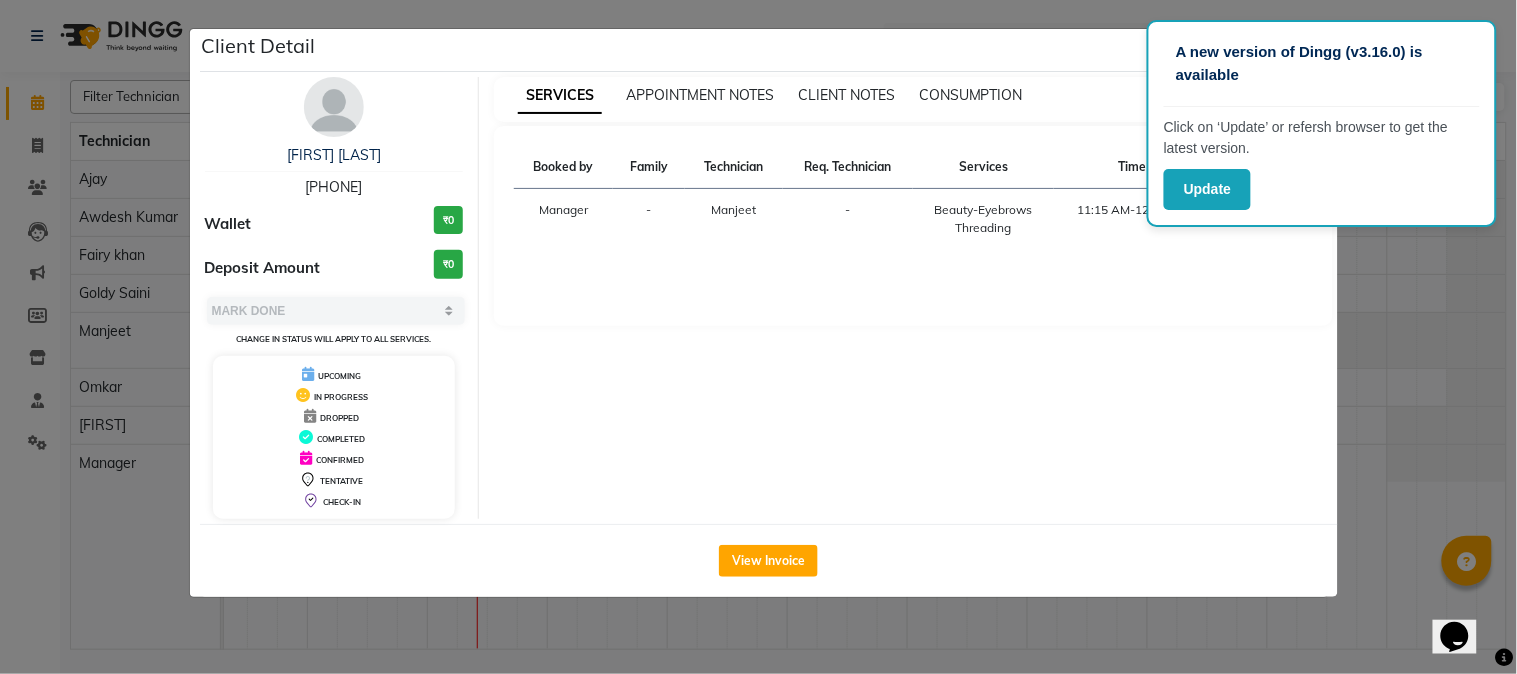 drag, startPoint x: 1074, startPoint y: 313, endPoint x: 902, endPoint y: 400, distance: 192.75113 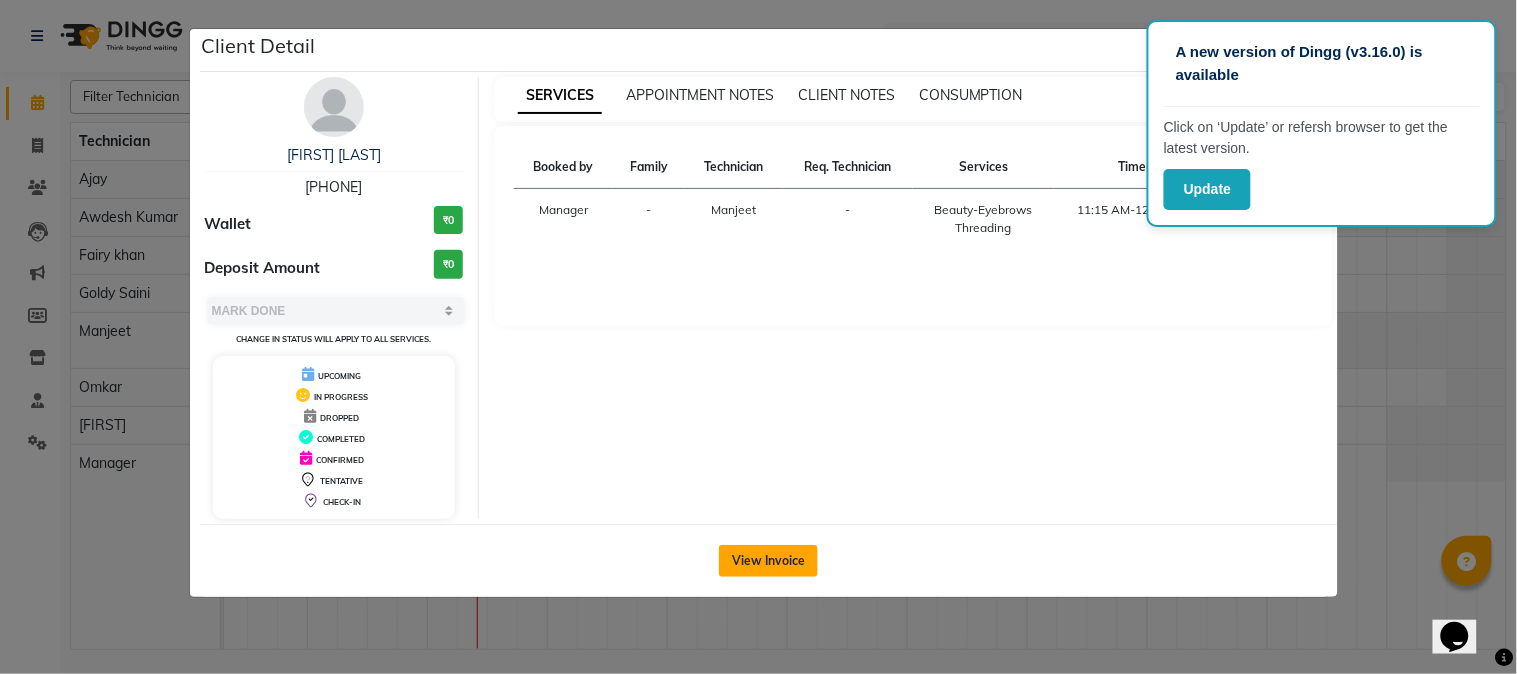 click on "View Invoice" 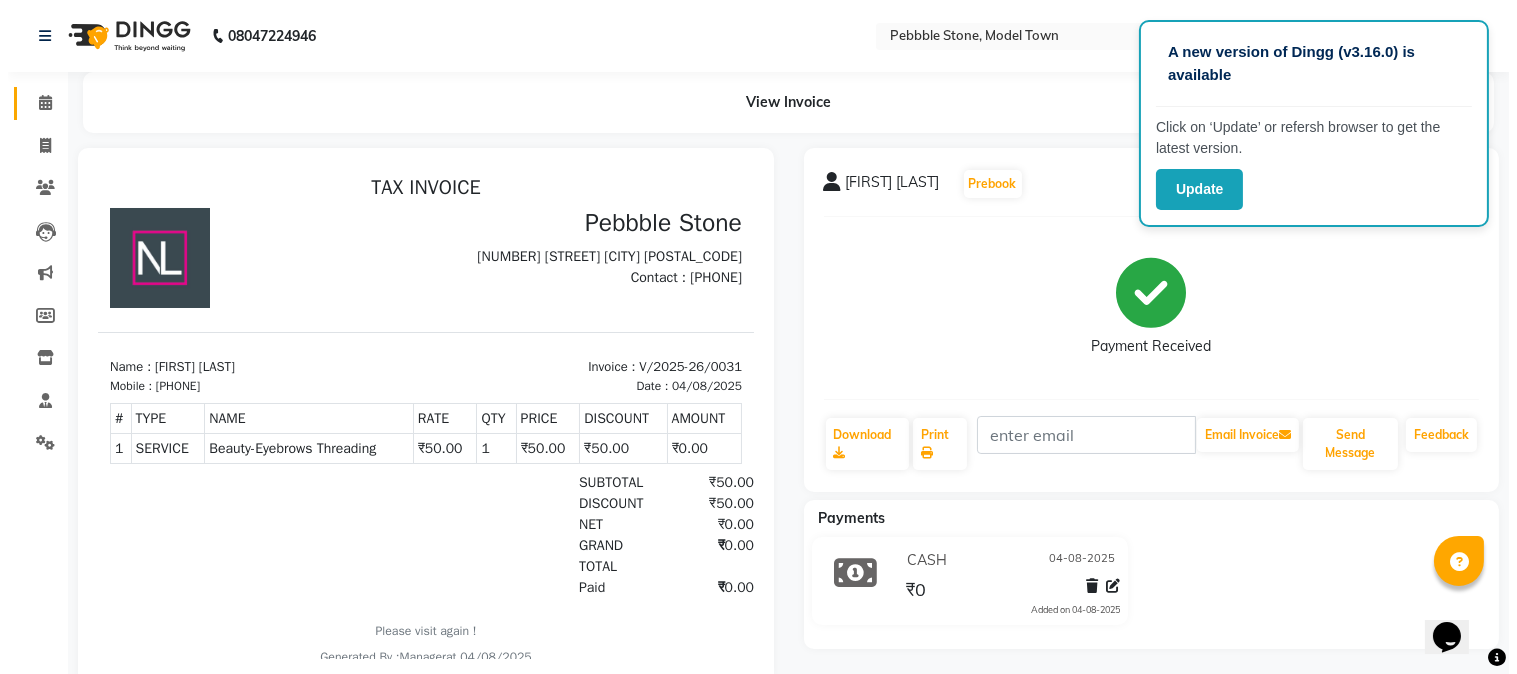 scroll, scrollTop: 0, scrollLeft: 0, axis: both 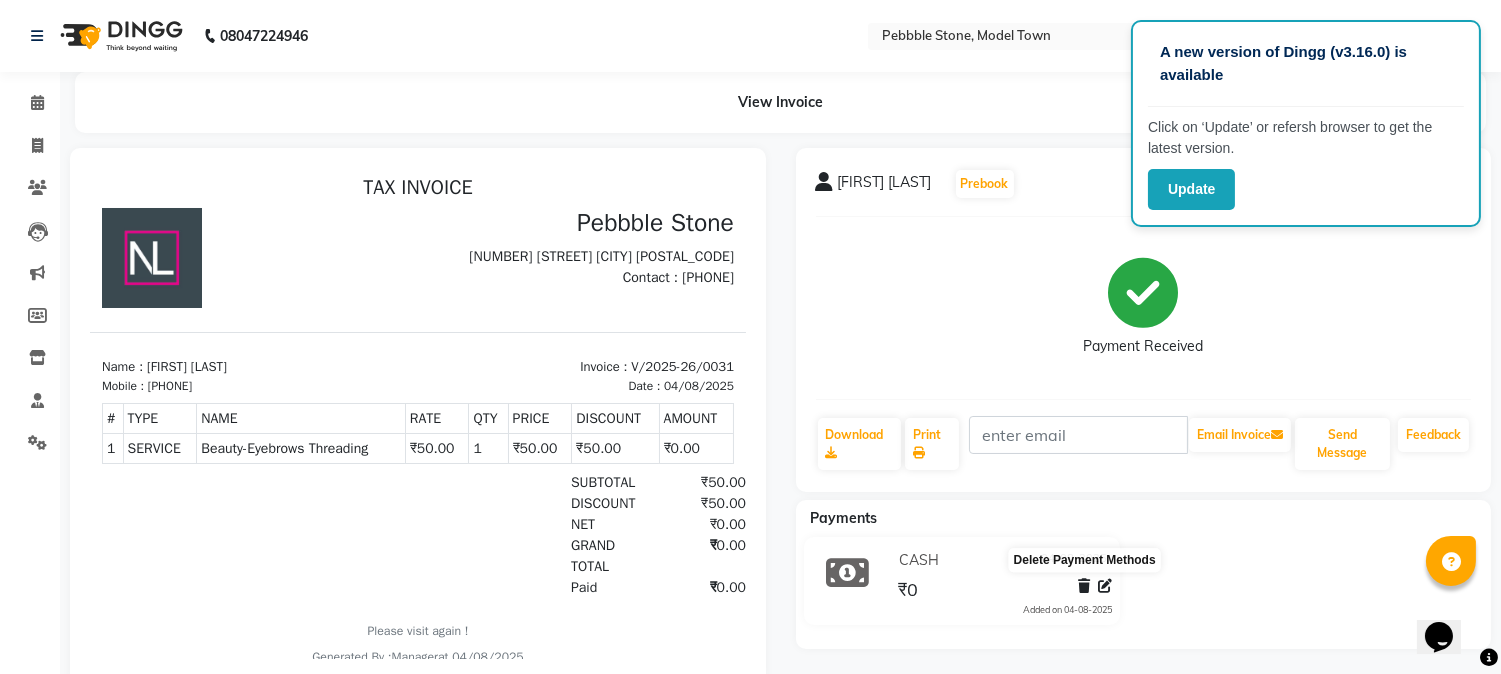click 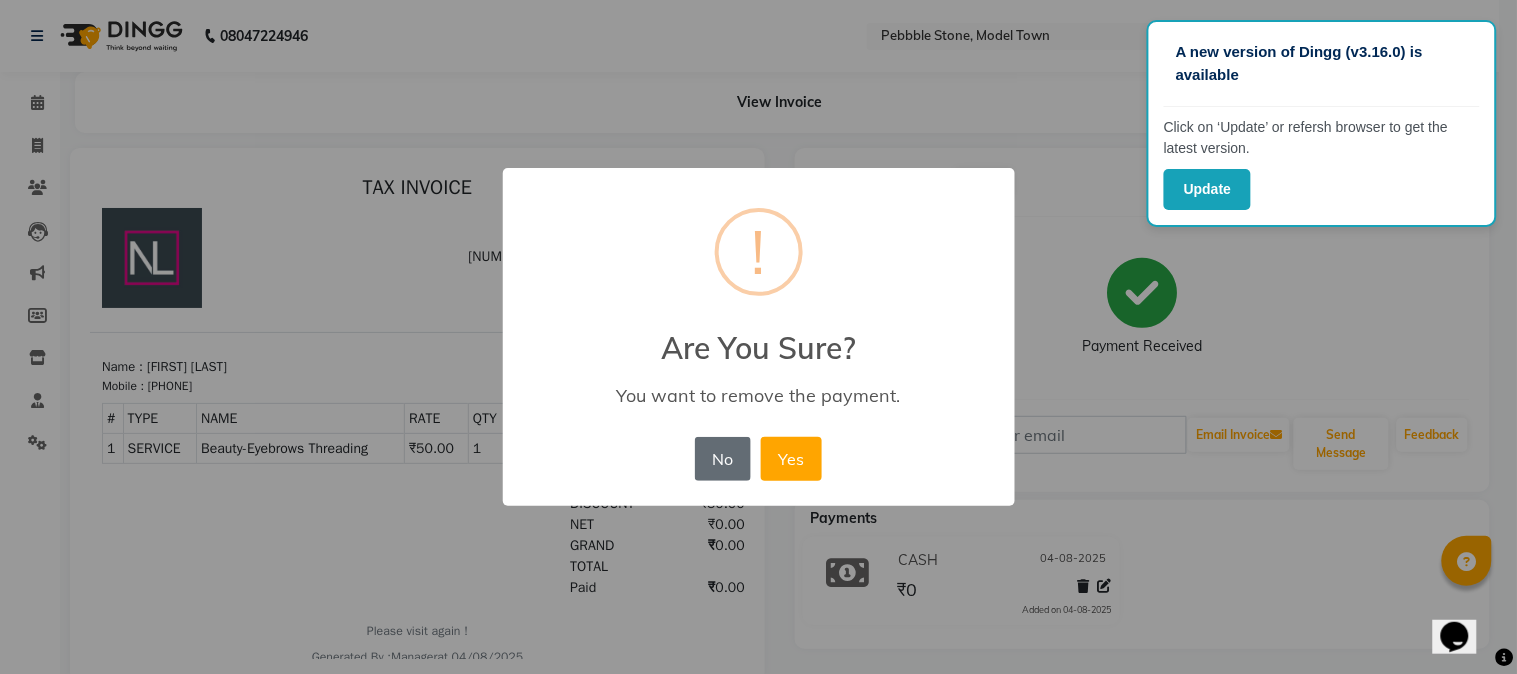 click on "No" at bounding box center [723, 459] 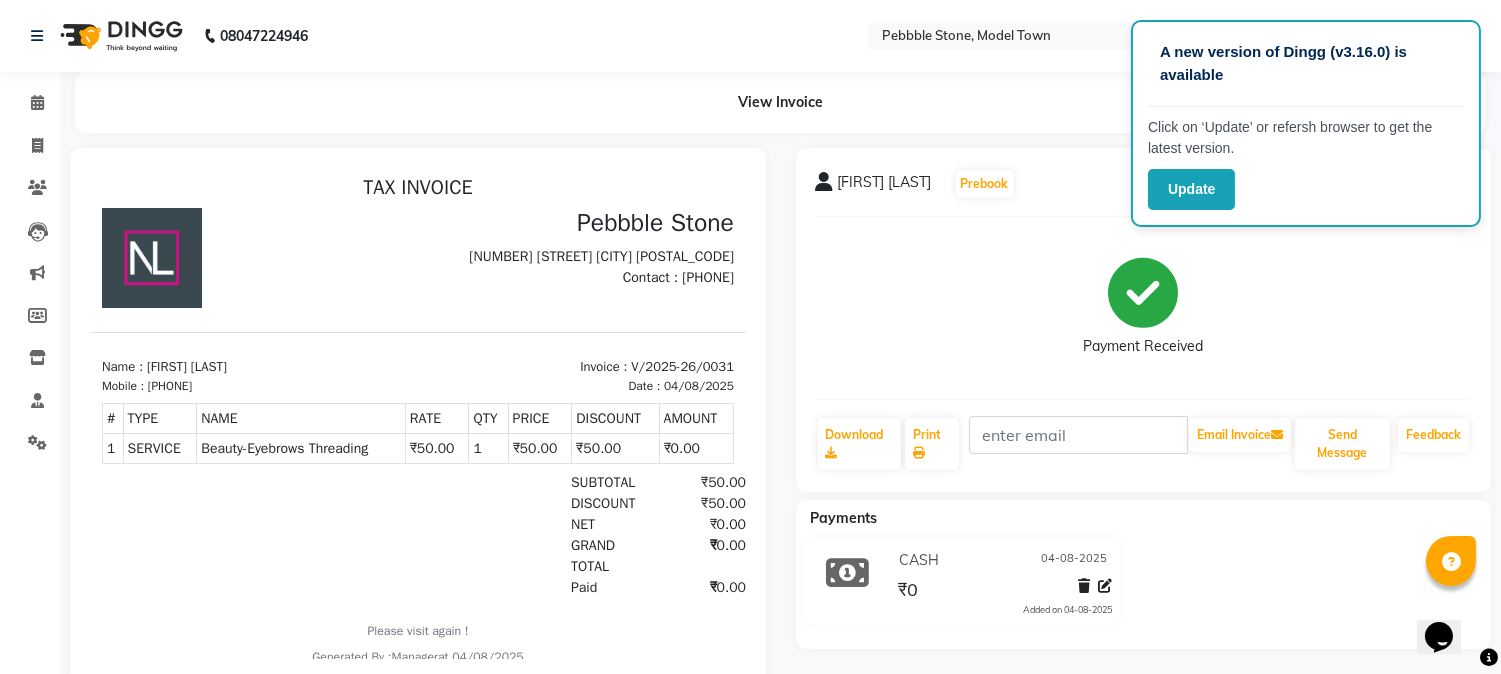 click on "[FIRST] [LAST]  Prebook   Payment Received  Download  Print   Email Invoice   Send Message Feedback" 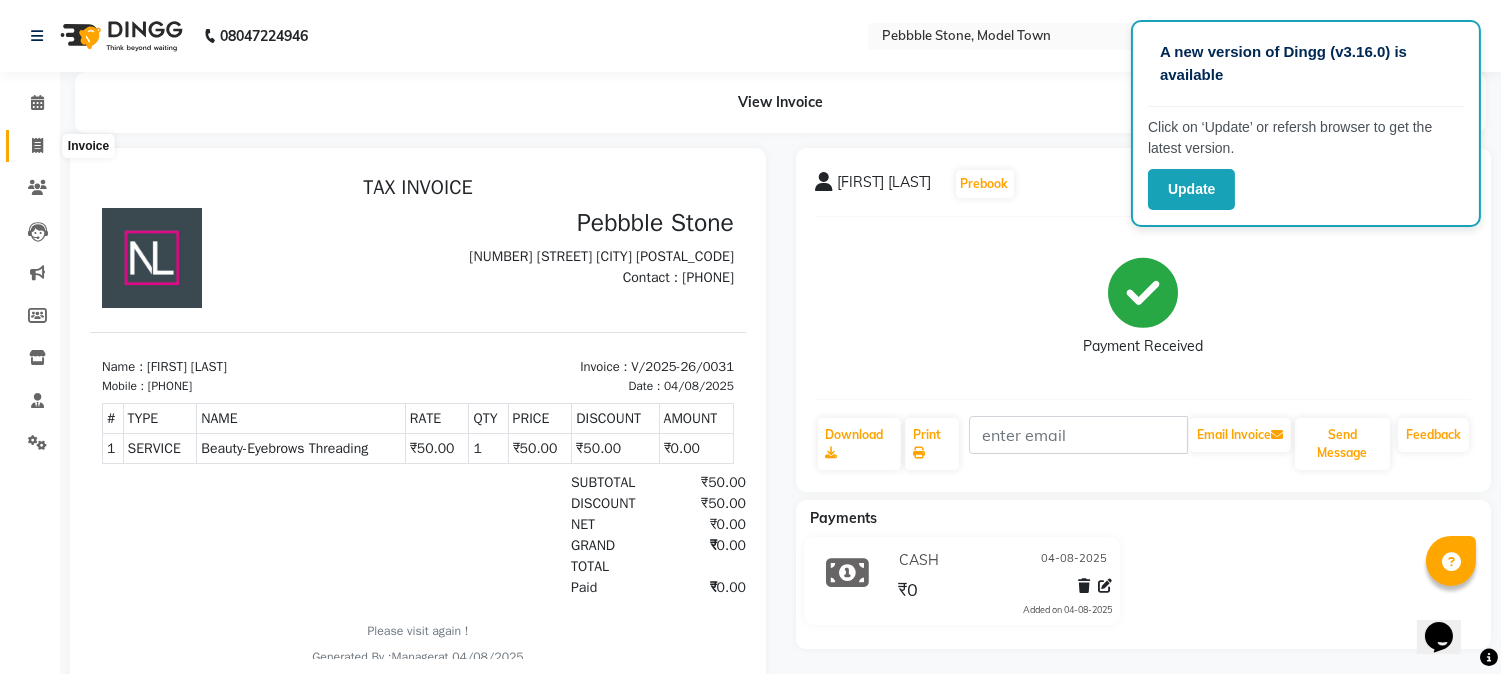 click 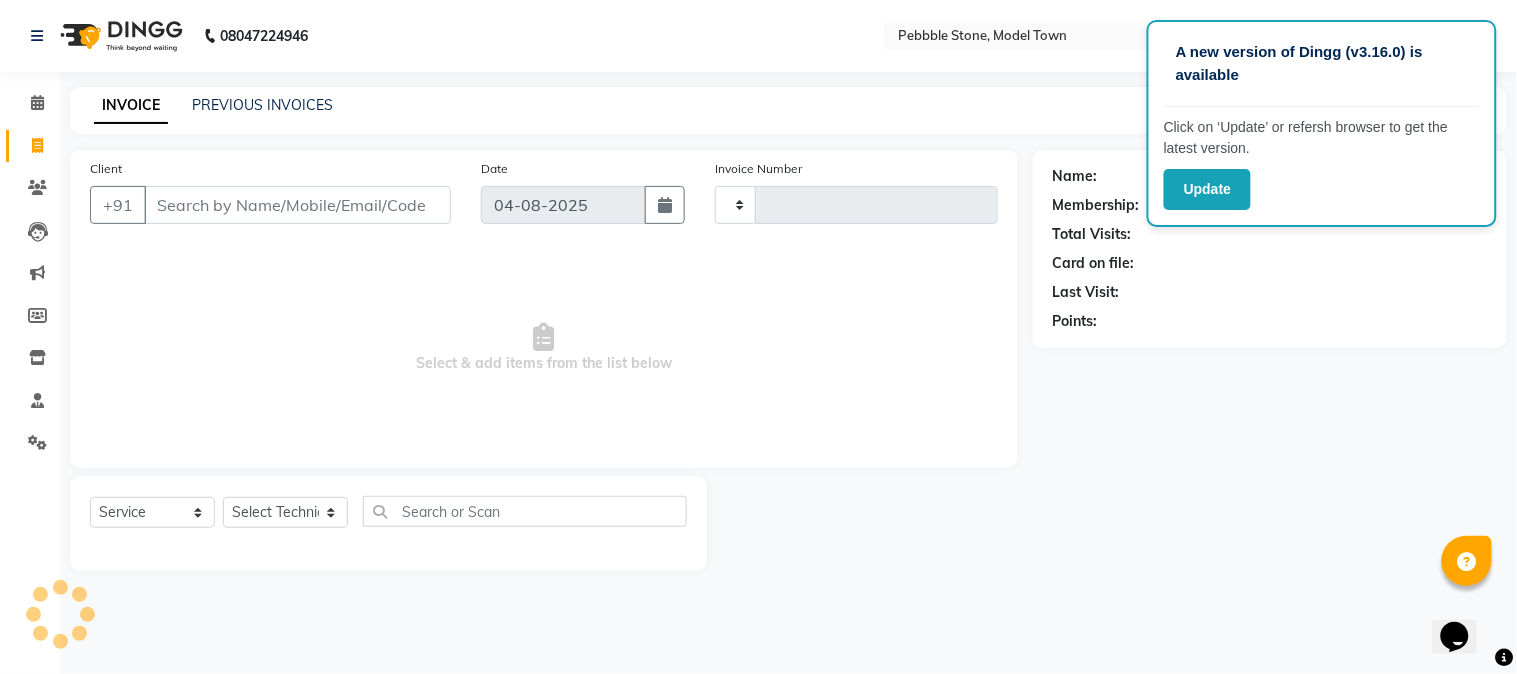 type on "0032" 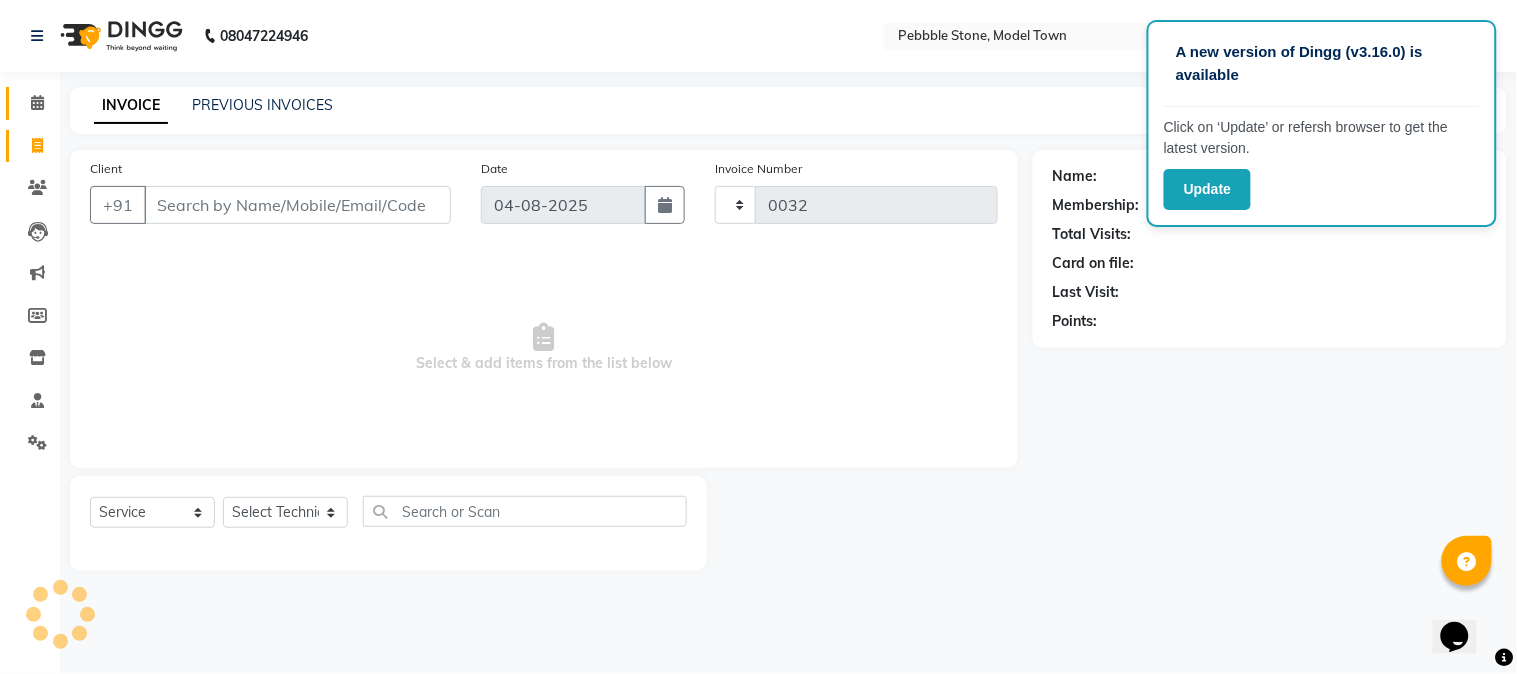 select on "8684" 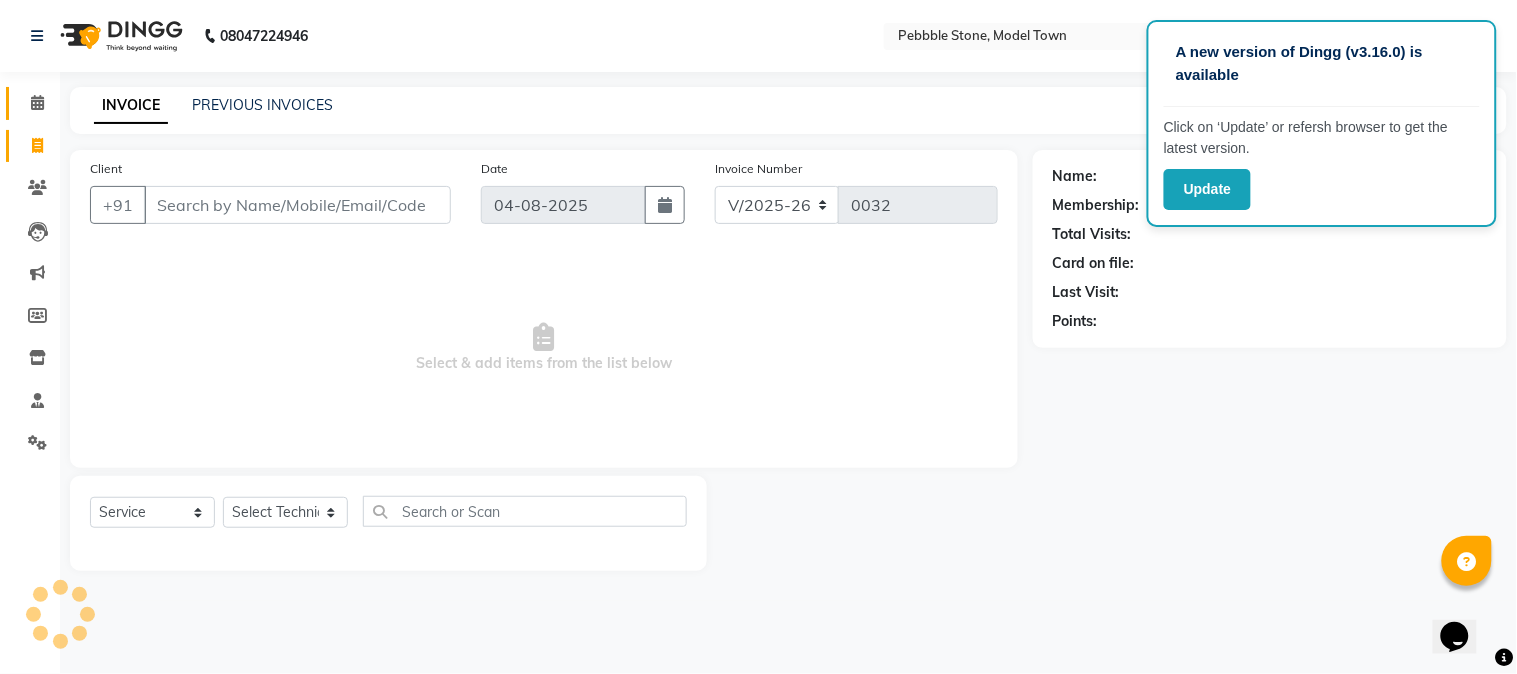 click on "Calendar" 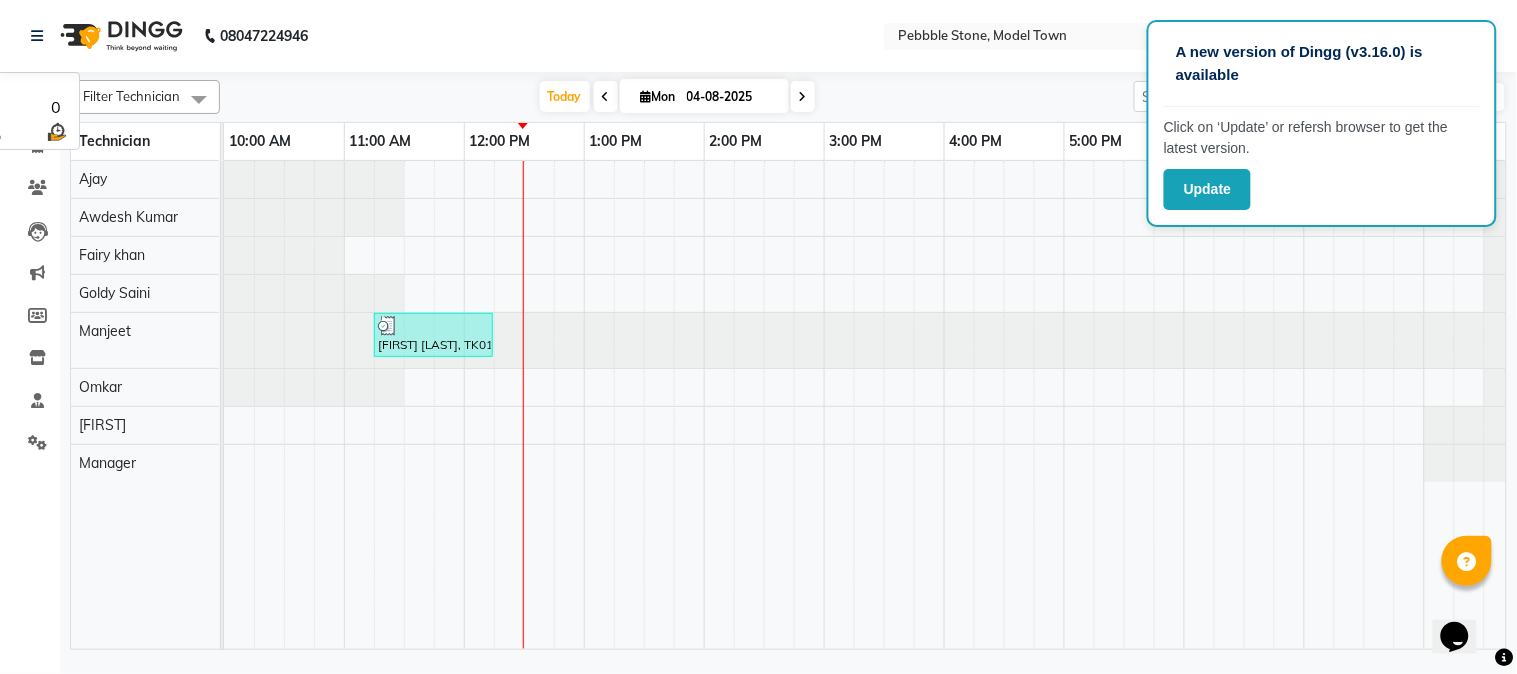scroll, scrollTop: 0, scrollLeft: 0, axis: both 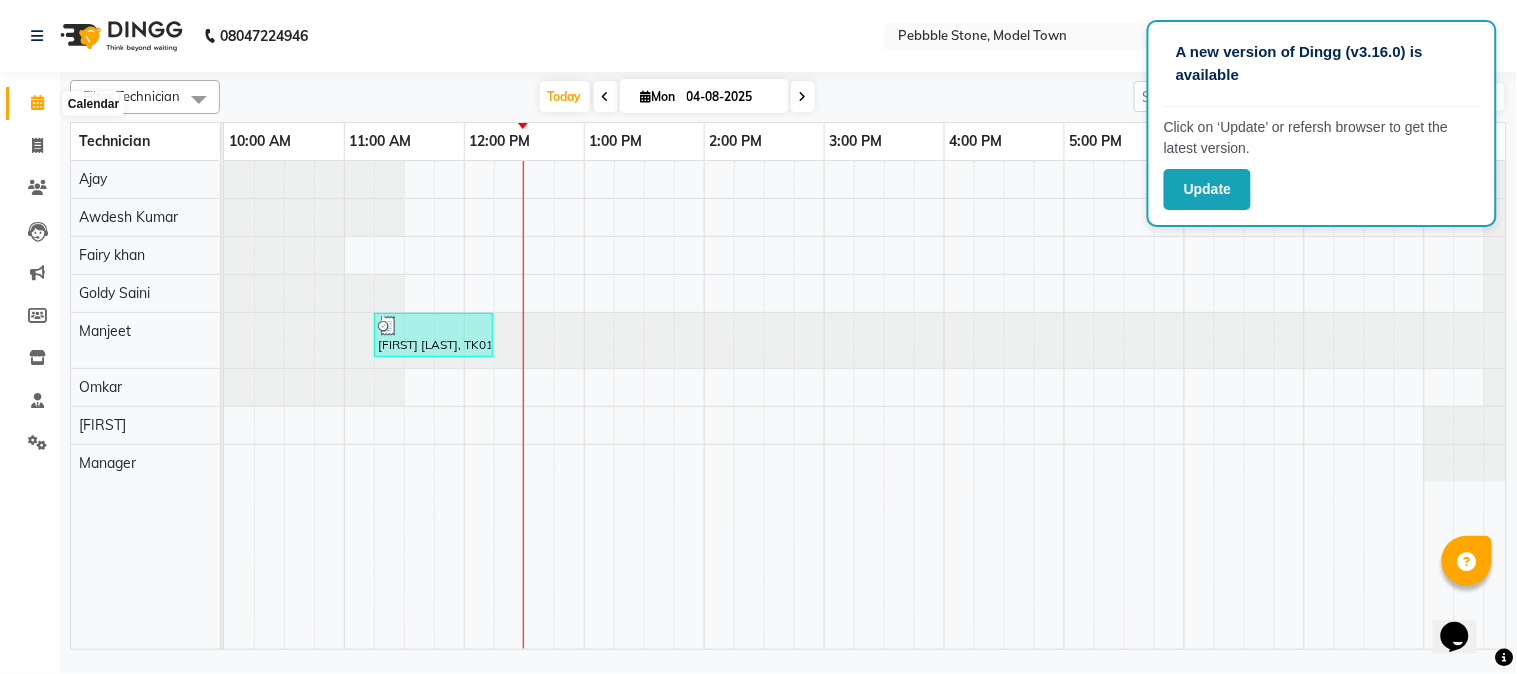 click 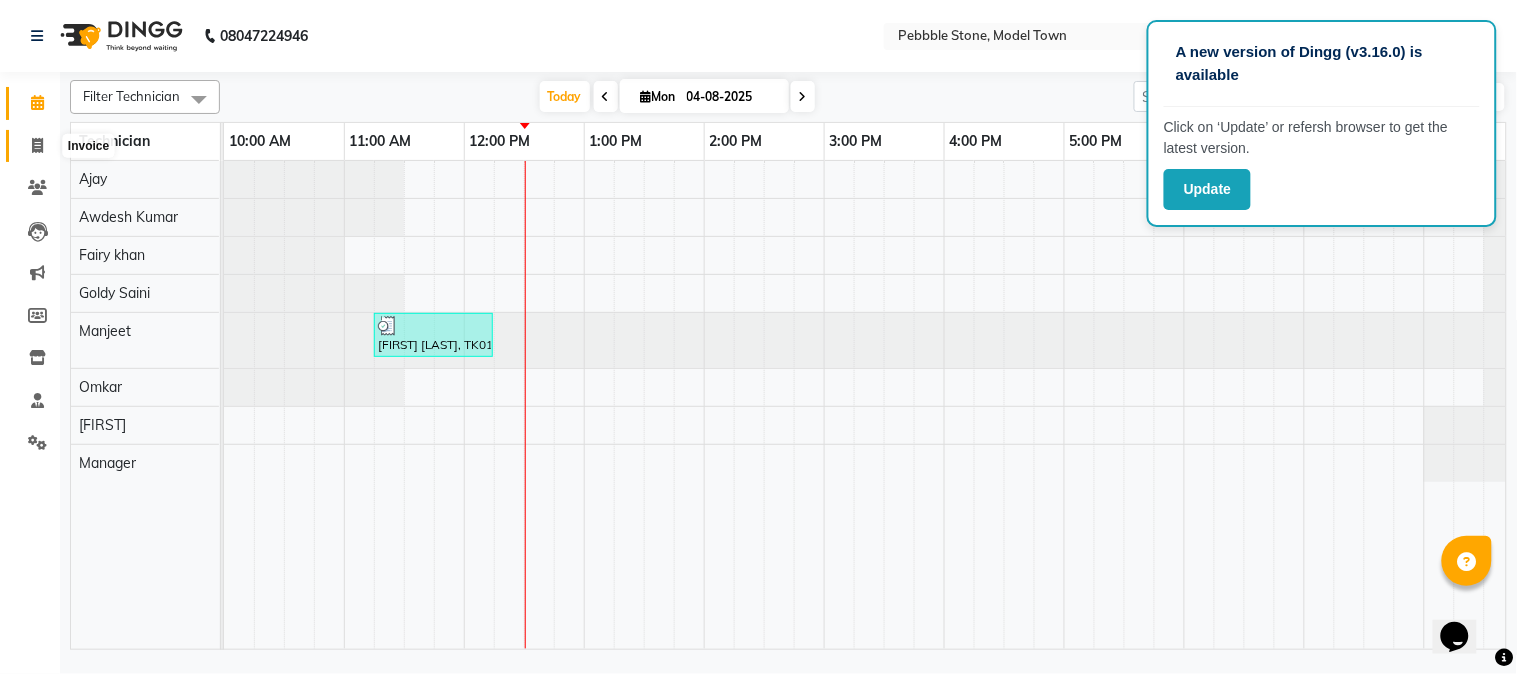 click 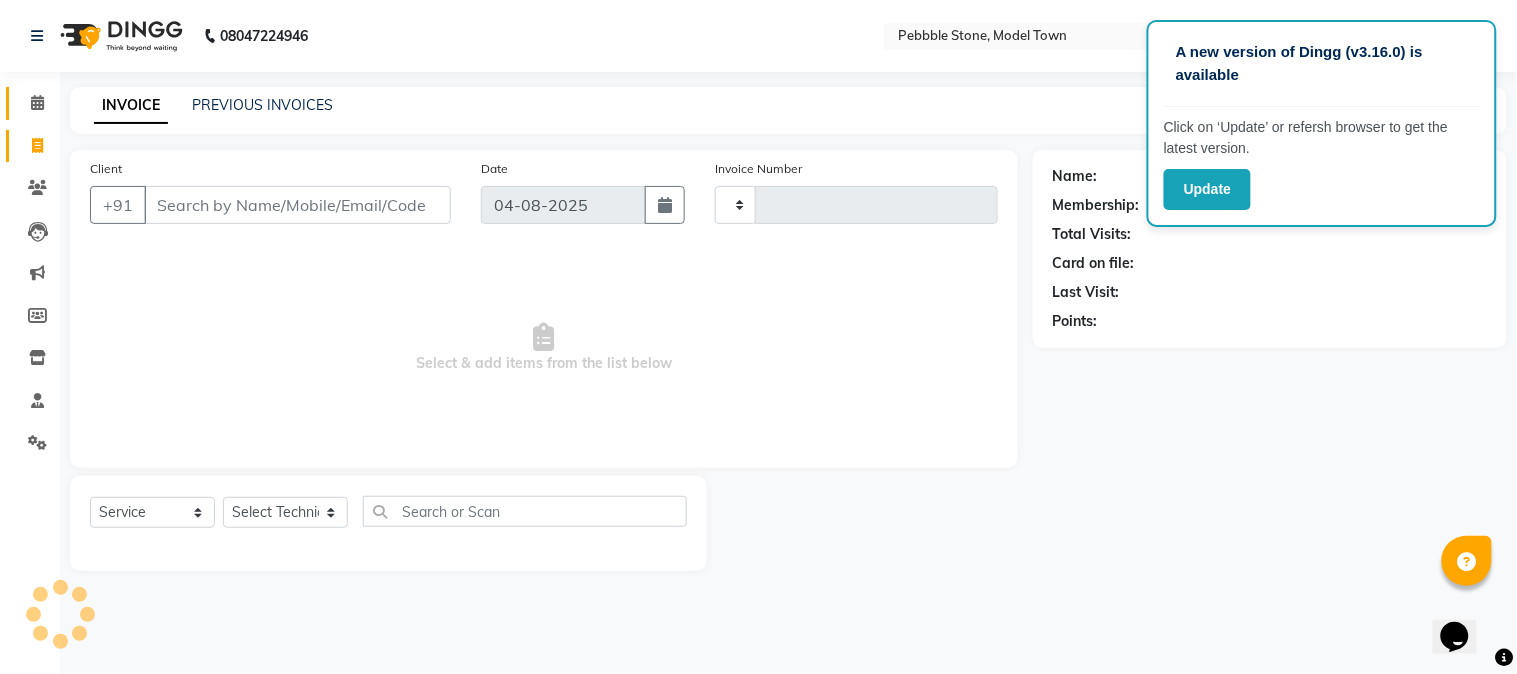 type on "0032" 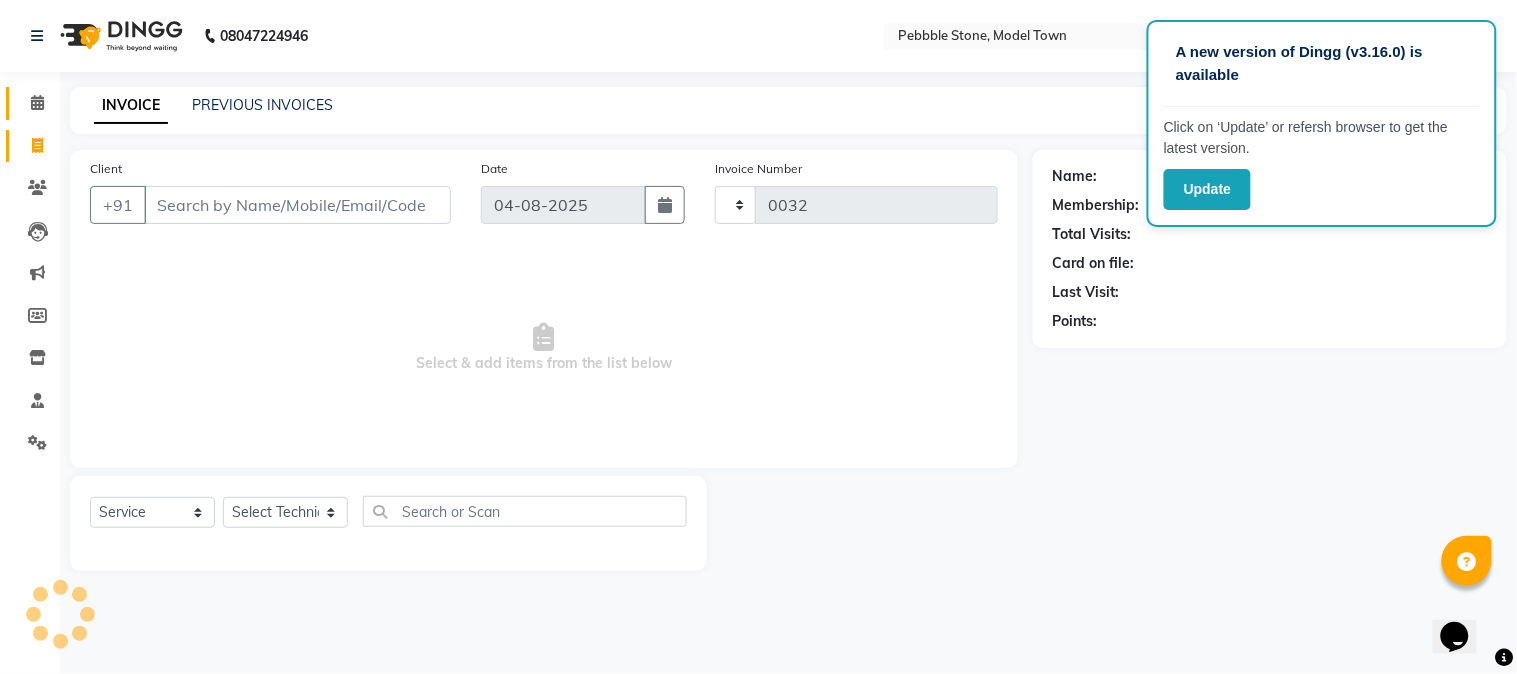 select on "8684" 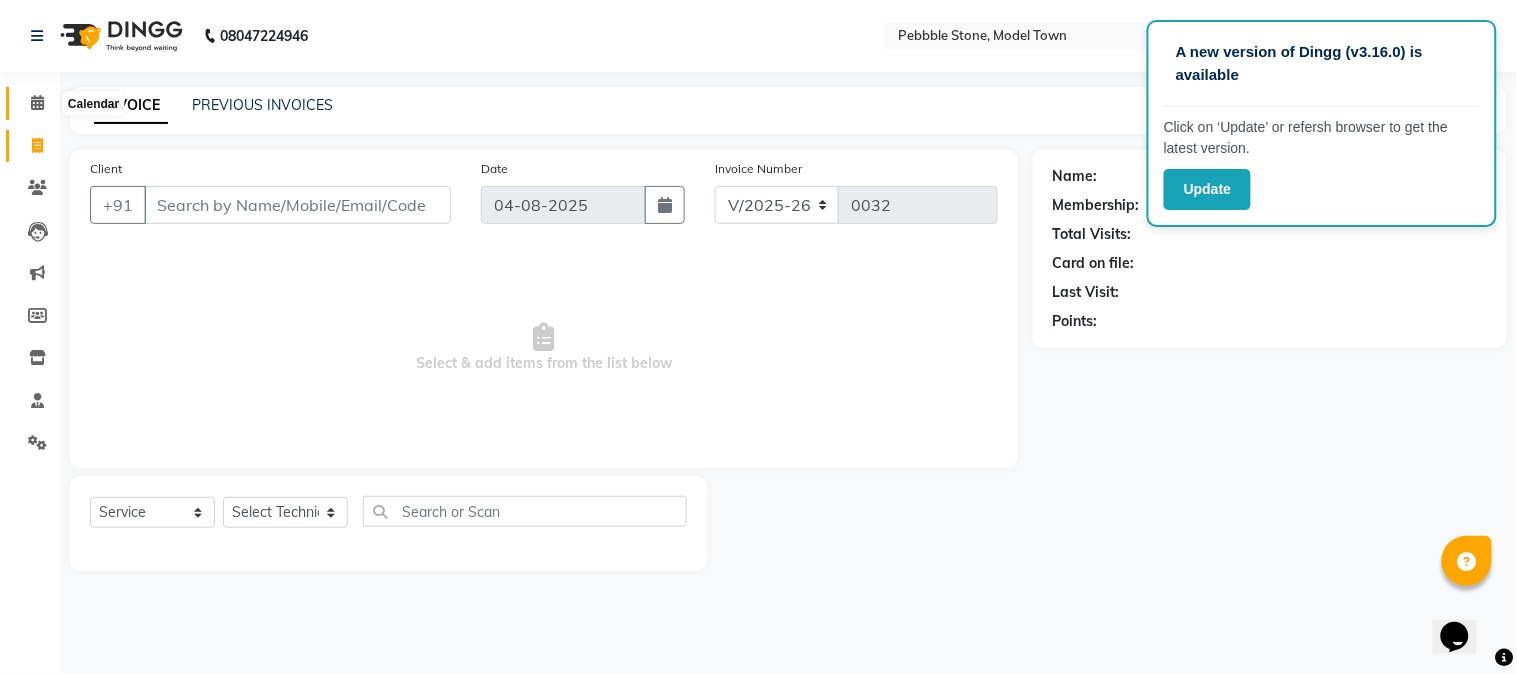 click 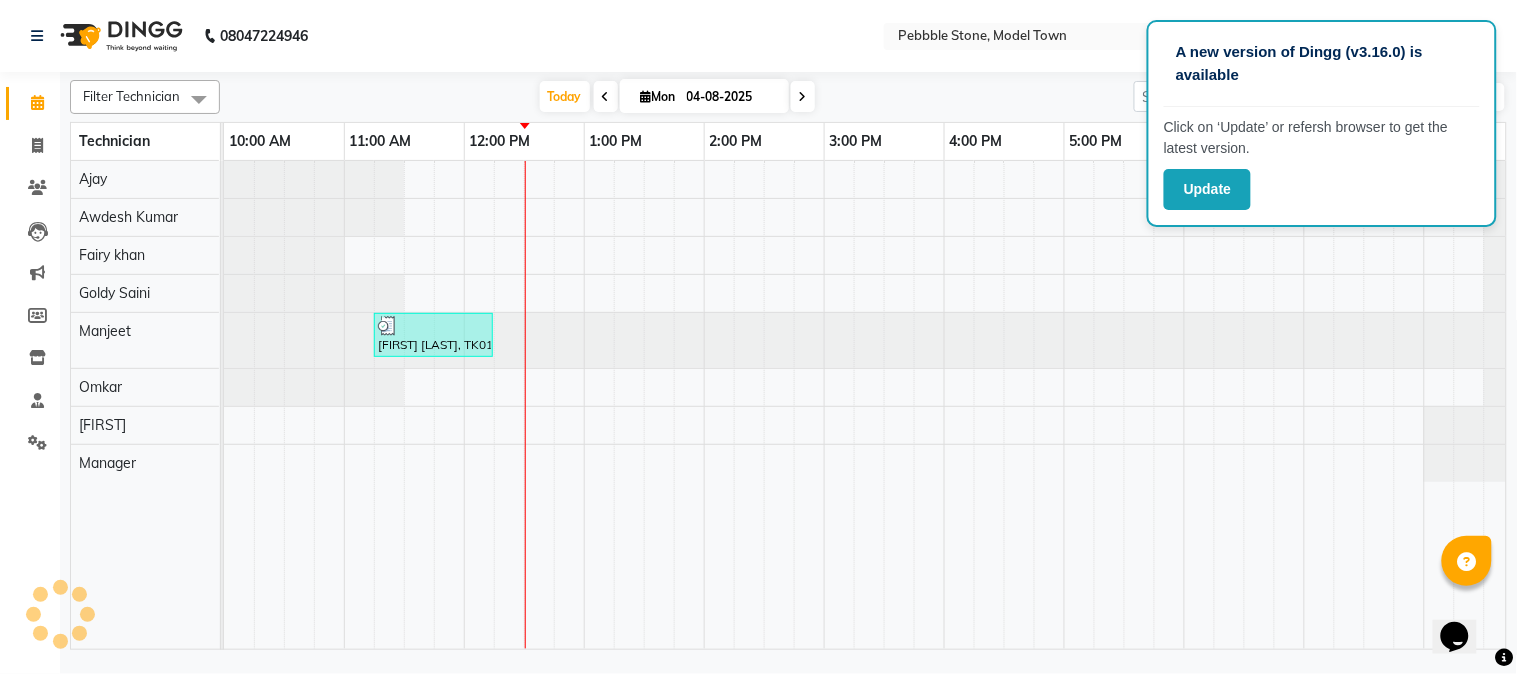 scroll, scrollTop: 0, scrollLeft: 0, axis: both 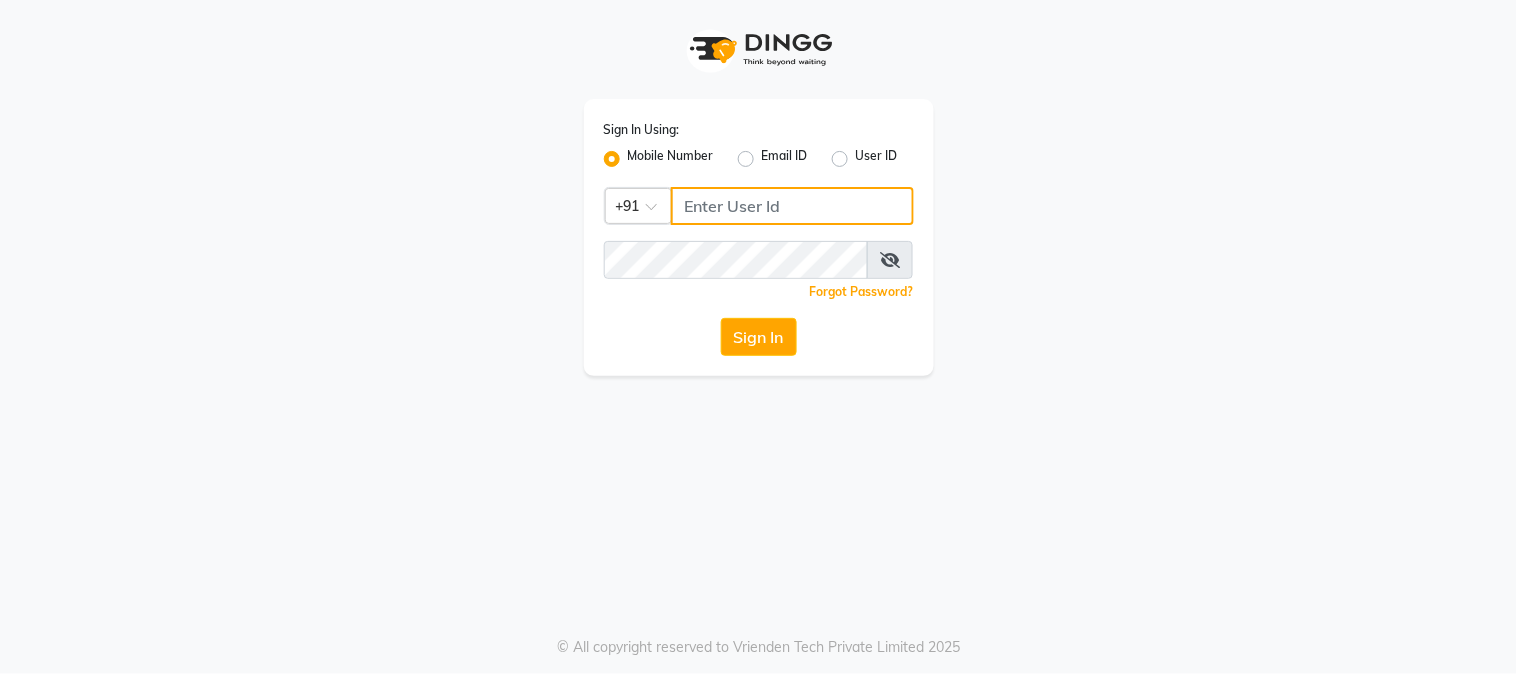 click 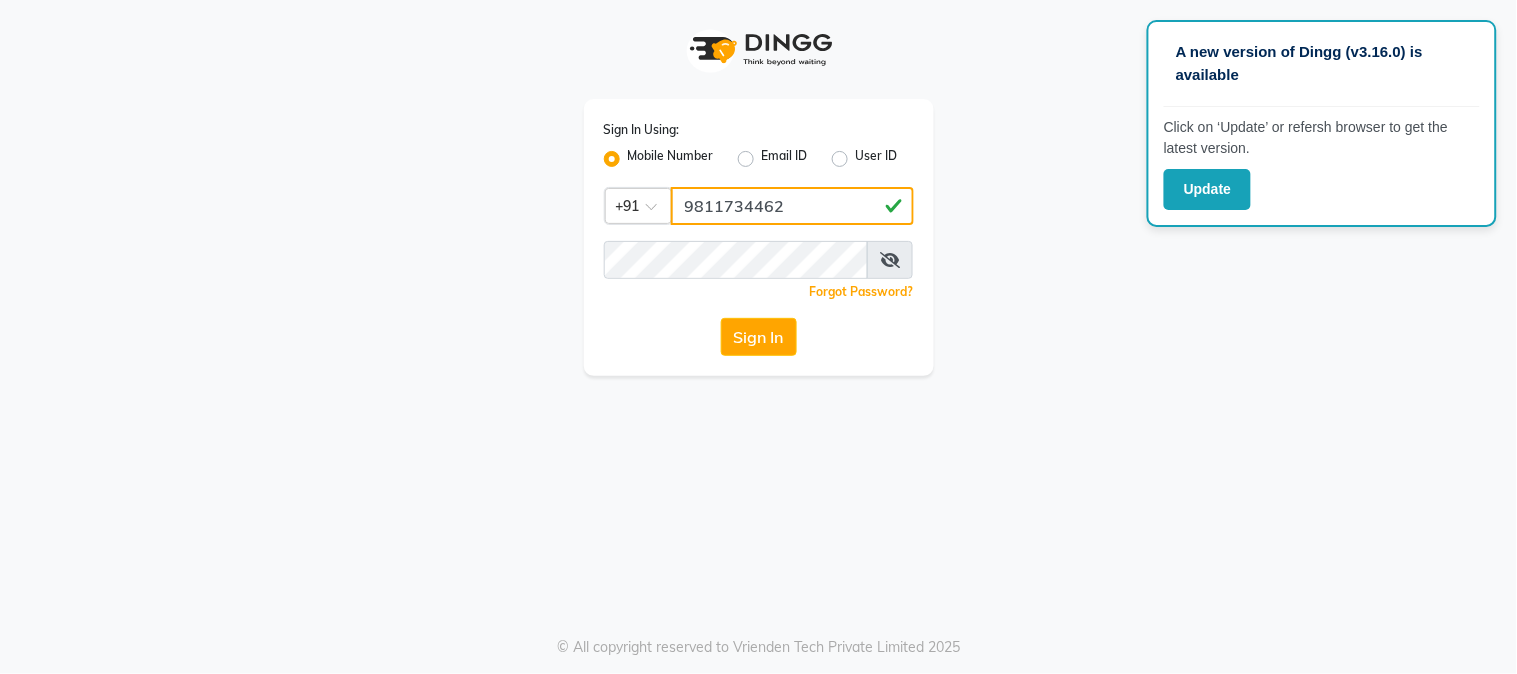 type on "9811734462" 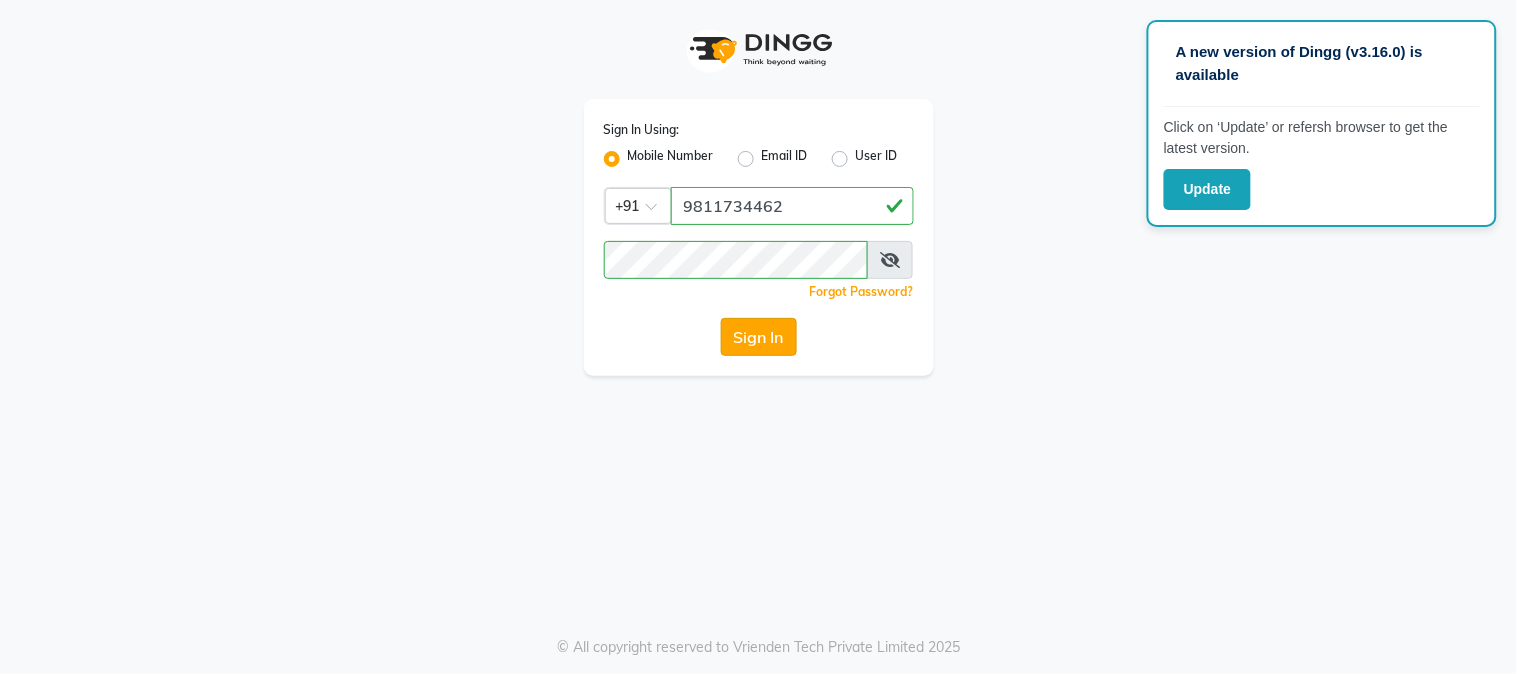 click on "Sign In" 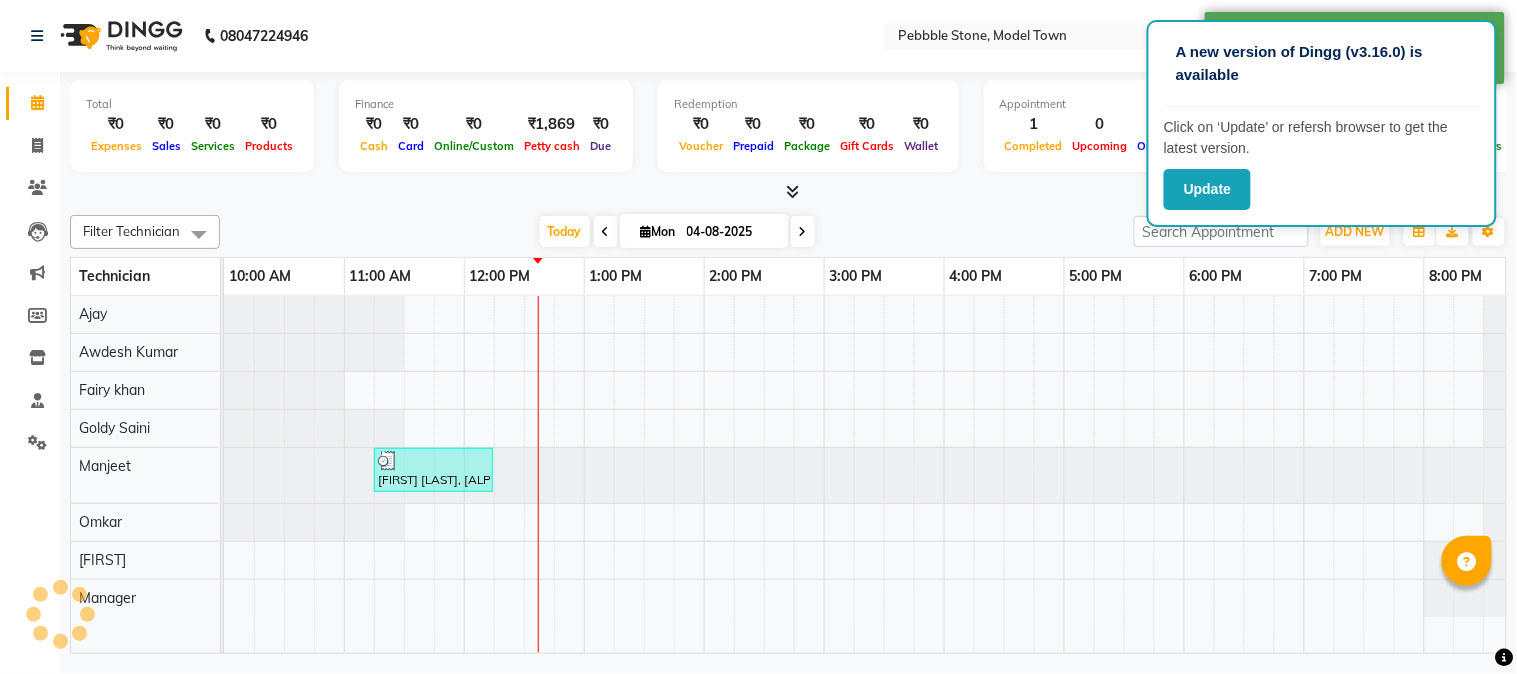 scroll, scrollTop: 0, scrollLeft: 0, axis: both 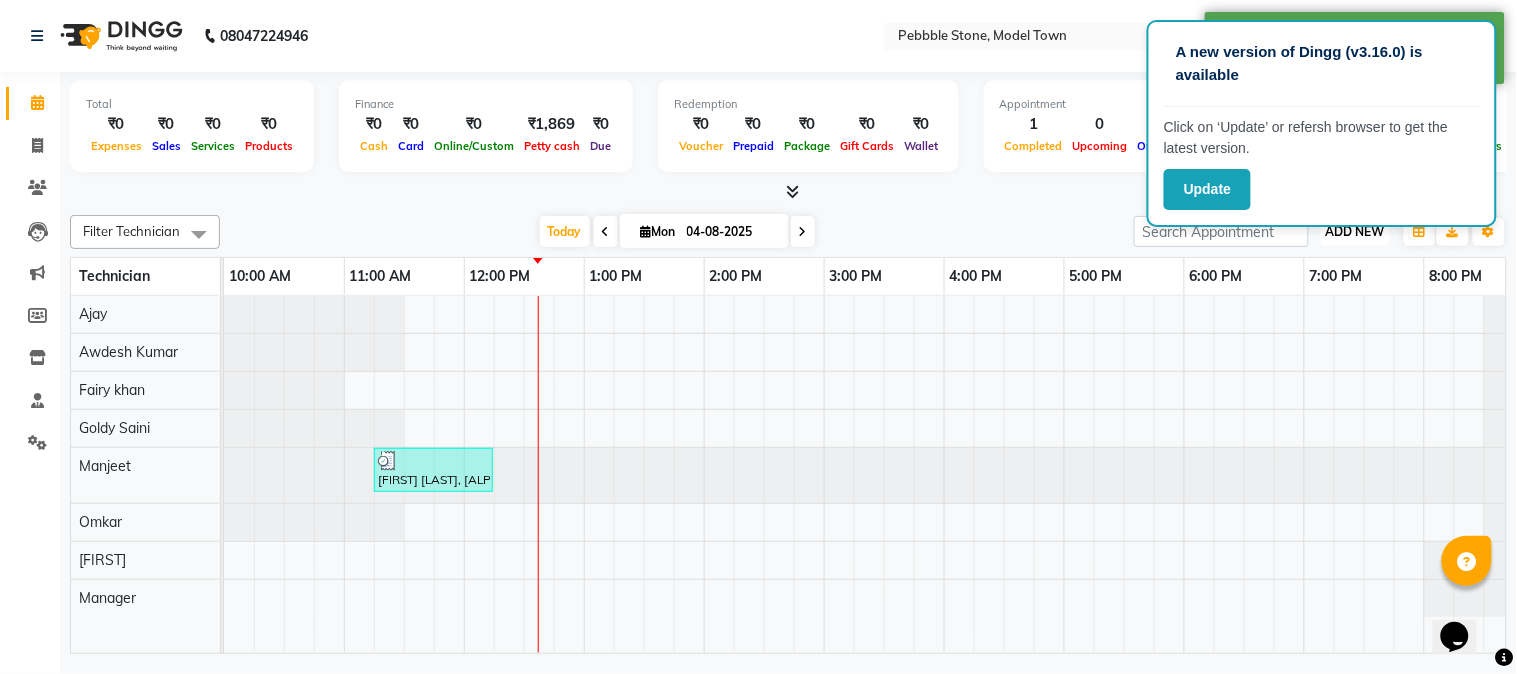 click on "ADD NEW" at bounding box center (1355, 231) 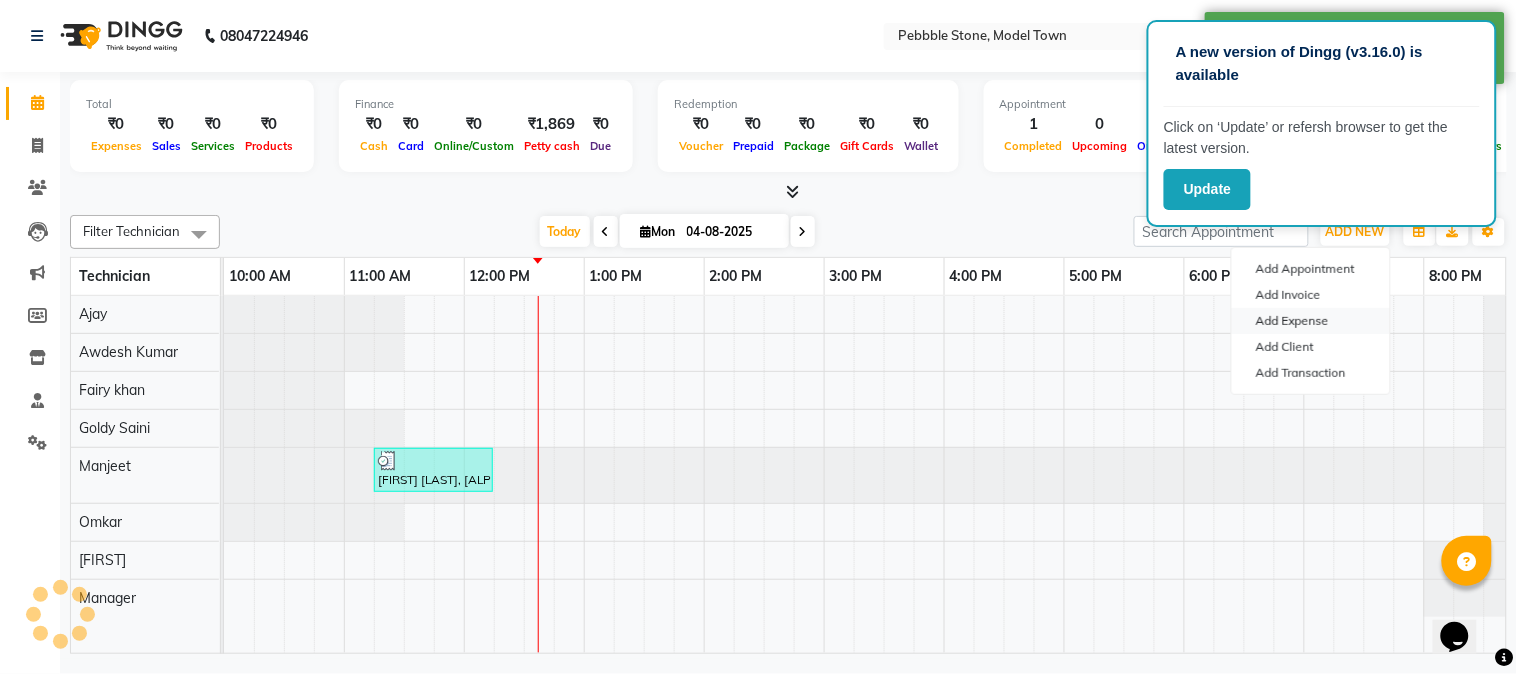 click on "Add Expense" at bounding box center [1311, 321] 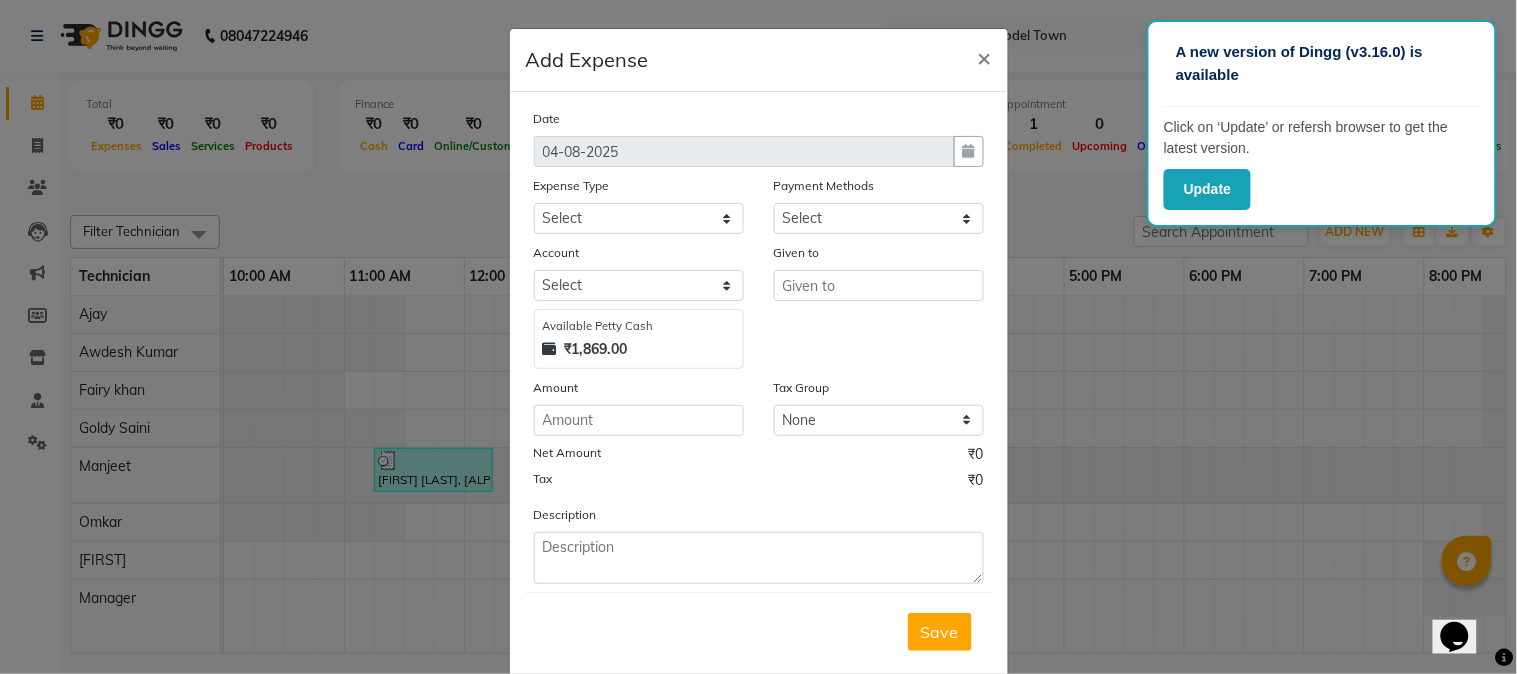 select on "1" 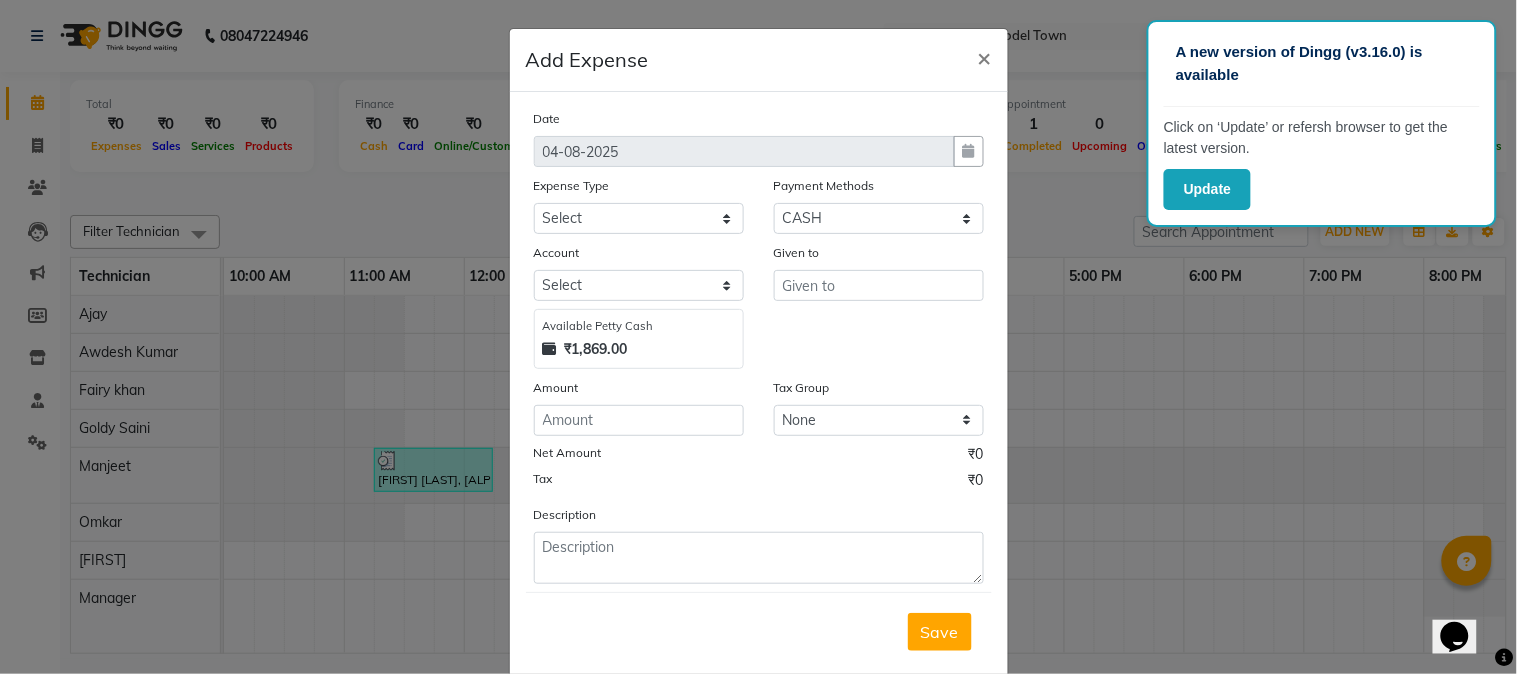 select on "7952" 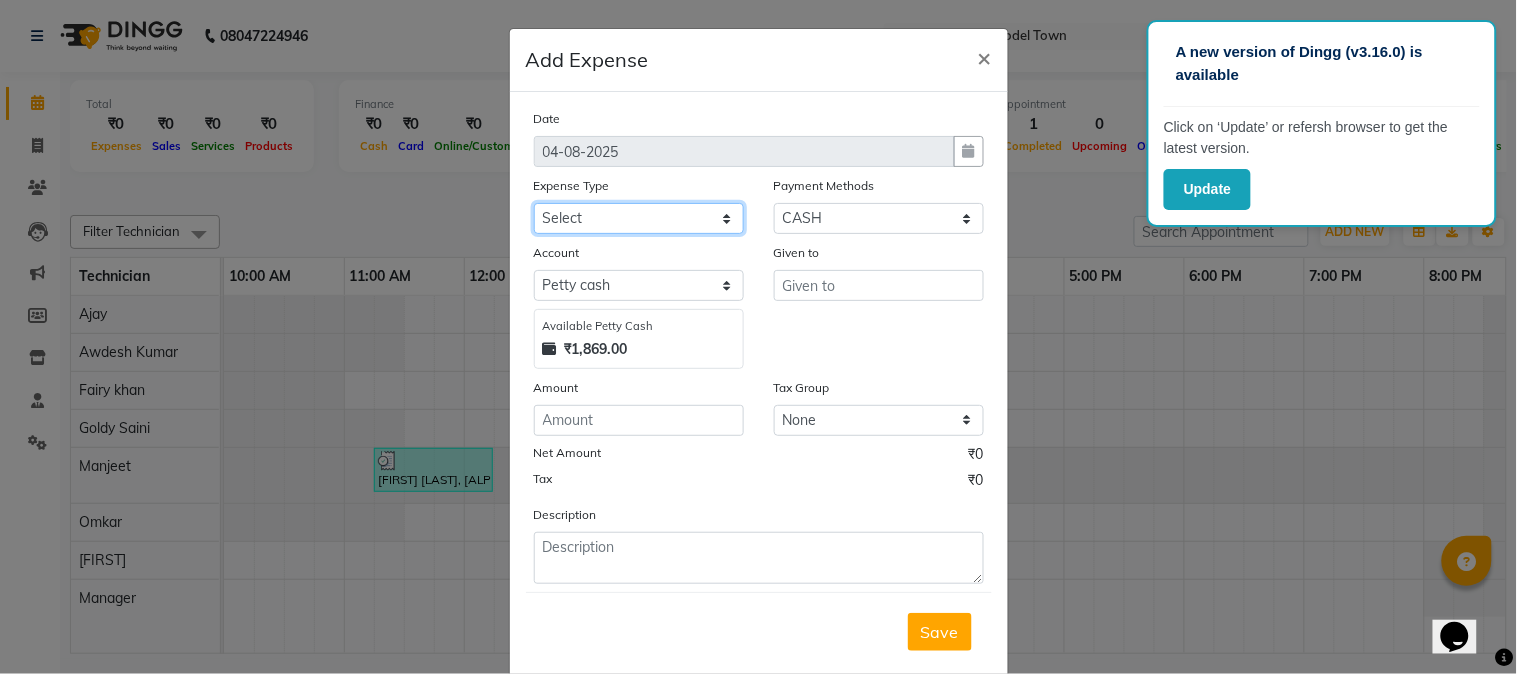 click on "Select Advance Salary Bank charges Car maintenance  Cash transfer to bank Cash transfer to hub Client Snacks Clinical charges Equipment Fuel Govt fee Incentive Insurance International purchase Loan Repayment Maintenance Marketing Milk Miscellaneous MRA Other Pantry Product Rent Salary Staff Snacks Tax Tea & Refreshment Utilities" 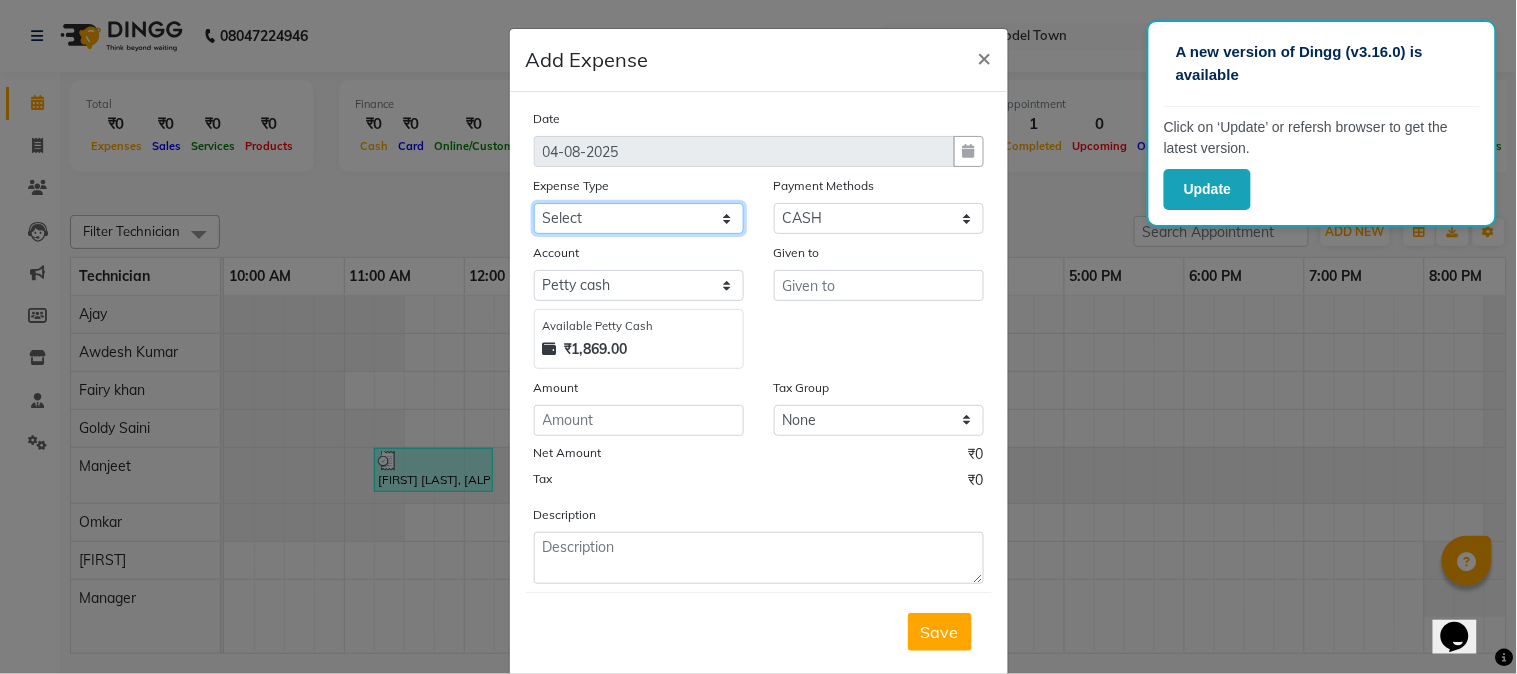 select on "24062" 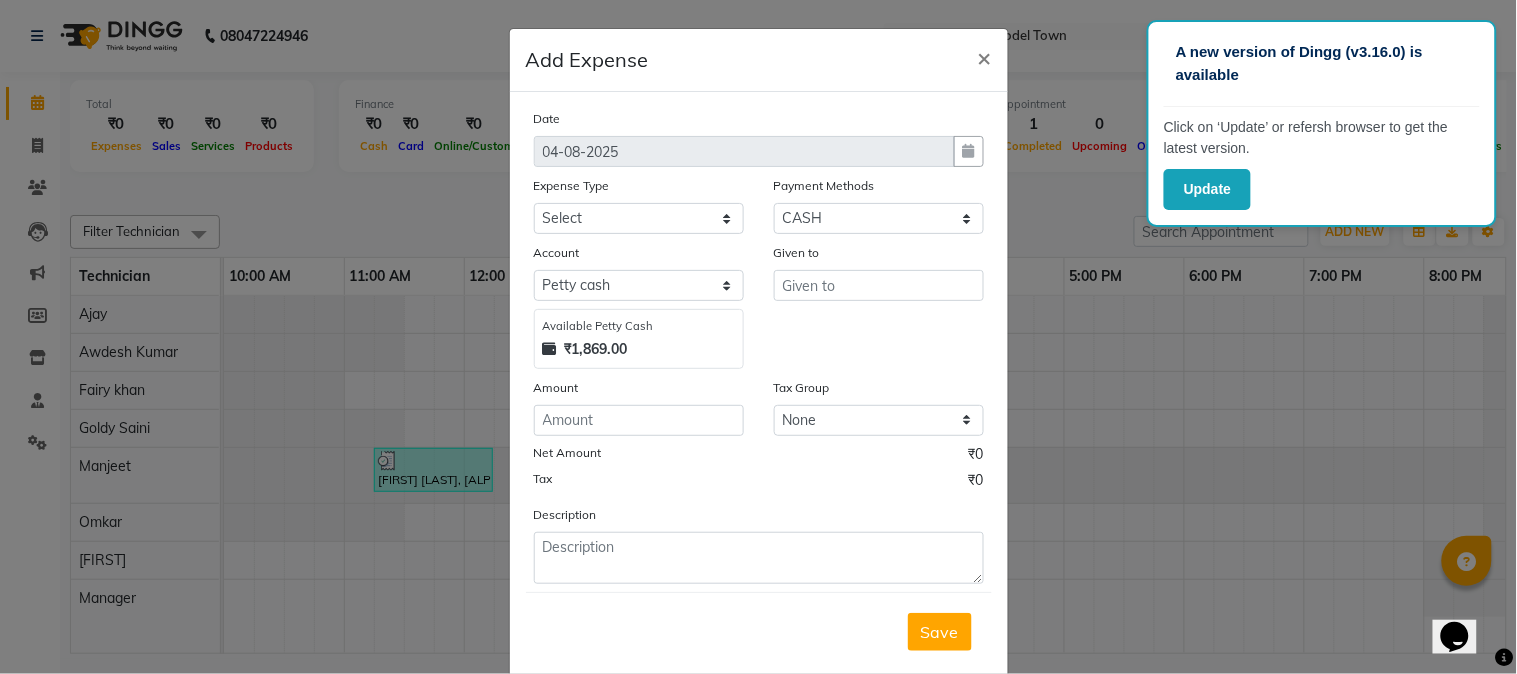 click on "Given to" 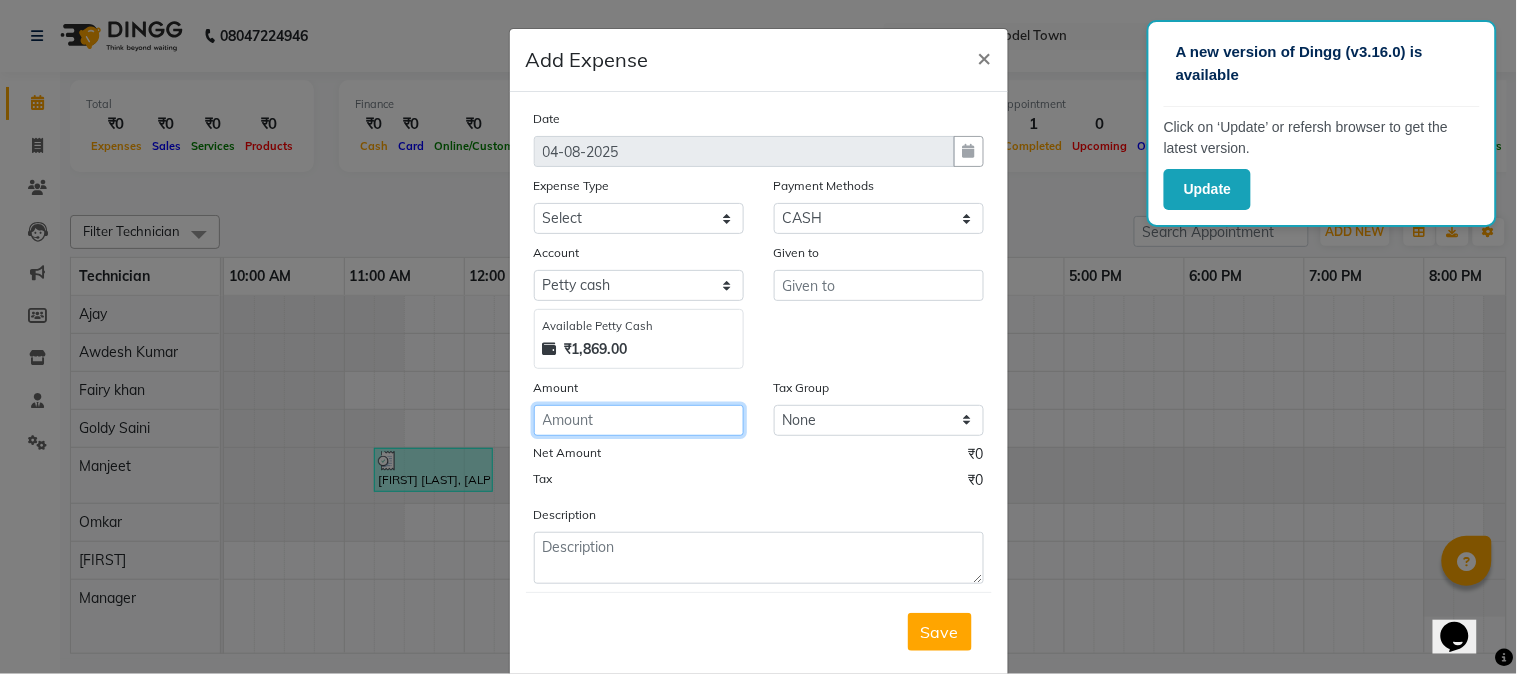 click 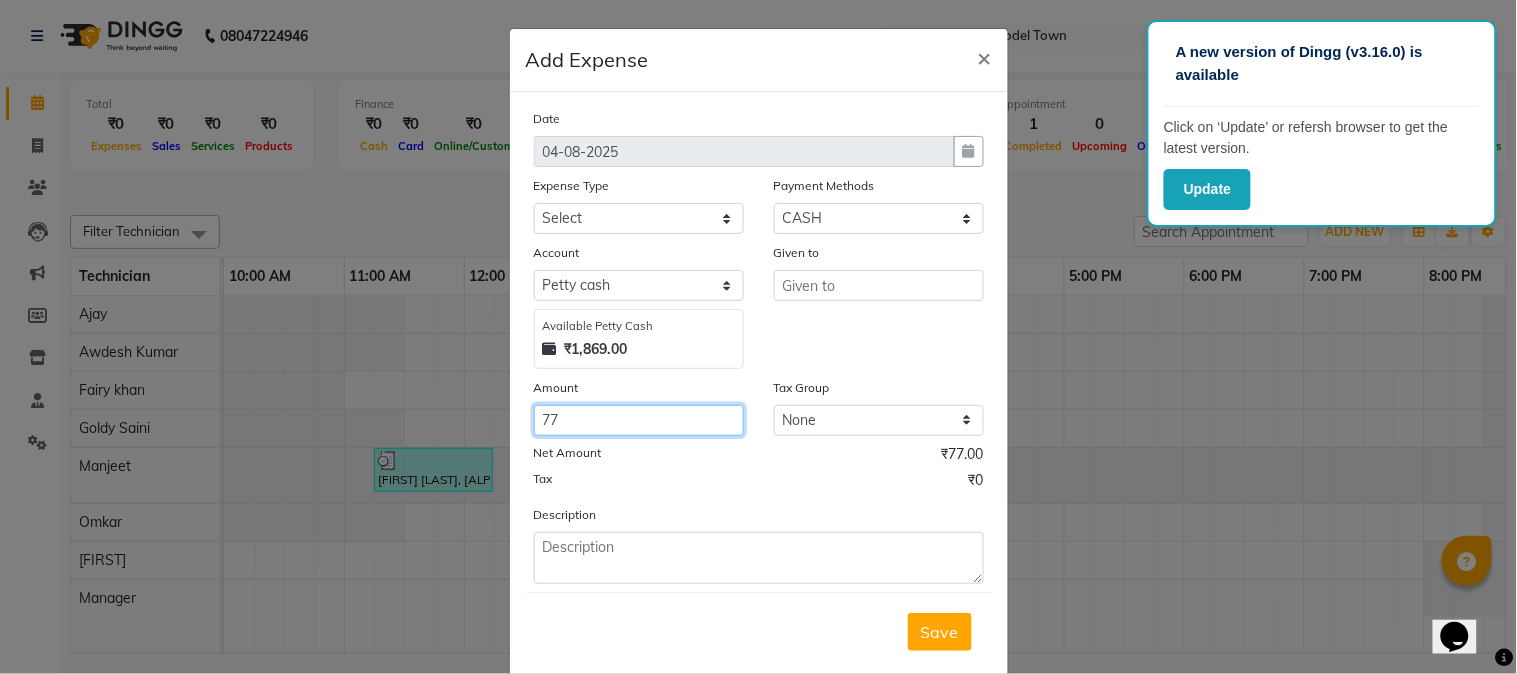 type on "77" 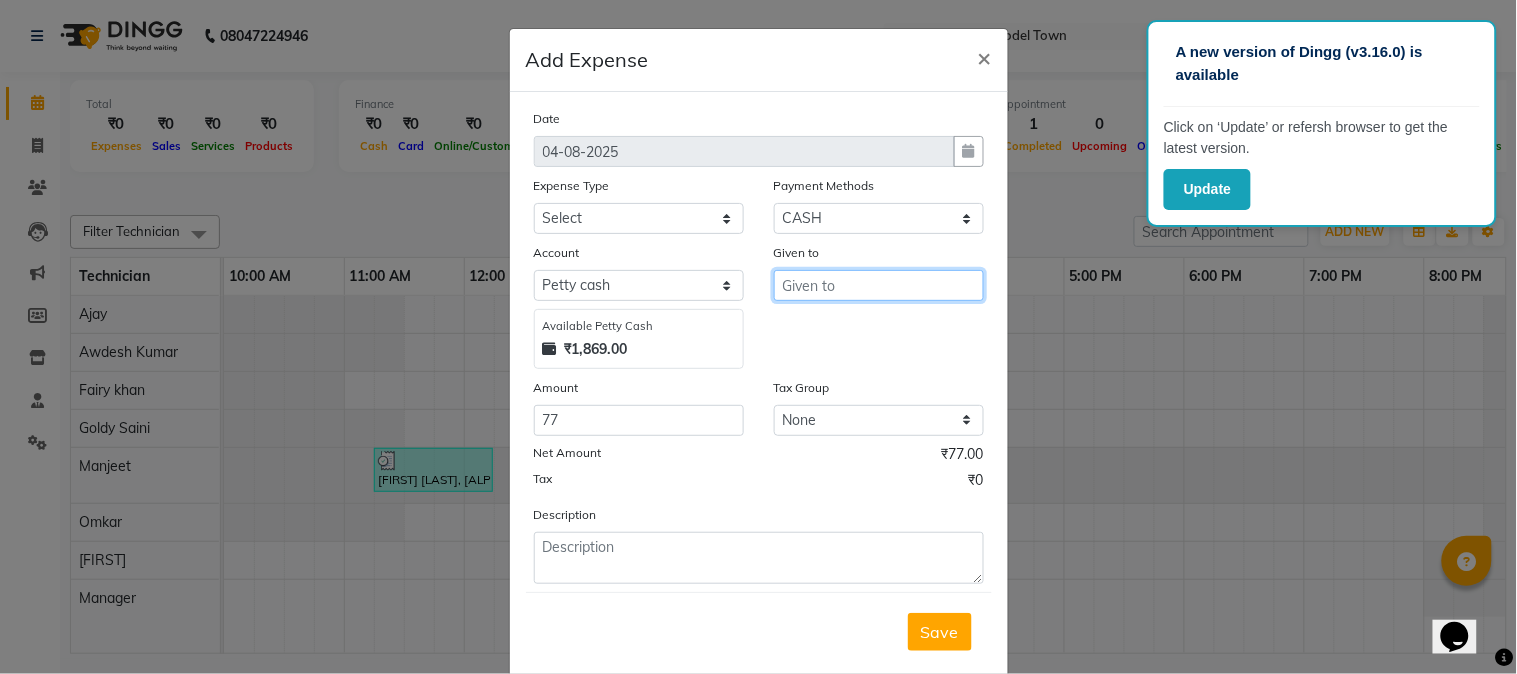 click at bounding box center [879, 285] 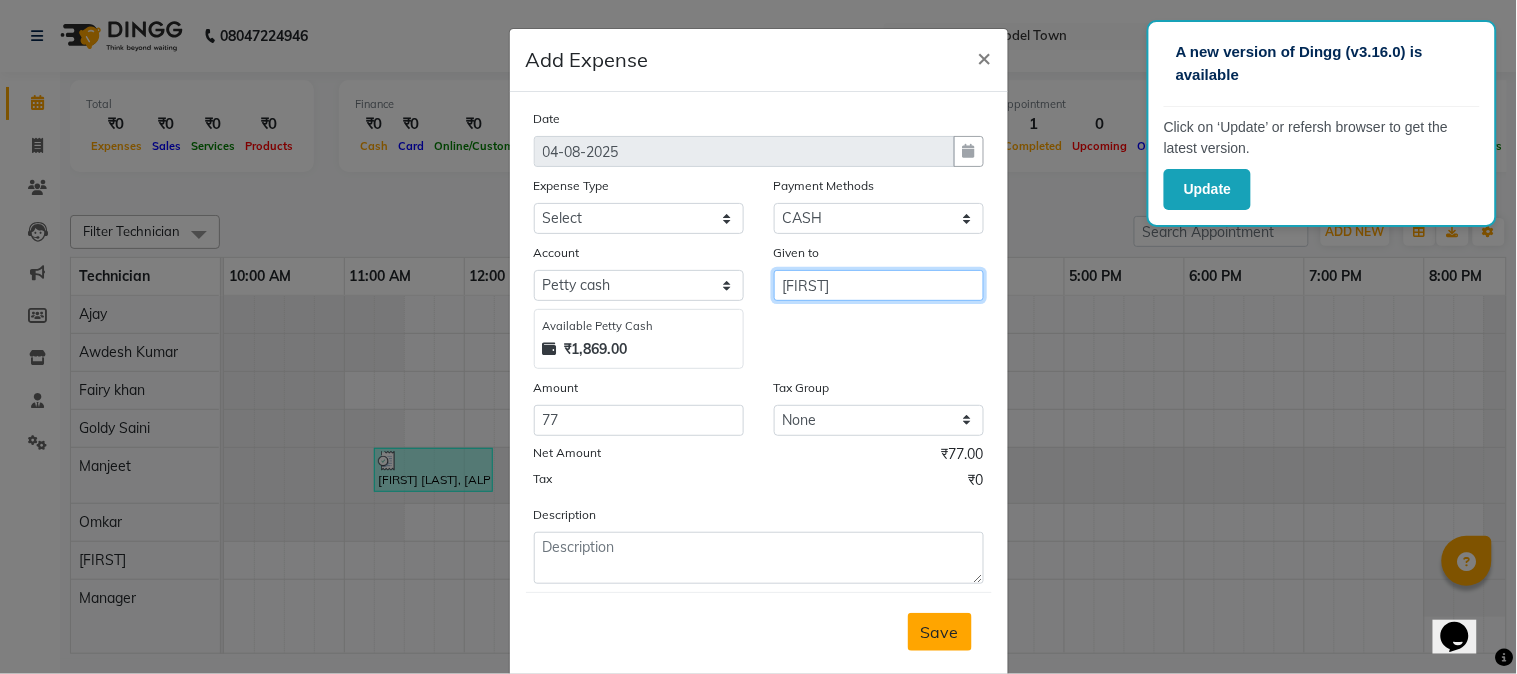 type on "pankaj" 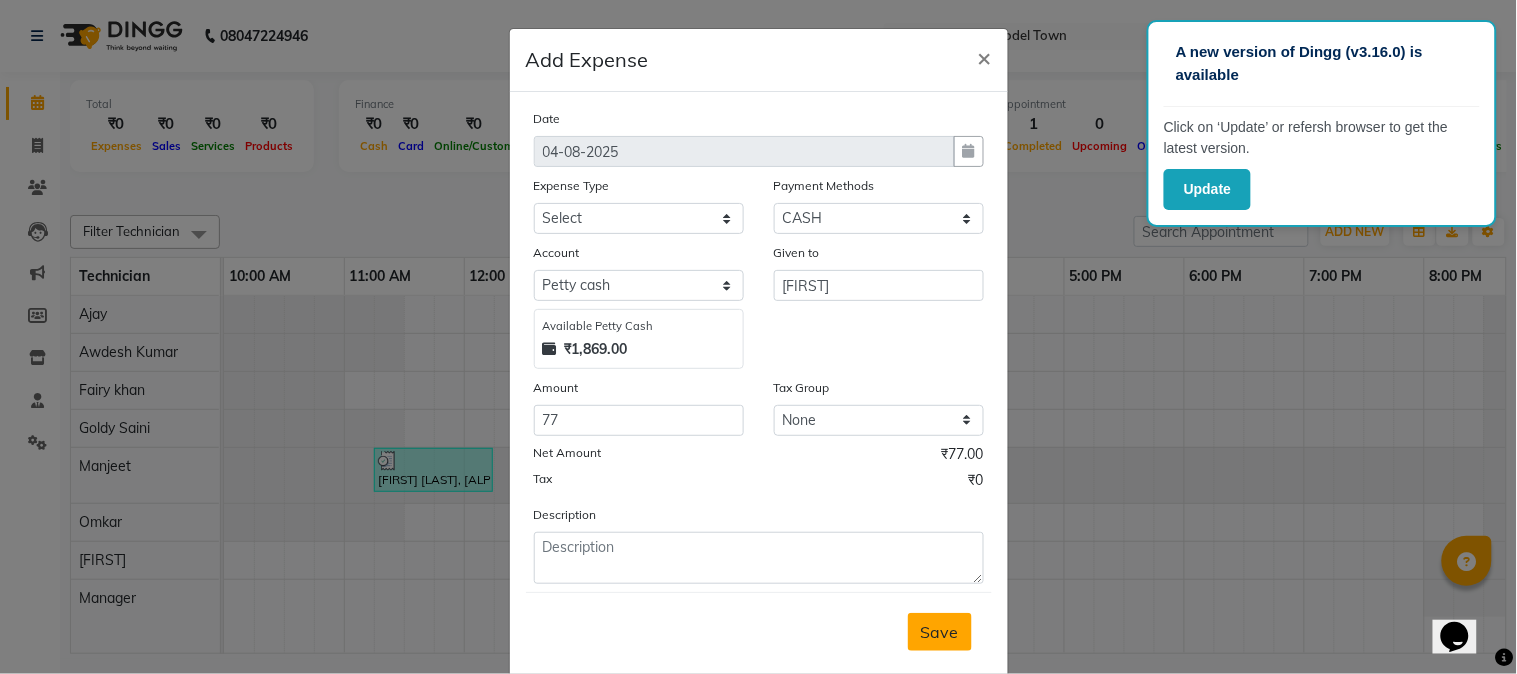 click on "Save" at bounding box center [940, 632] 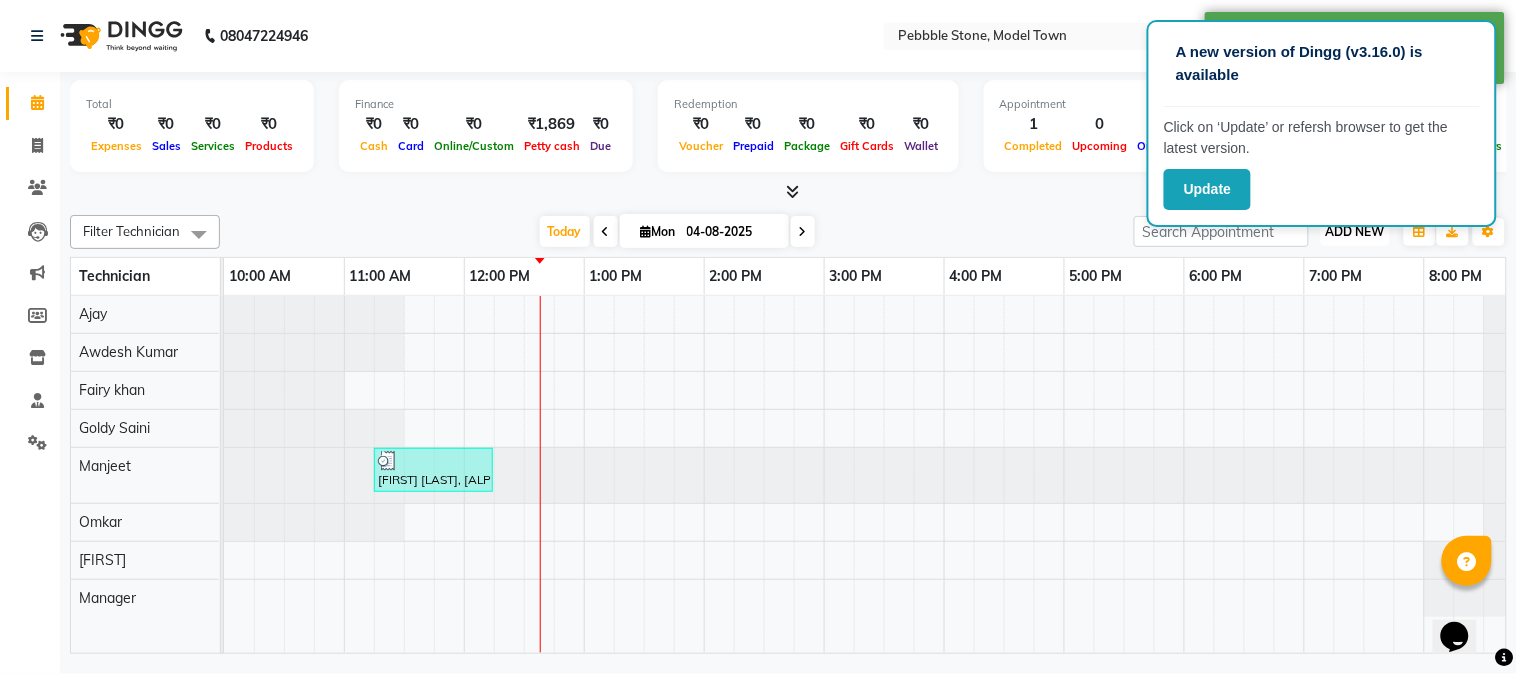 click on "ADD NEW" at bounding box center (1355, 231) 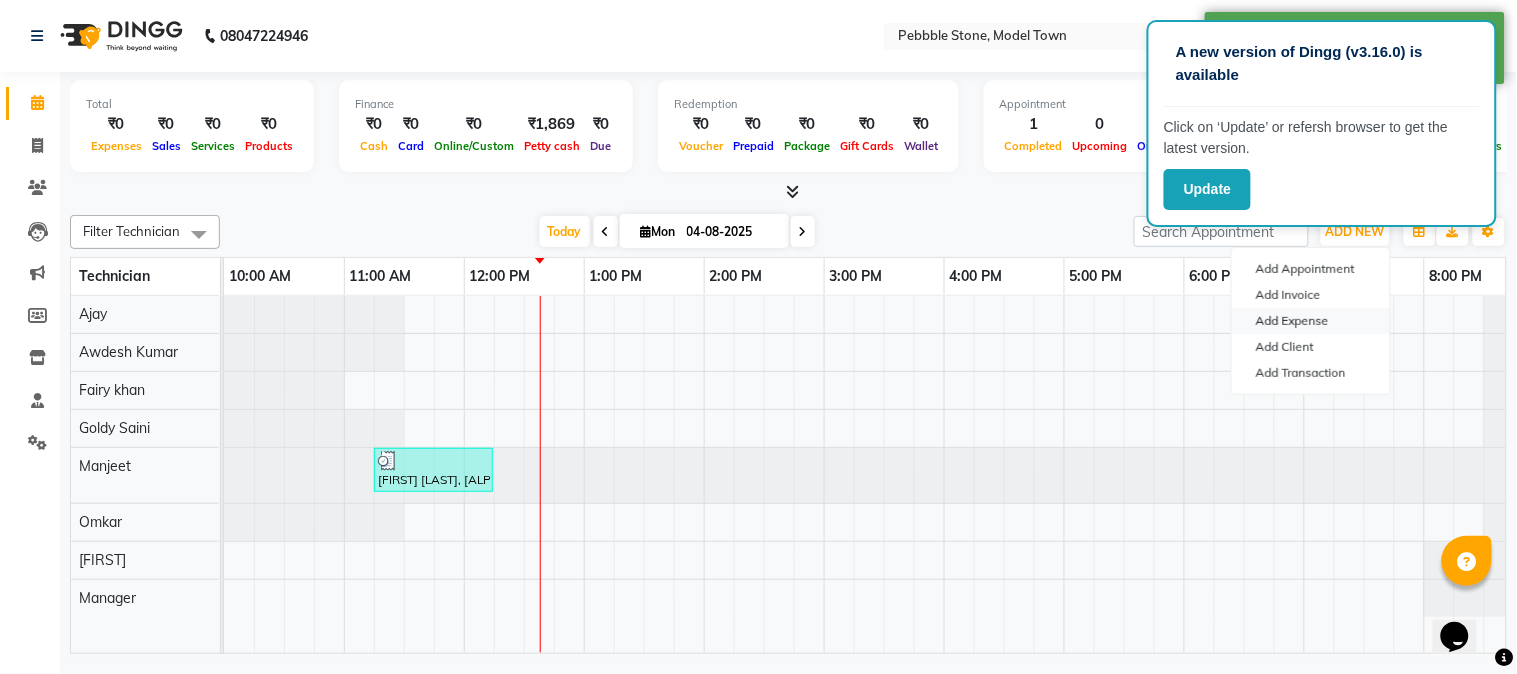 click on "Add Expense" at bounding box center (1311, 321) 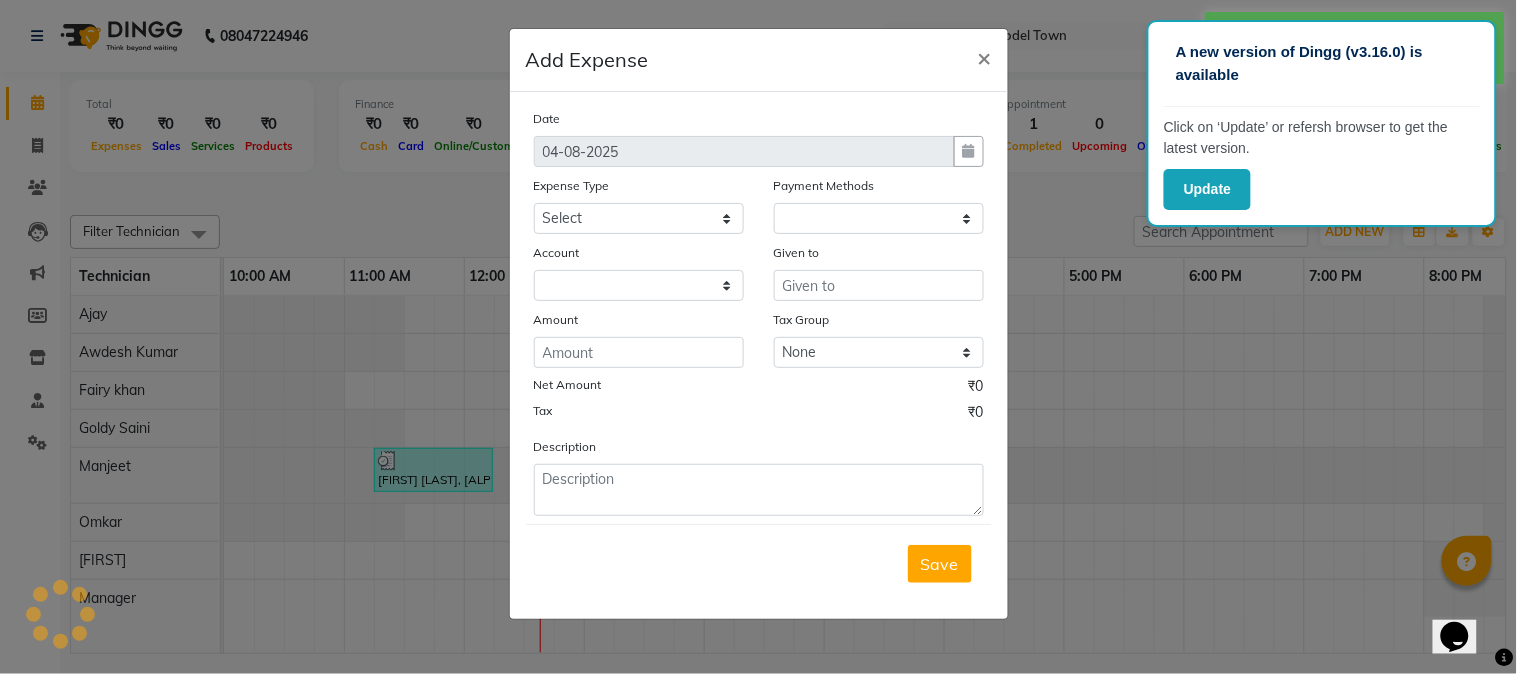select on "1" 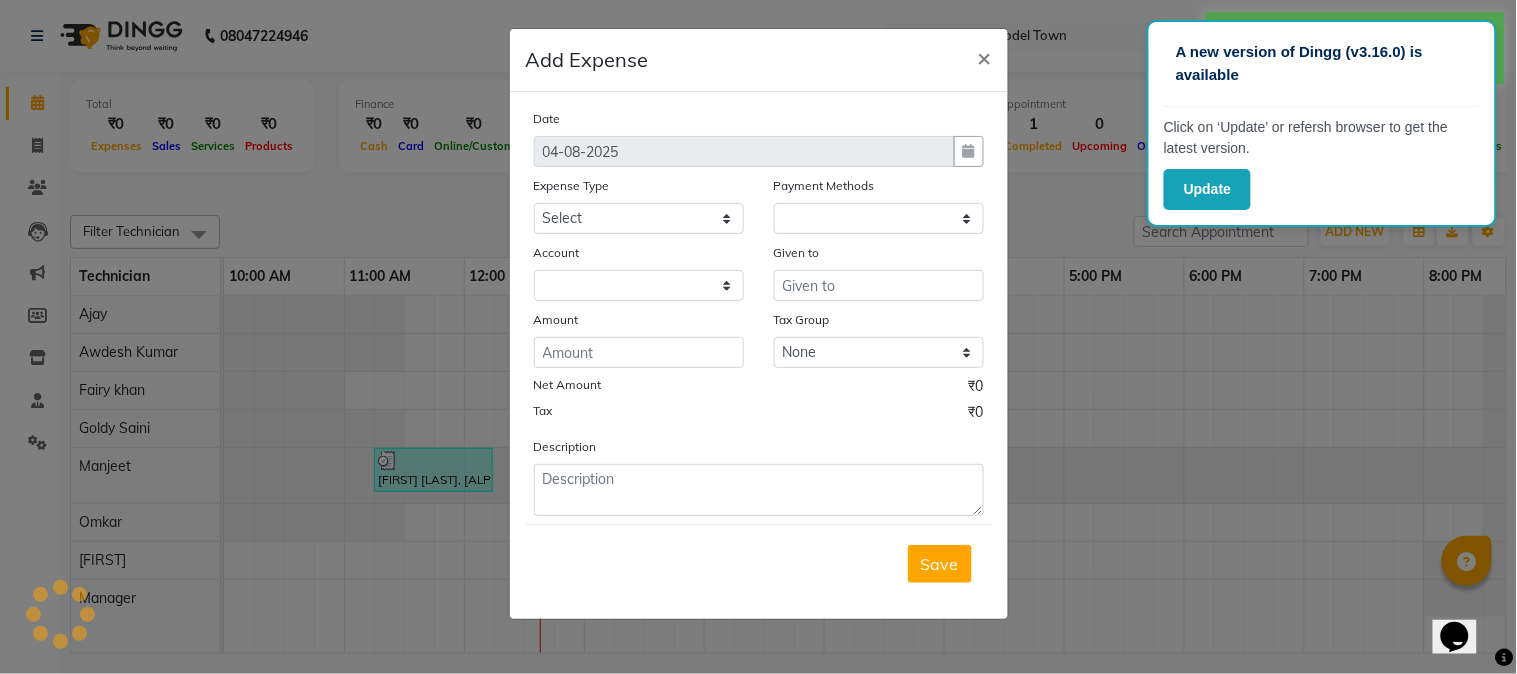 select on "7952" 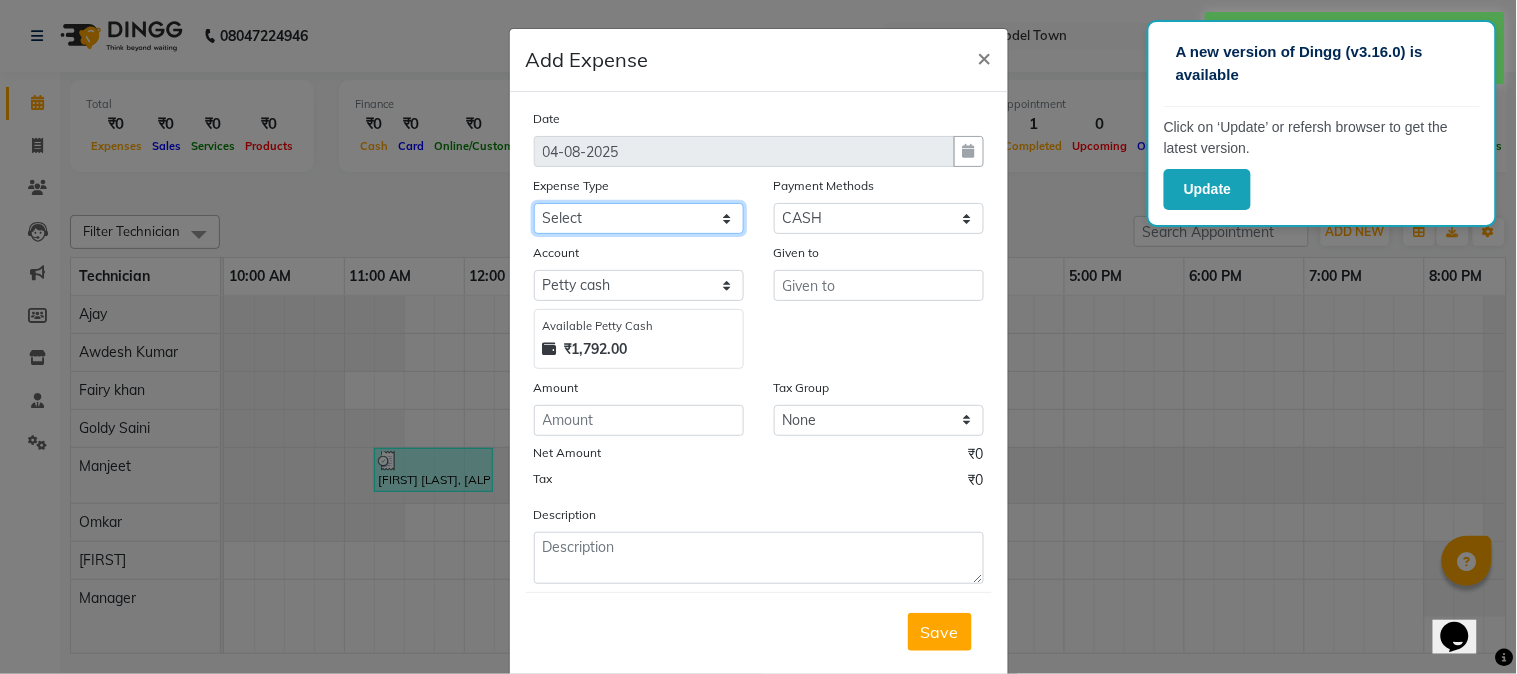 click on "Select Advance Salary Bank charges Car maintenance  Cash transfer to bank Cash transfer to hub Client Snacks Clinical charges Equipment Fuel Govt fee Incentive Insurance International purchase Loan Repayment Maintenance Marketing Milk Miscellaneous MRA Other Pantry Product Rent Salary Staff Snacks Tax Tea & Refreshment Utilities" 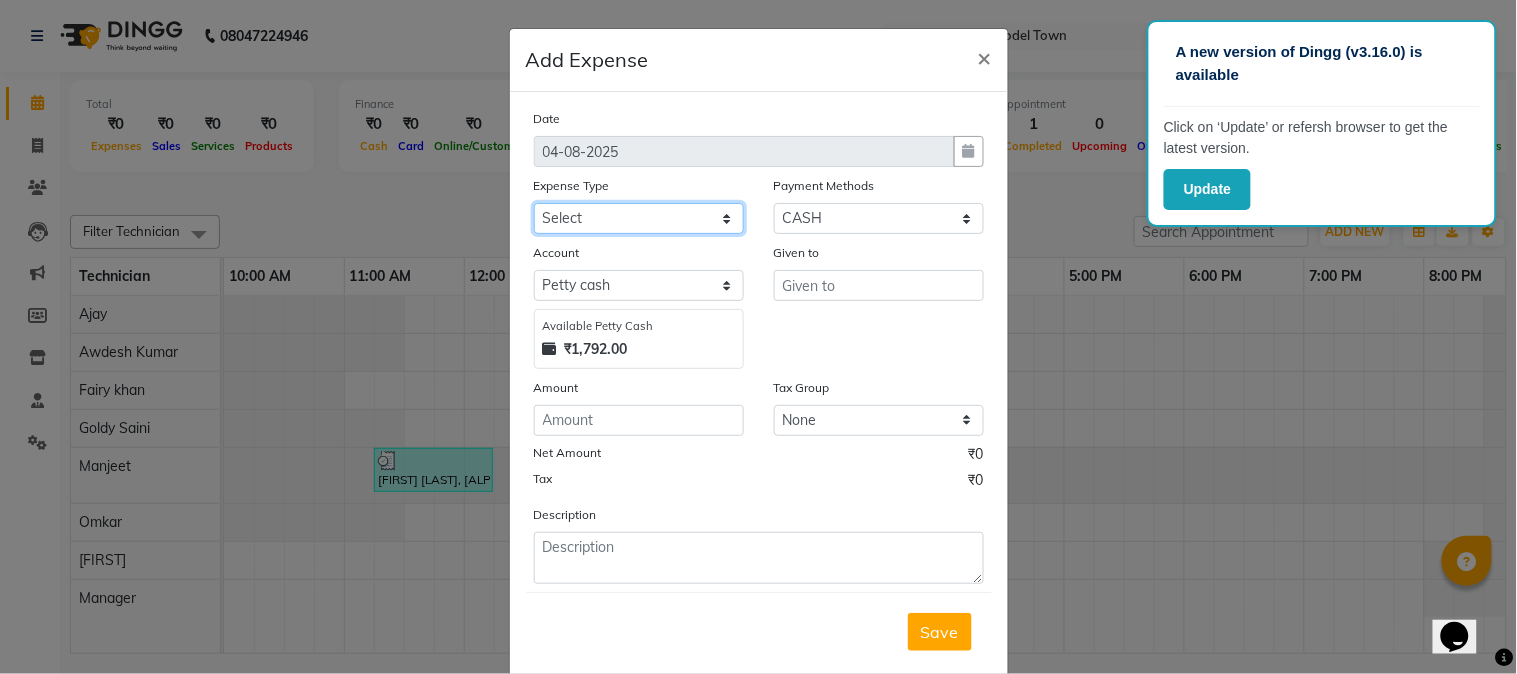 select on "24044" 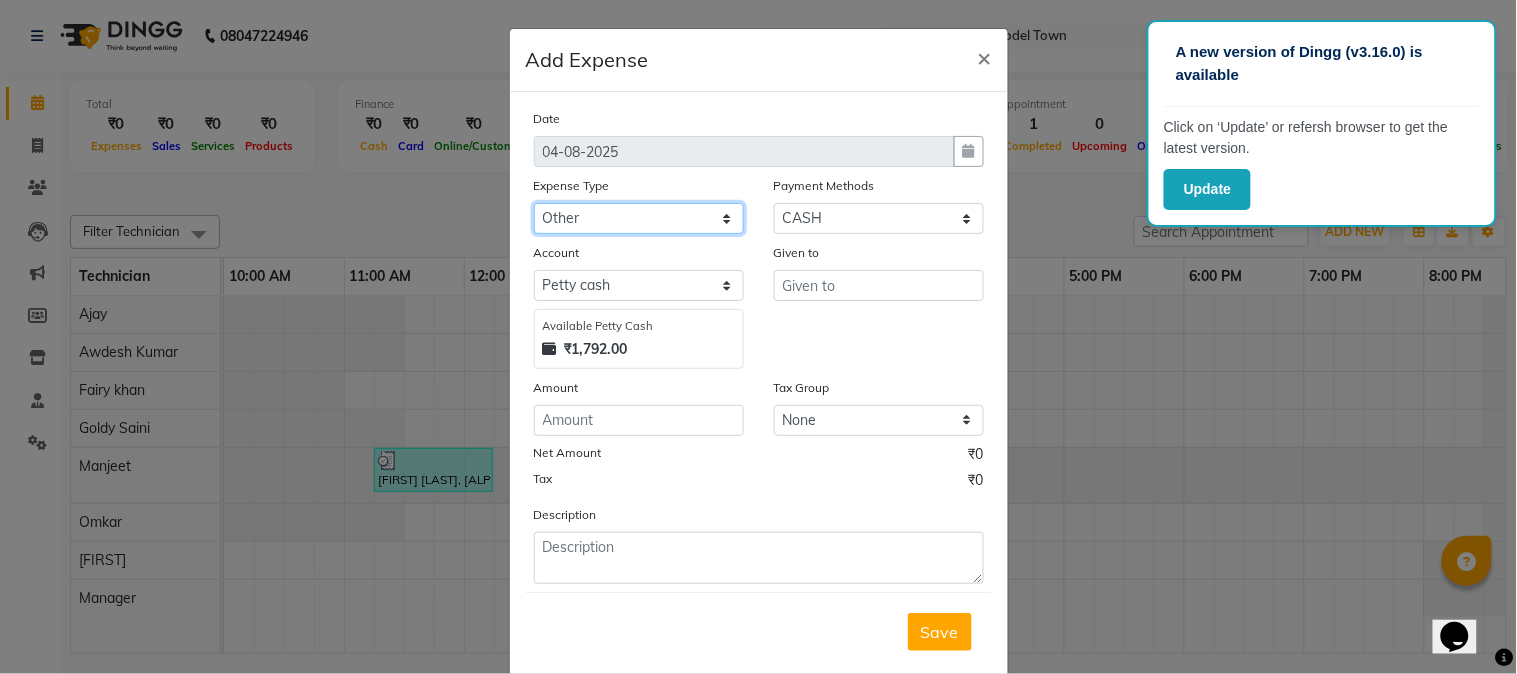 click on "Select Advance Salary Bank charges Car maintenance  Cash transfer to bank Cash transfer to hub Client Snacks Clinical charges Equipment Fuel Govt fee Incentive Insurance International purchase Loan Repayment Maintenance Marketing Milk Miscellaneous MRA Other Pantry Product Rent Salary Staff Snacks Tax Tea & Refreshment Utilities" 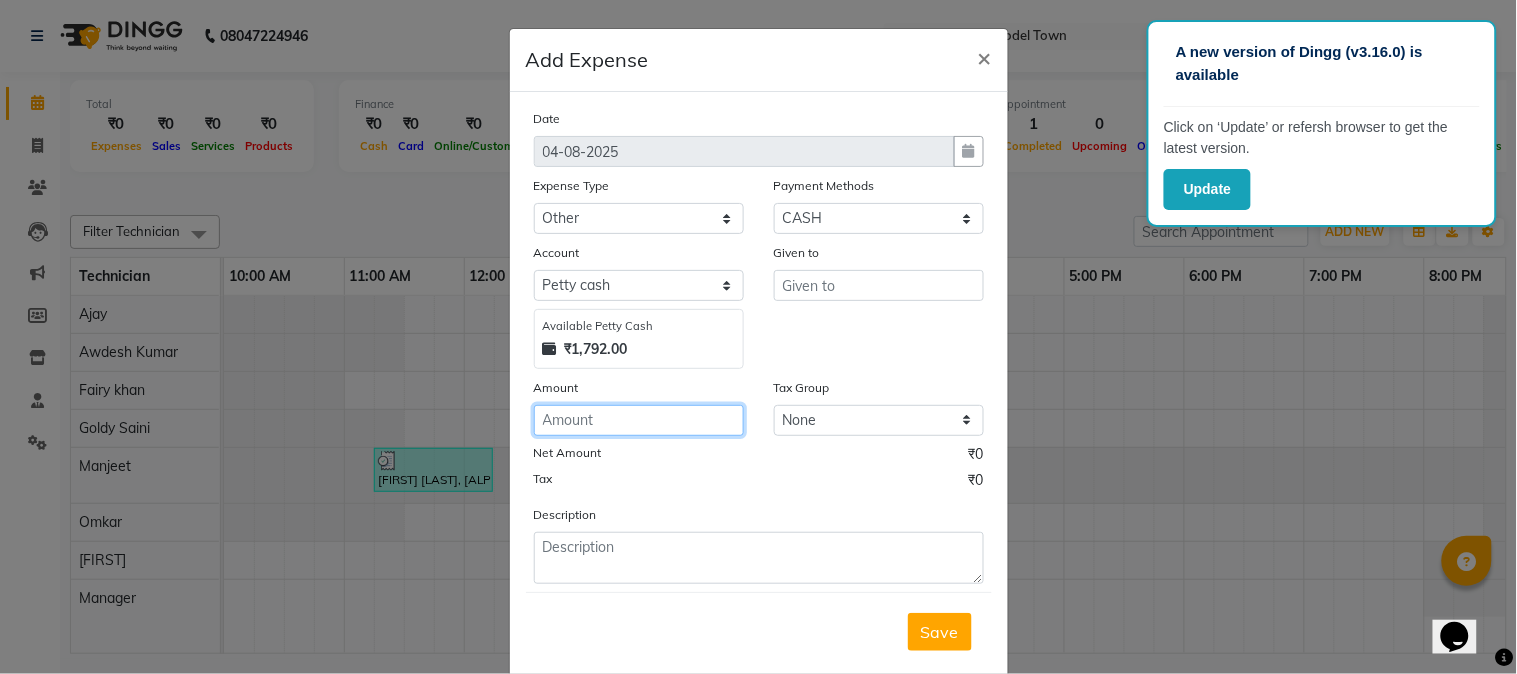 click 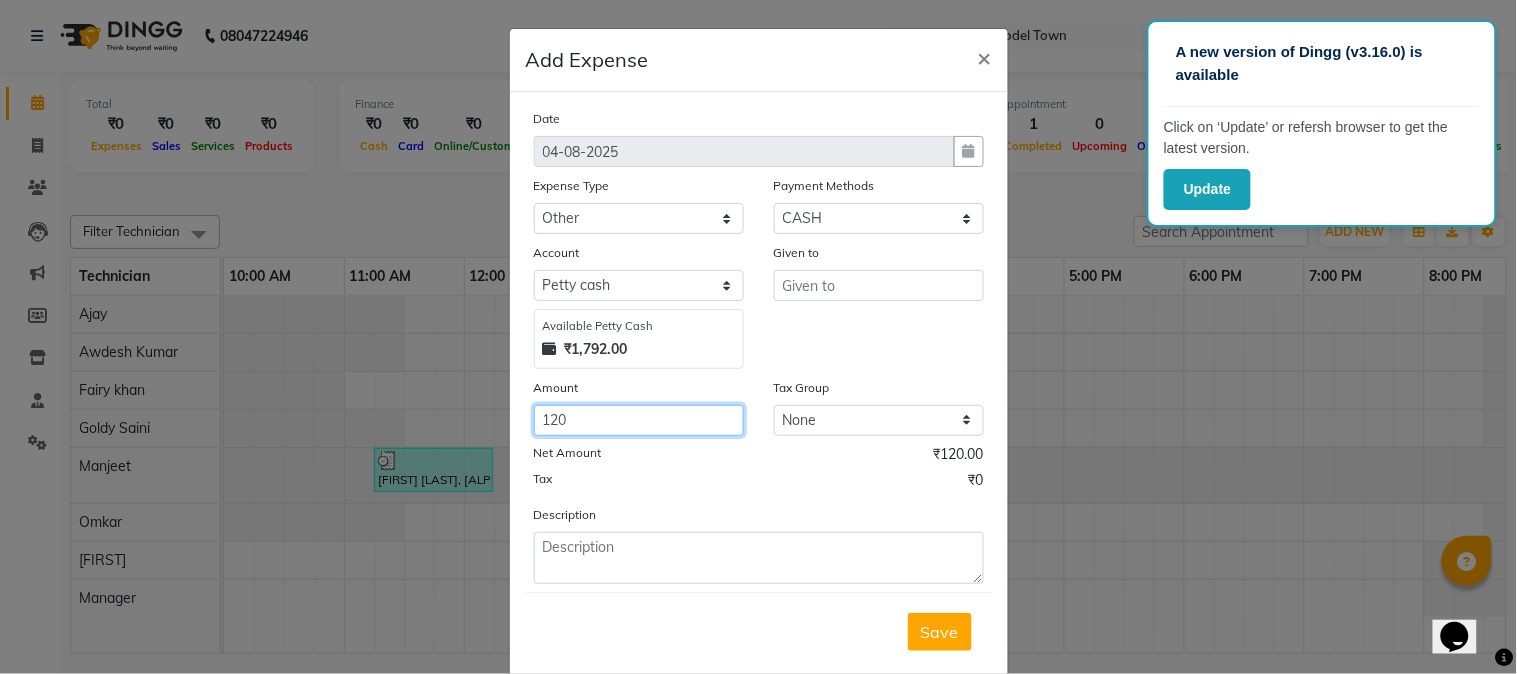 type on "120" 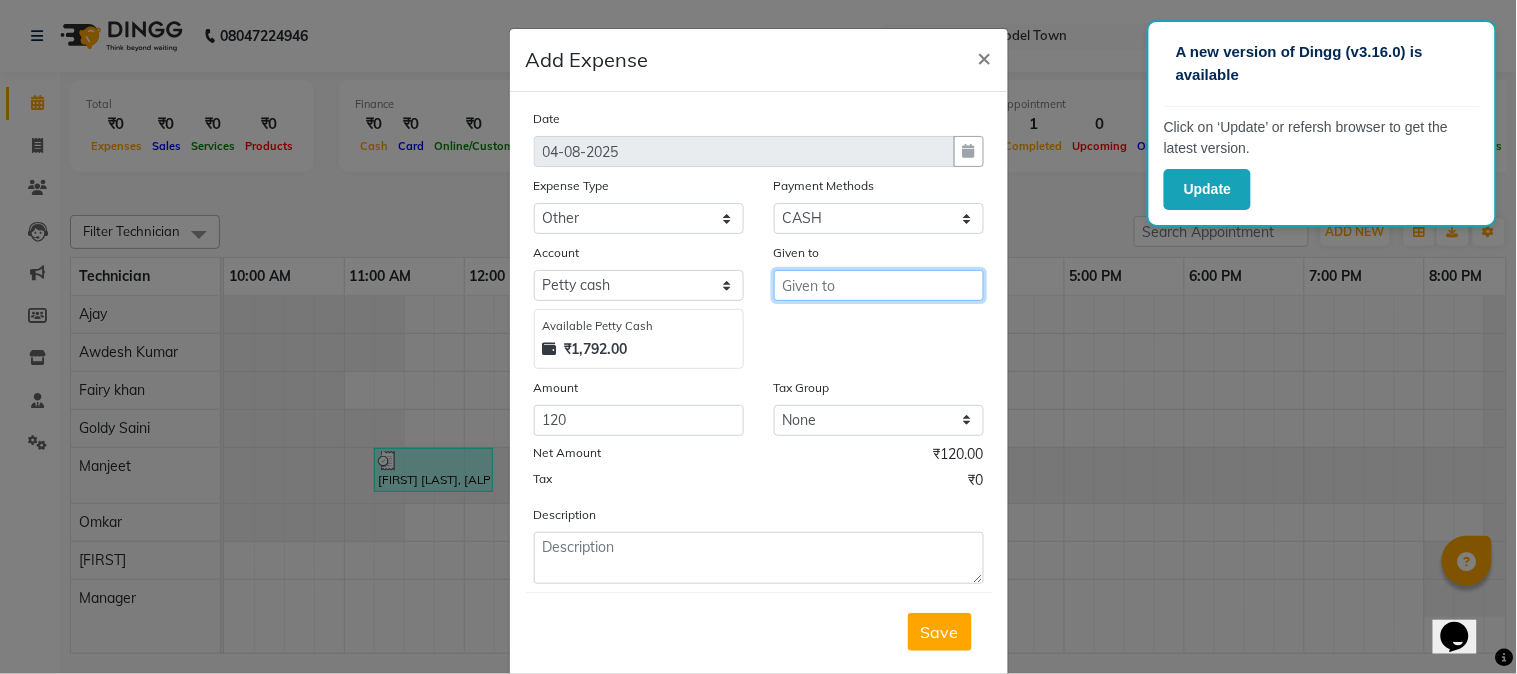 click at bounding box center (879, 285) 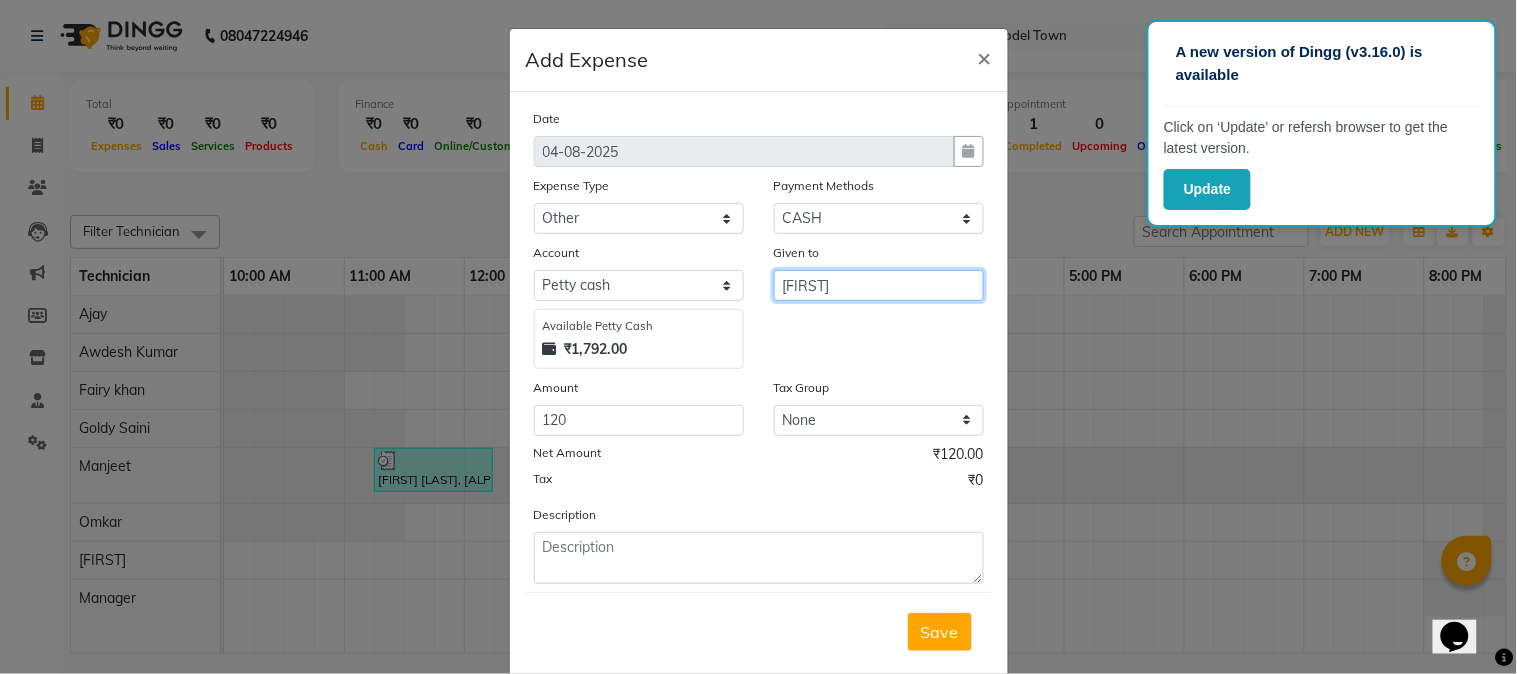 type on "pankaj" 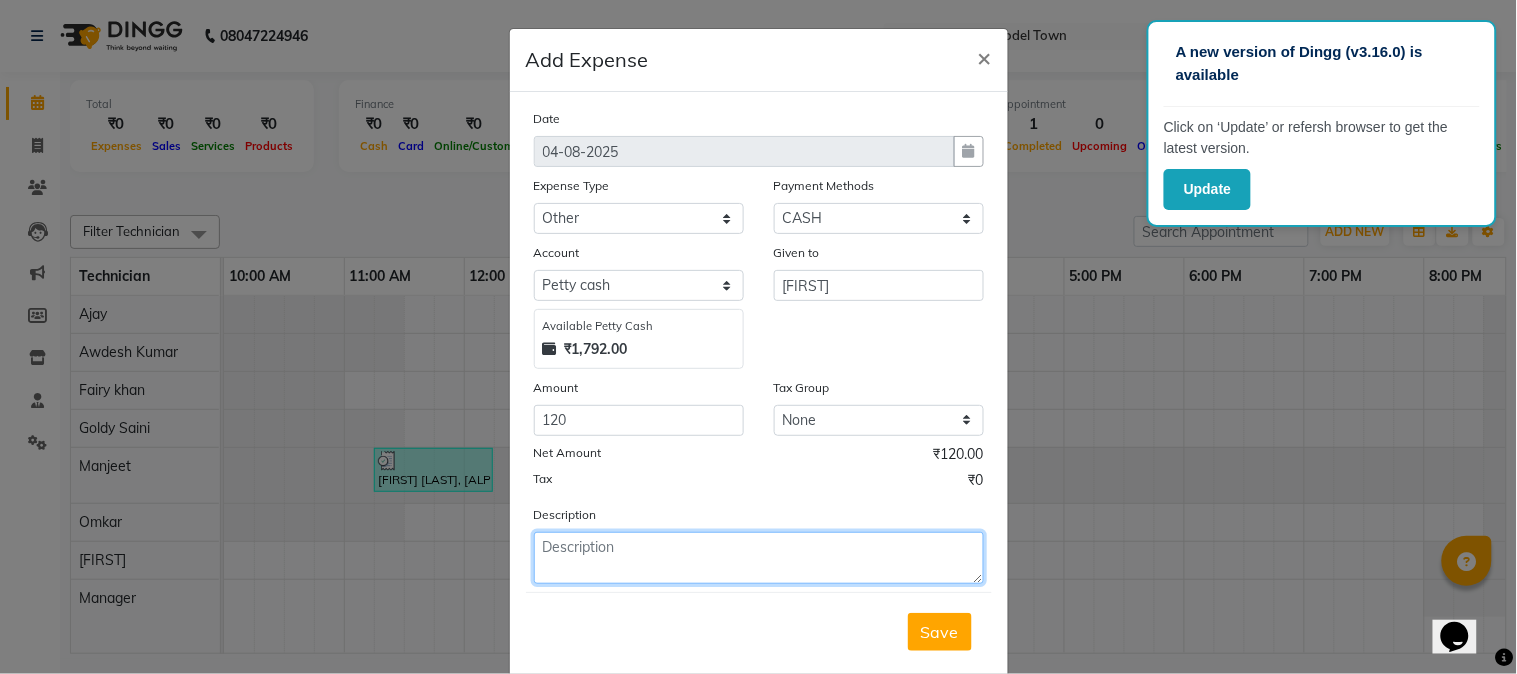 click 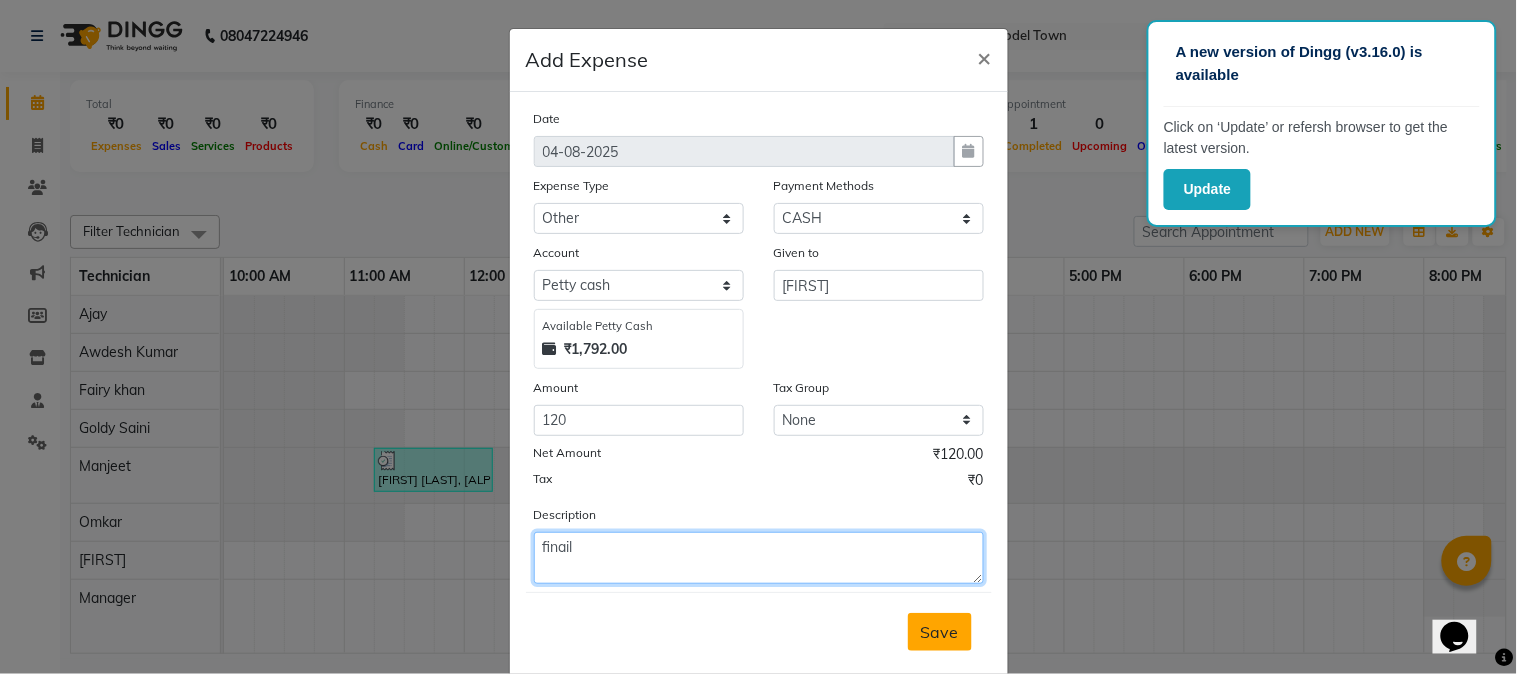 type on "finail" 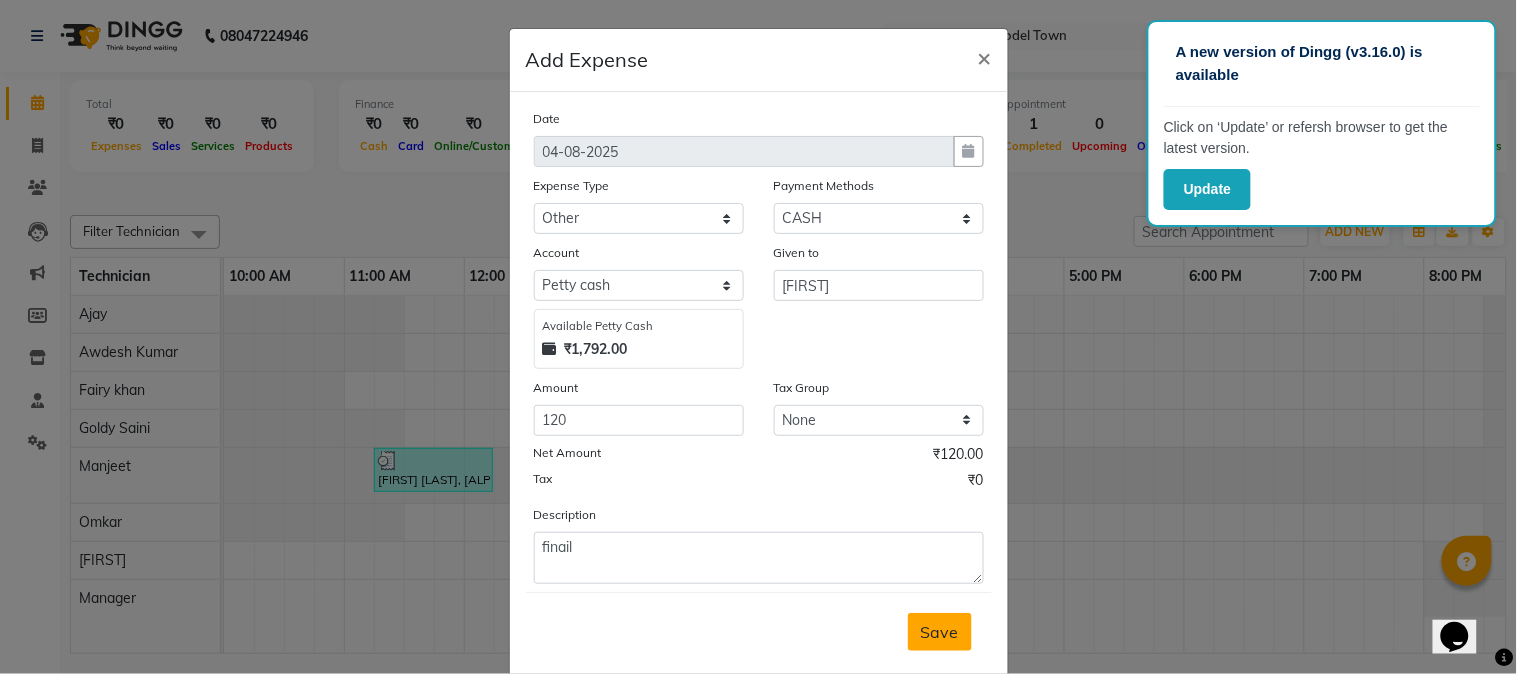 click on "Save" at bounding box center [940, 632] 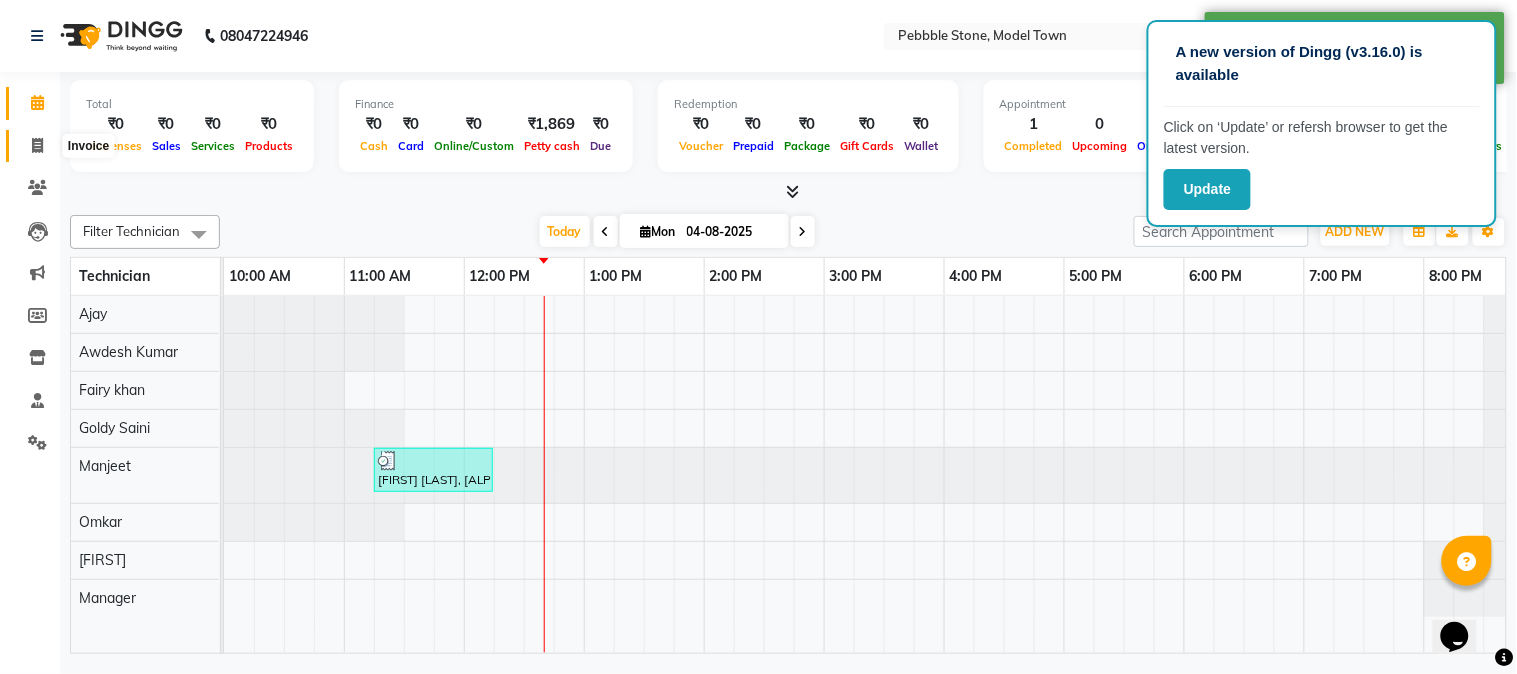 click 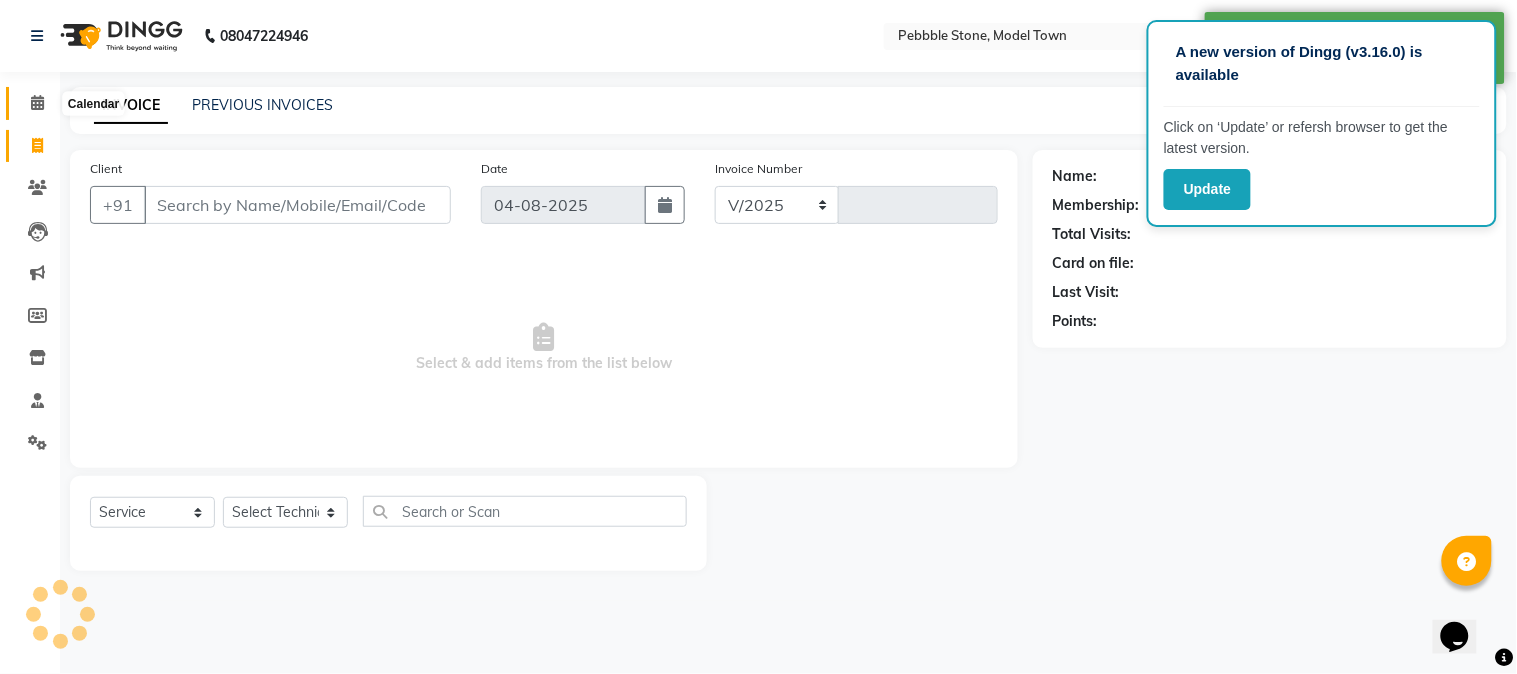select on "8684" 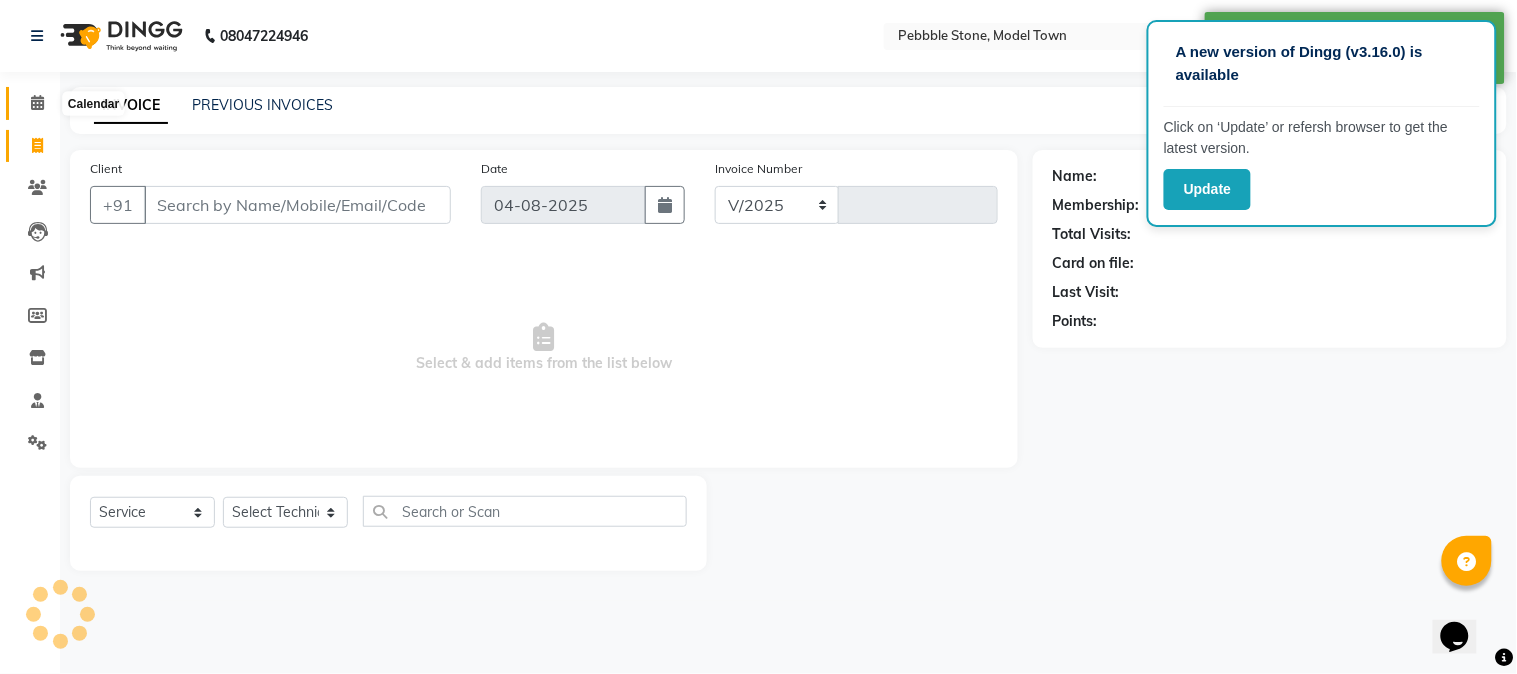 type on "0032" 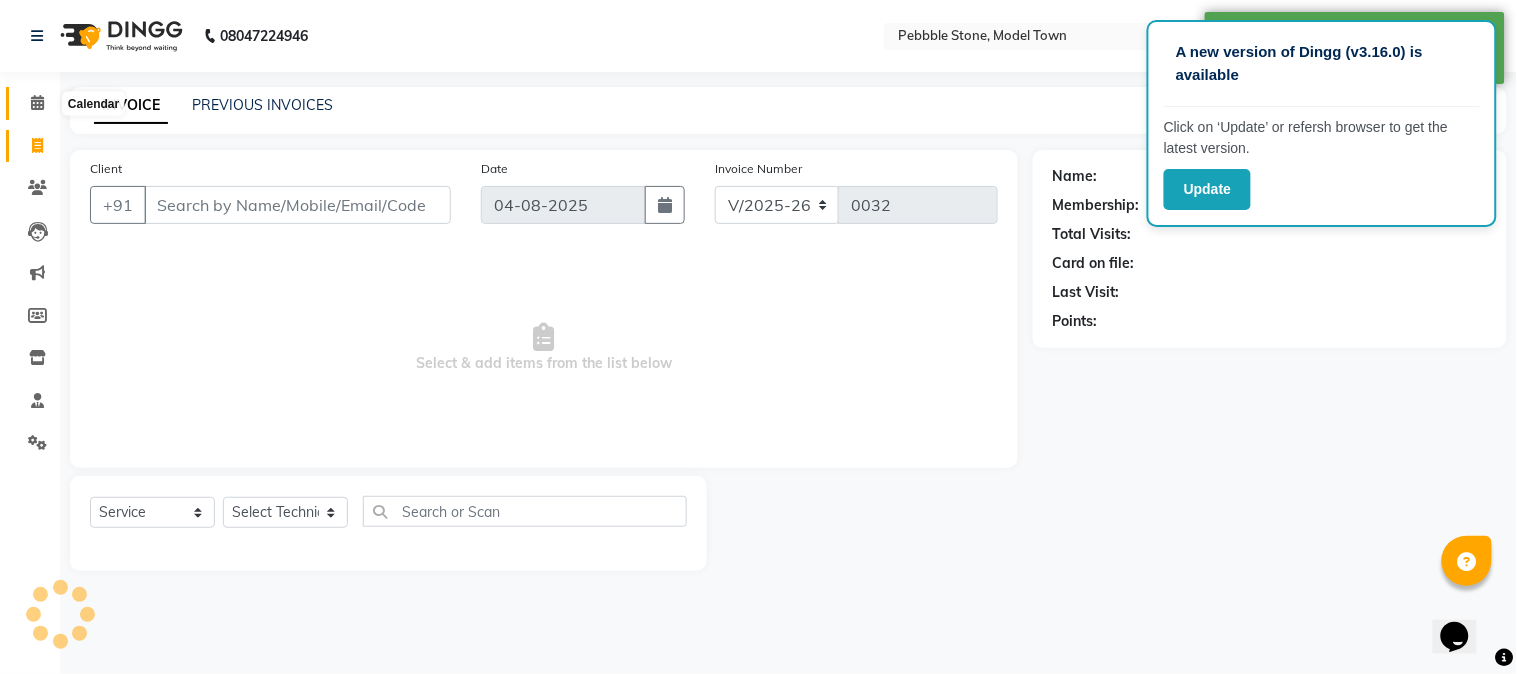 click 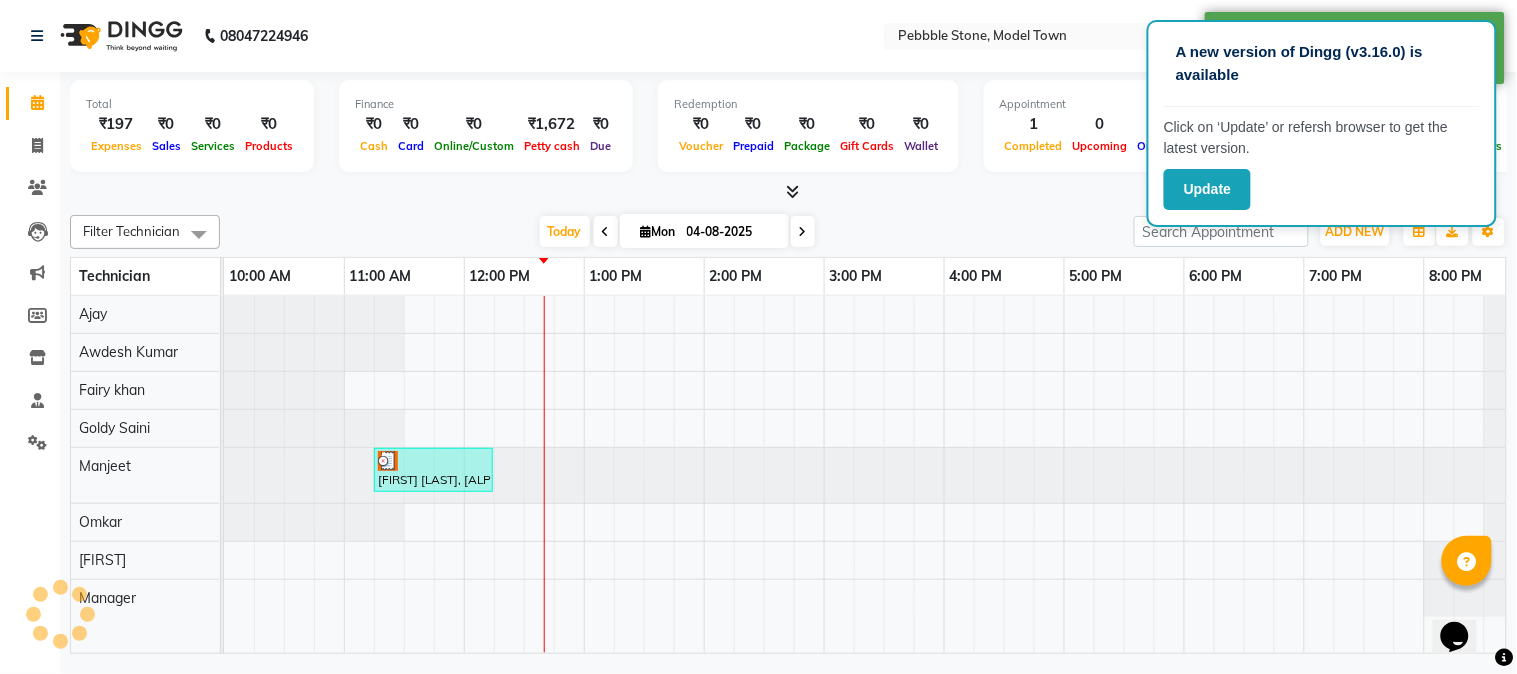scroll, scrollTop: 0, scrollLeft: 37, axis: horizontal 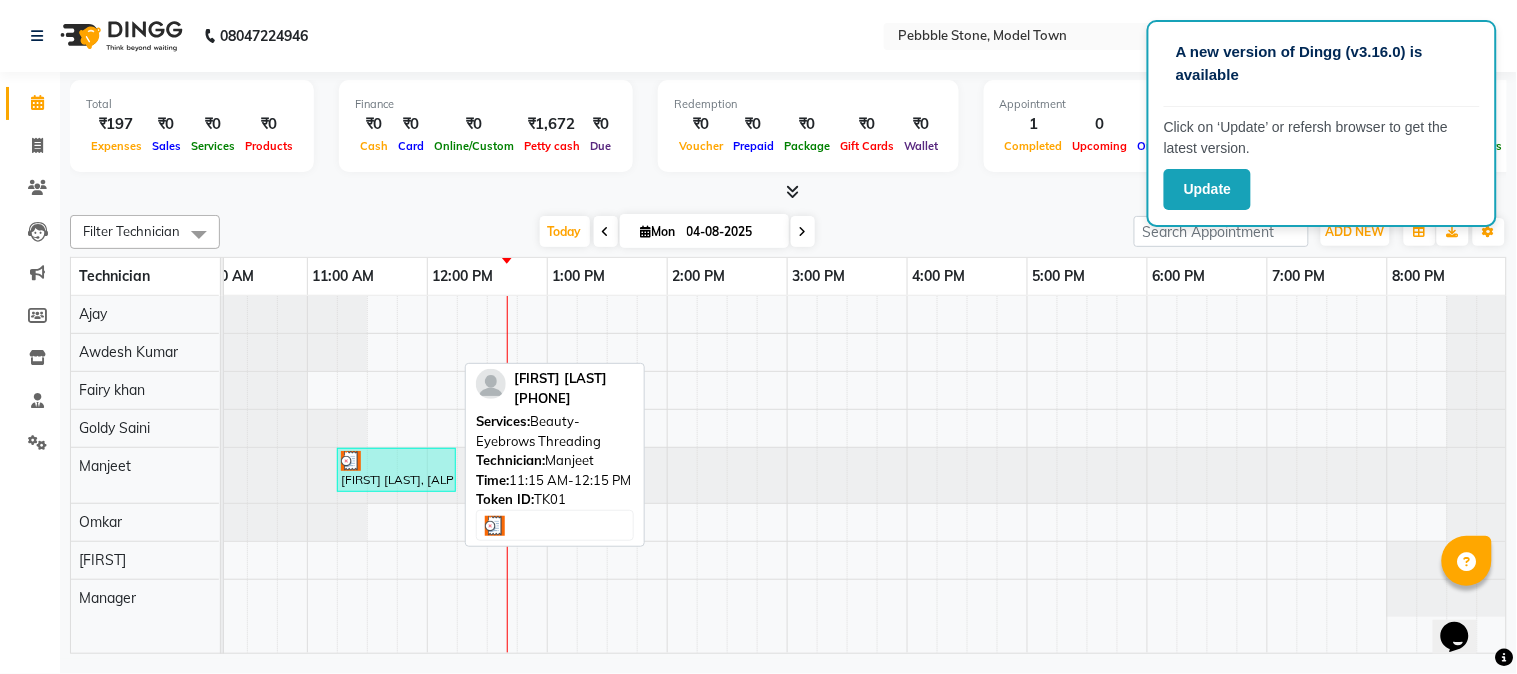 click on "[FIRST] [LAST], TK01, 11:15 AM-12:15 PM, Beauty-Eyebrows Threading" at bounding box center (396, 470) 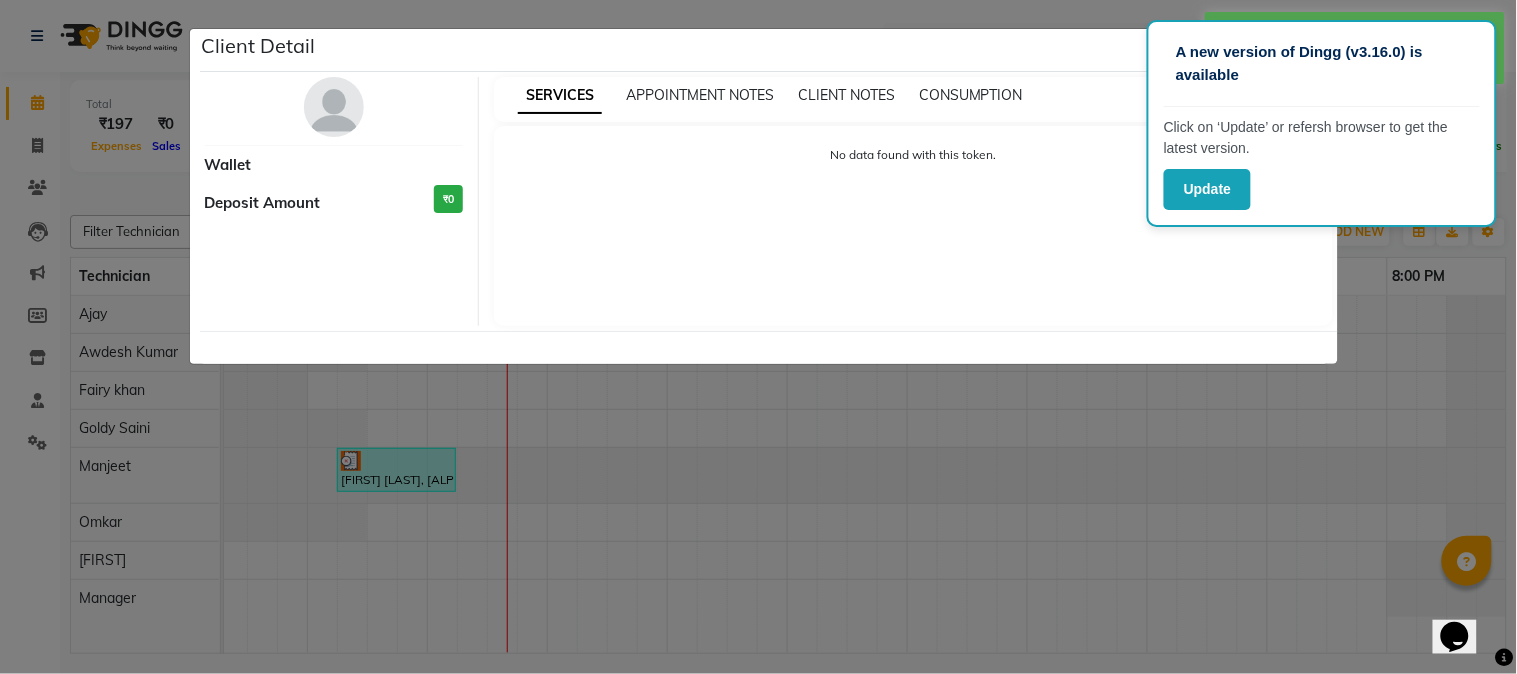 select on "3" 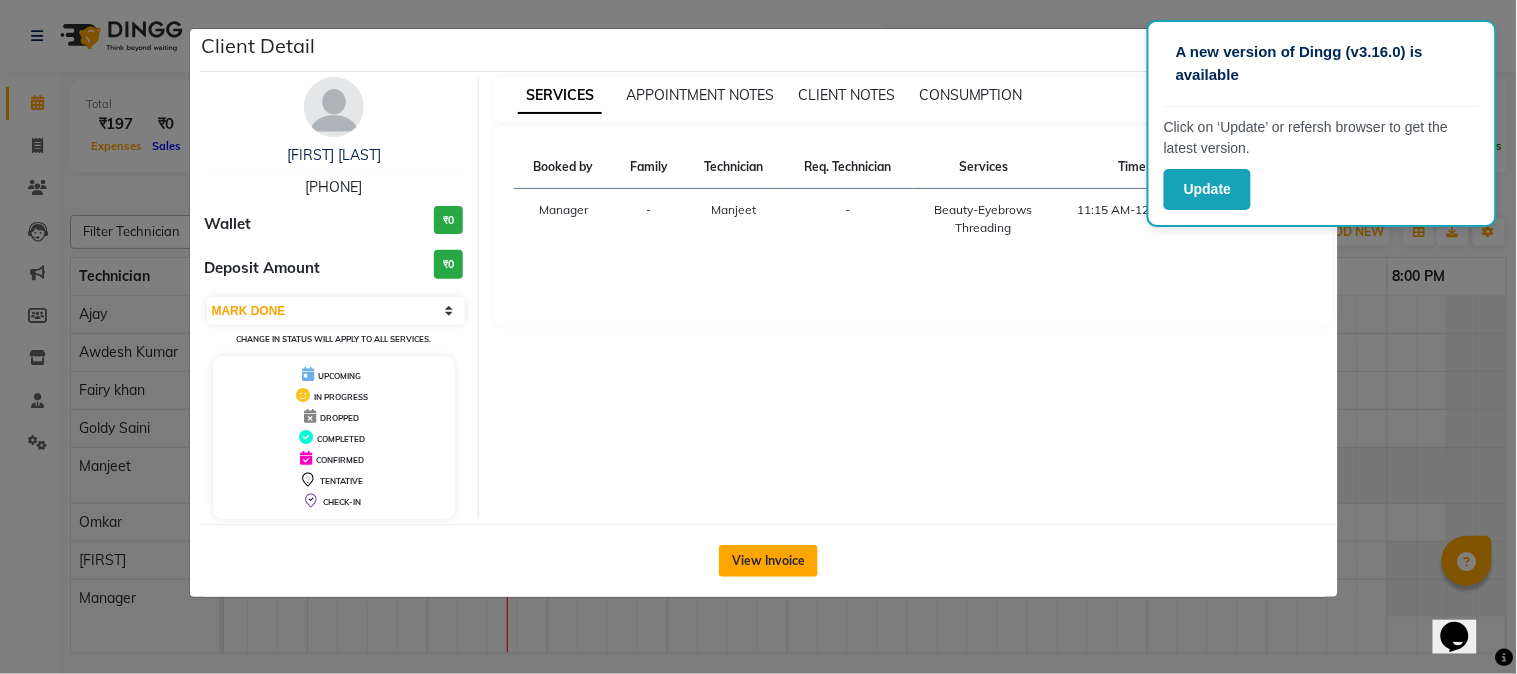 click on "View Invoice" 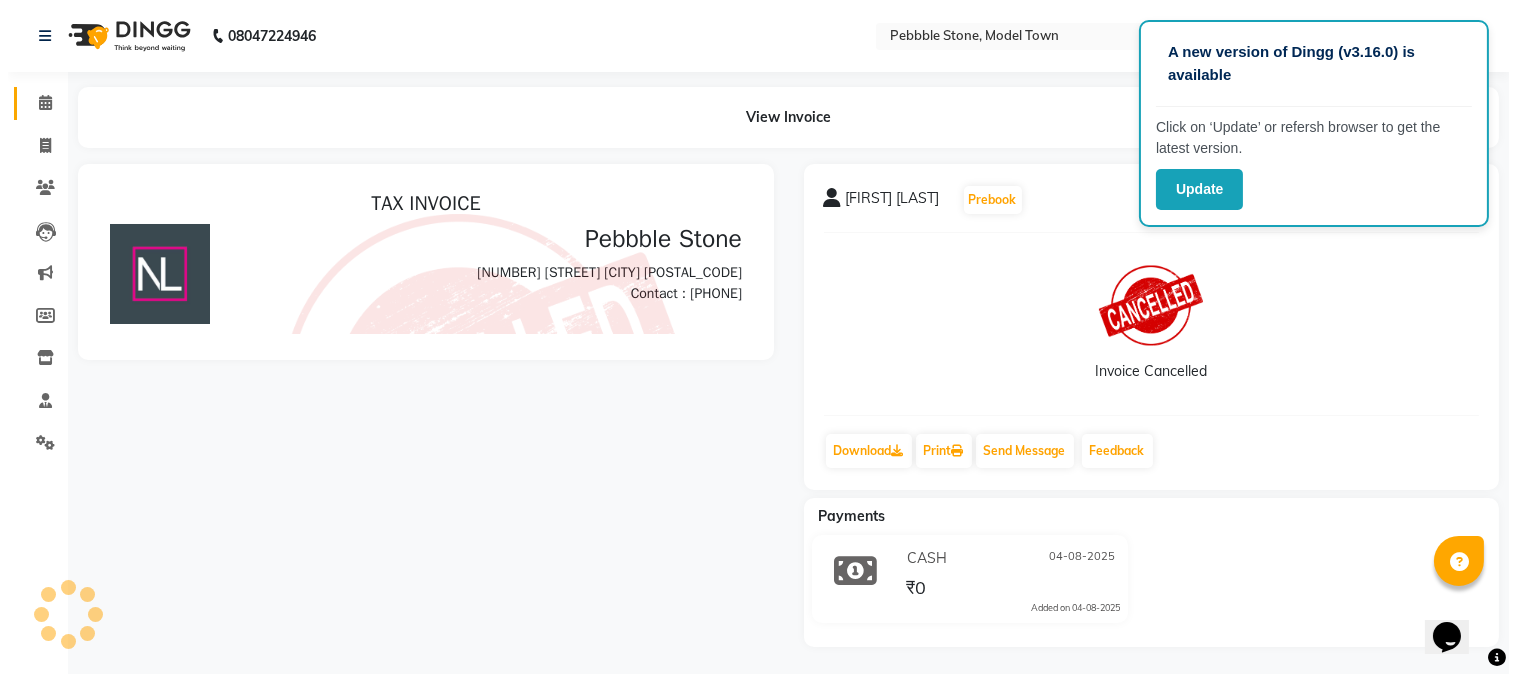 scroll, scrollTop: 0, scrollLeft: 0, axis: both 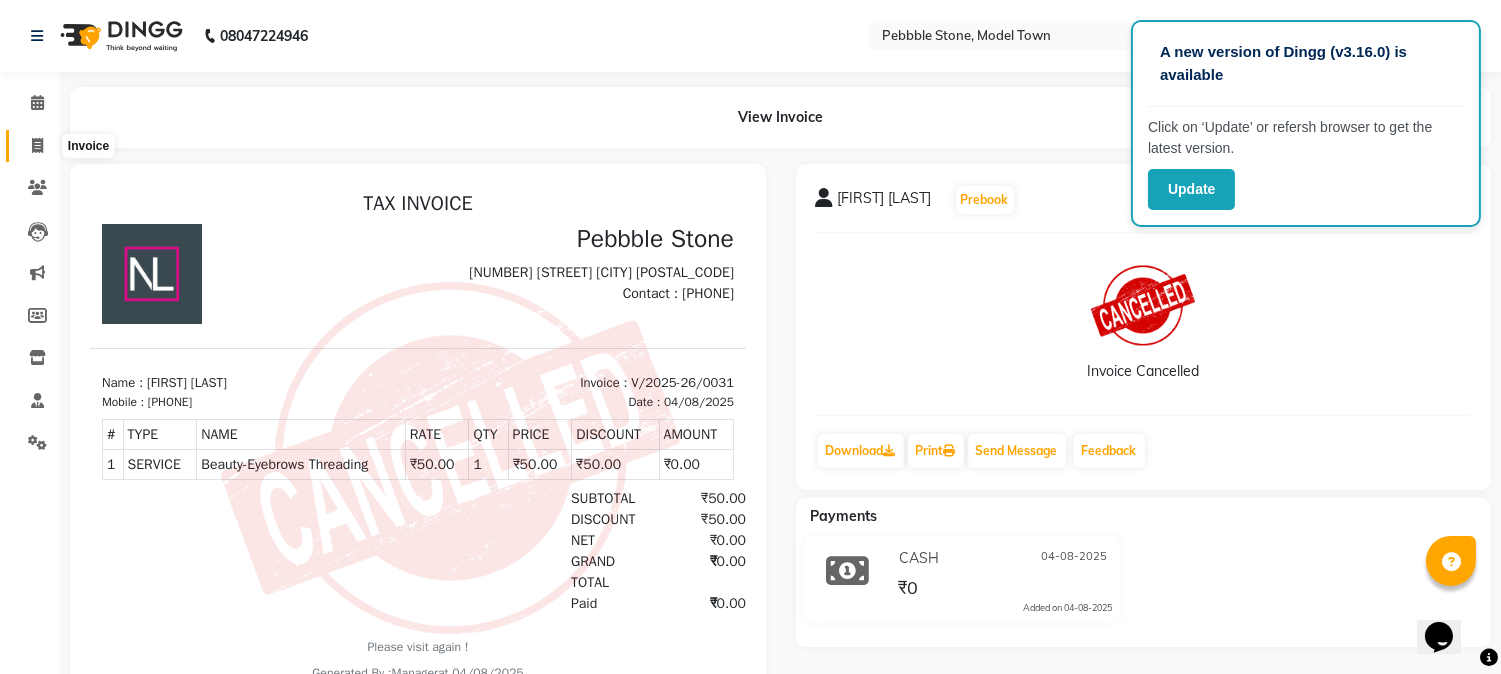 click 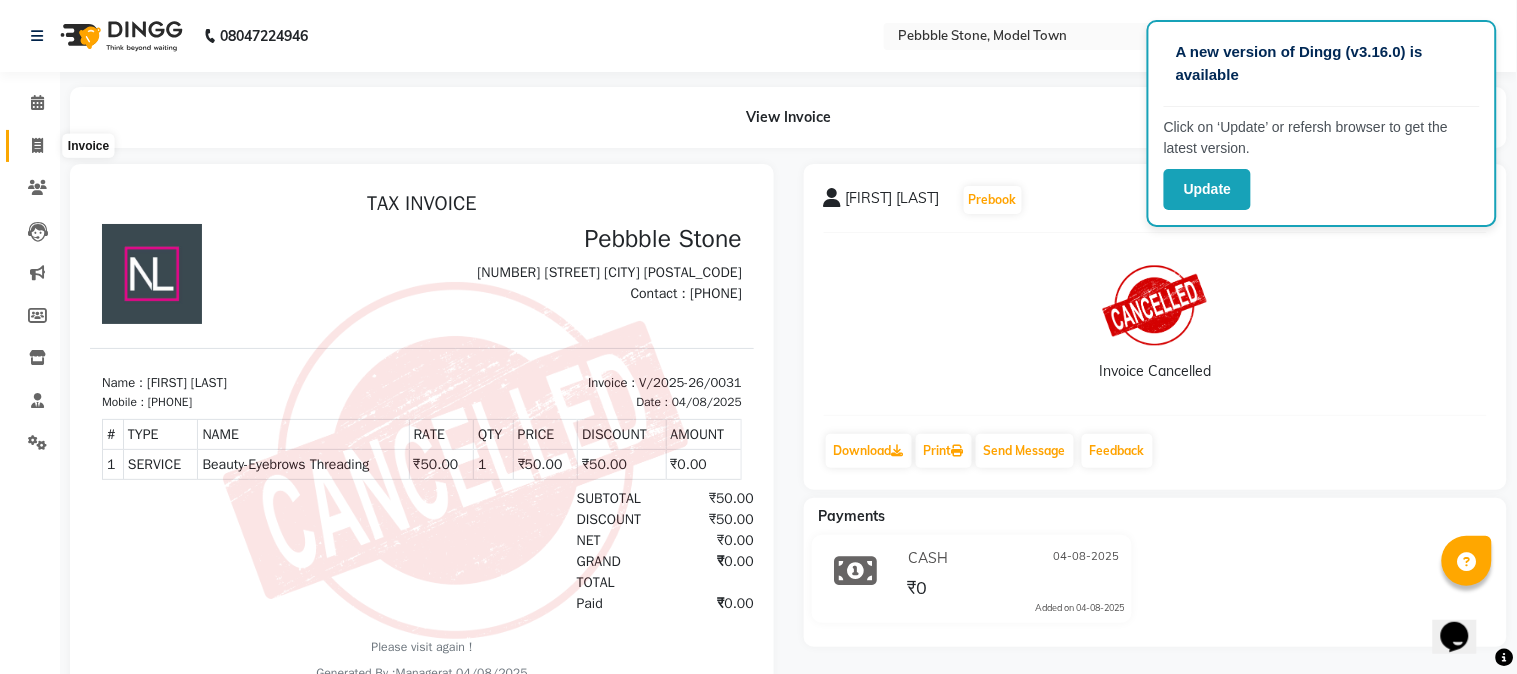 select on "service" 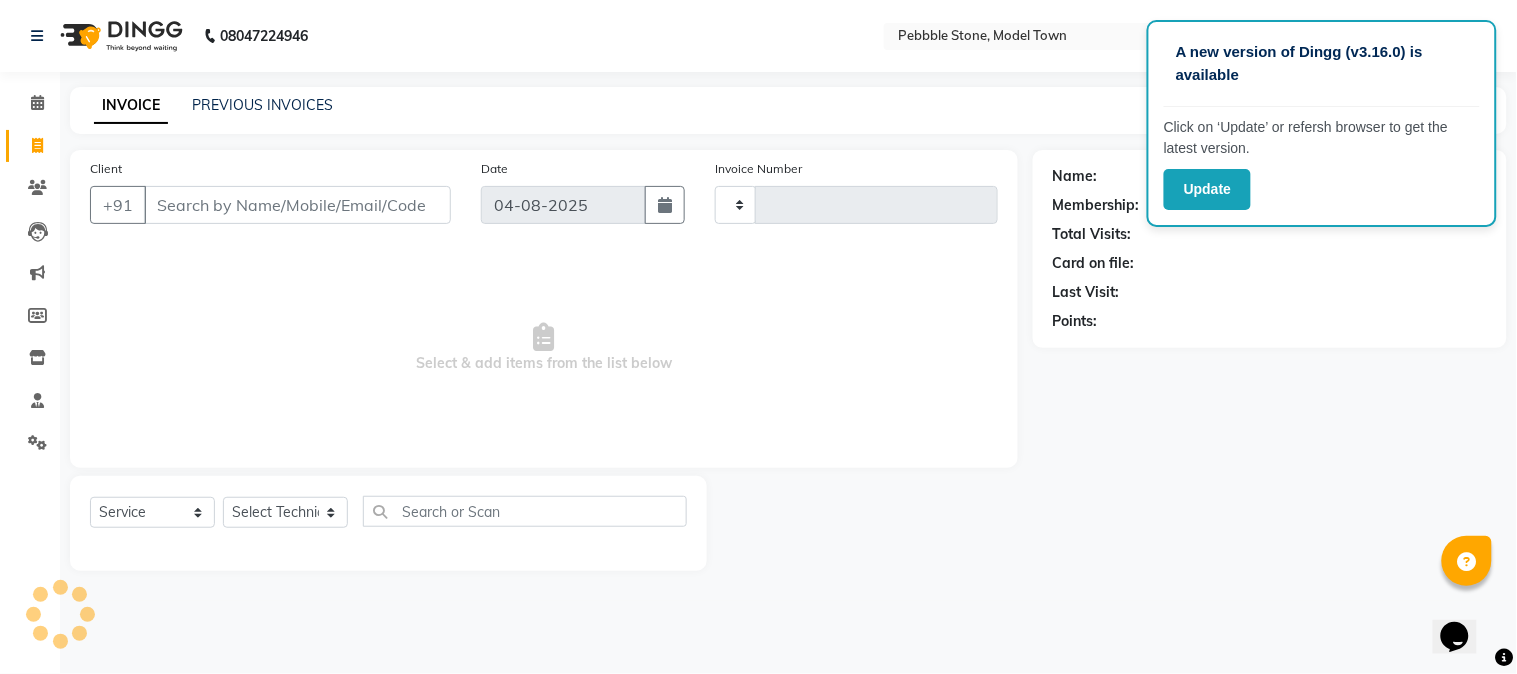 type on "0032" 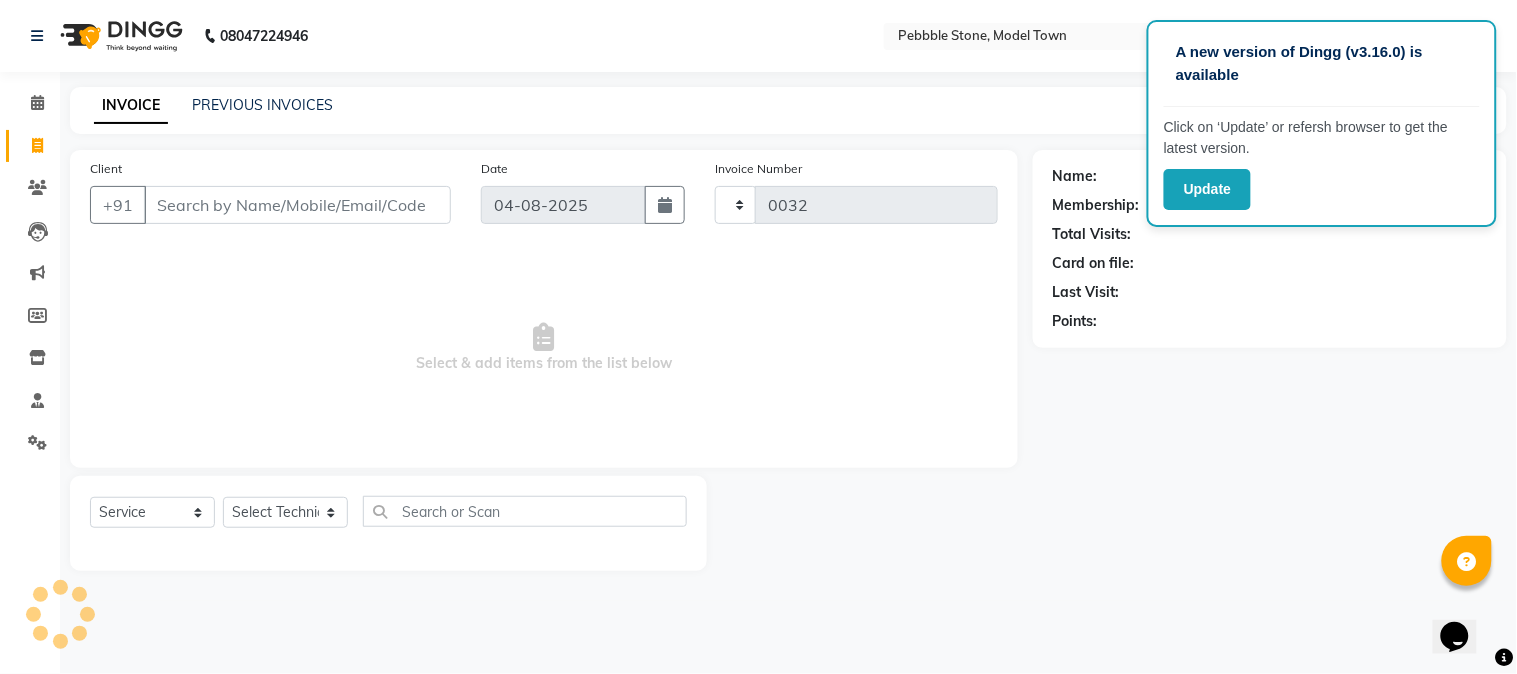 select on "8684" 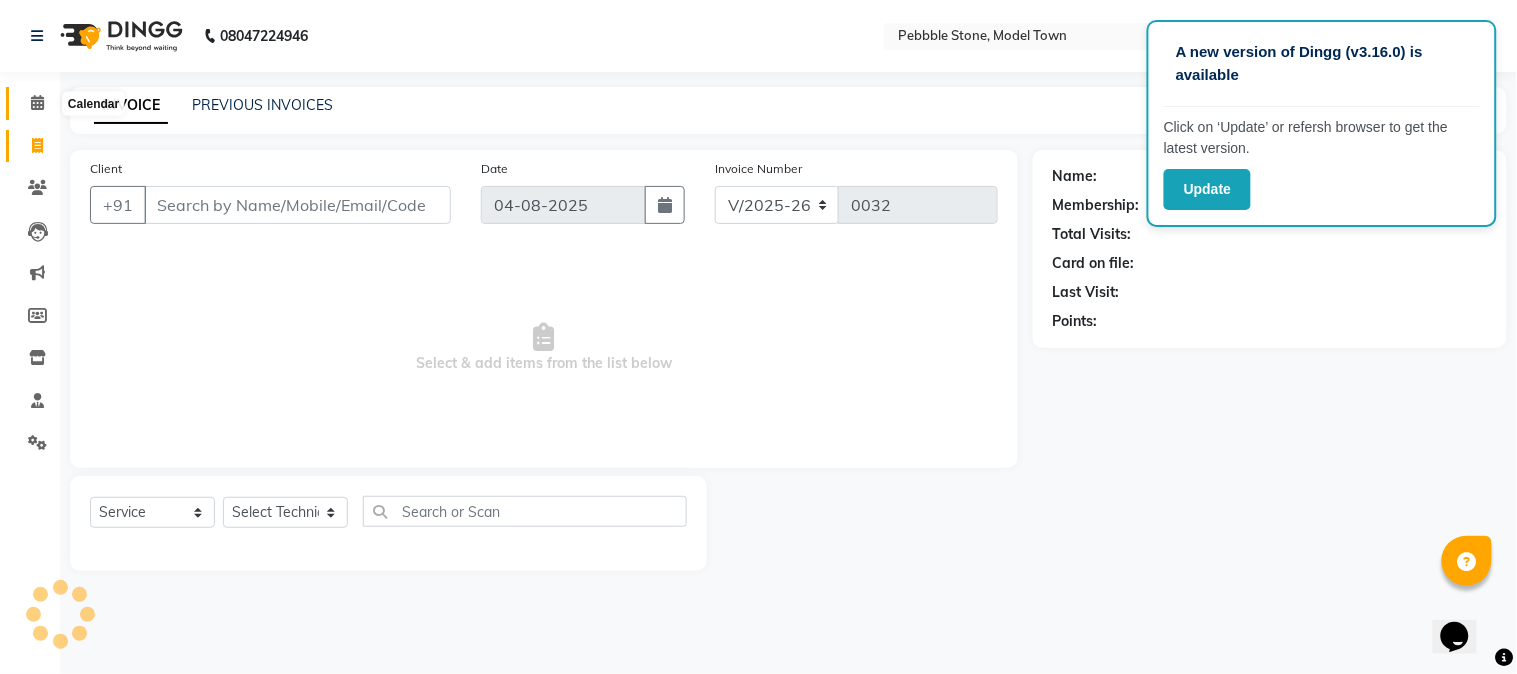 click 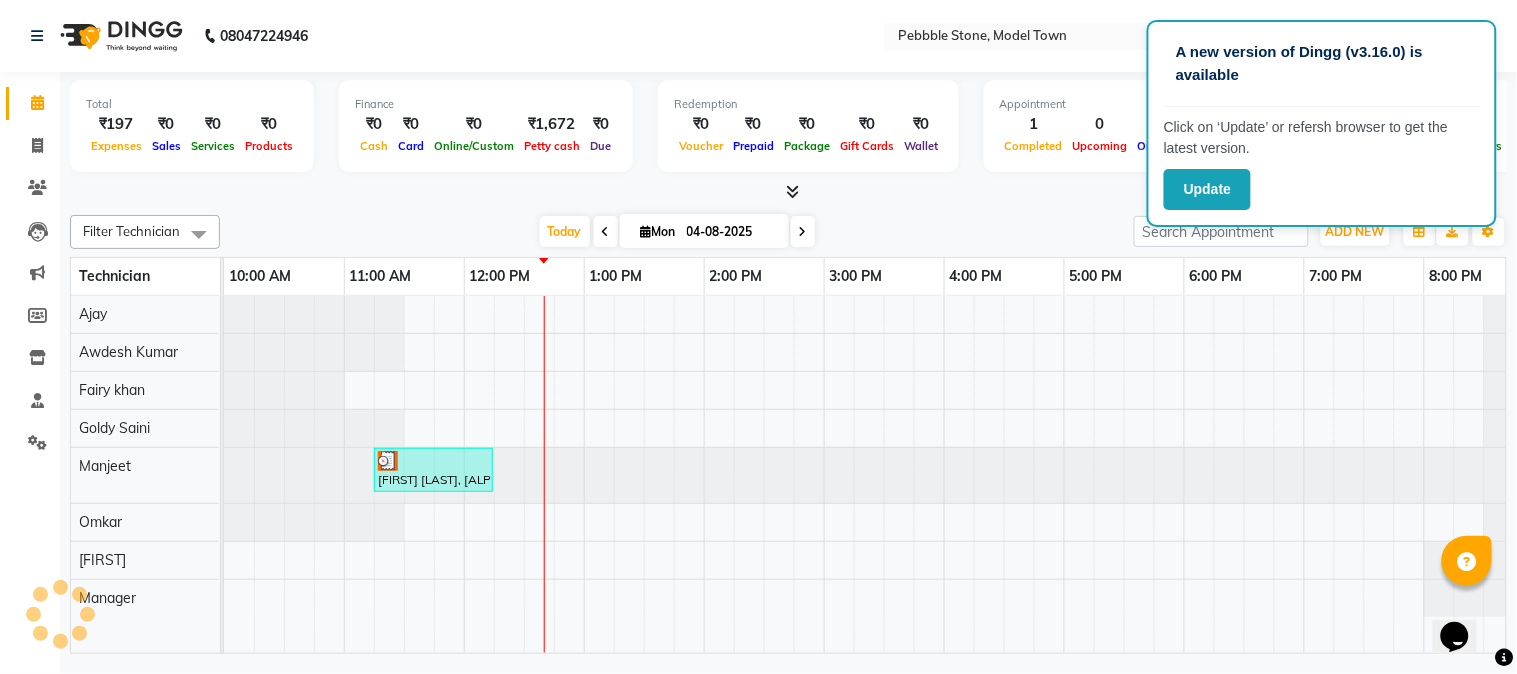 scroll, scrollTop: 0, scrollLeft: 0, axis: both 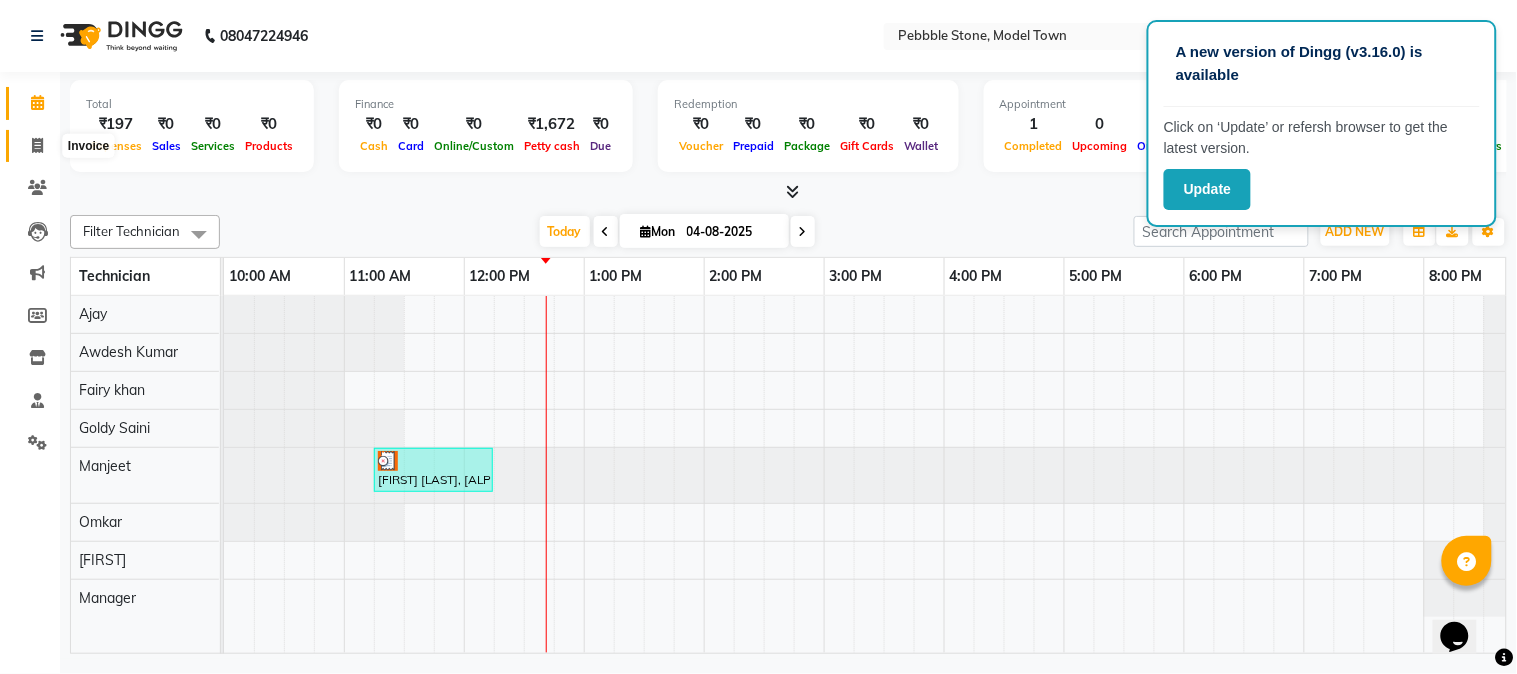 click 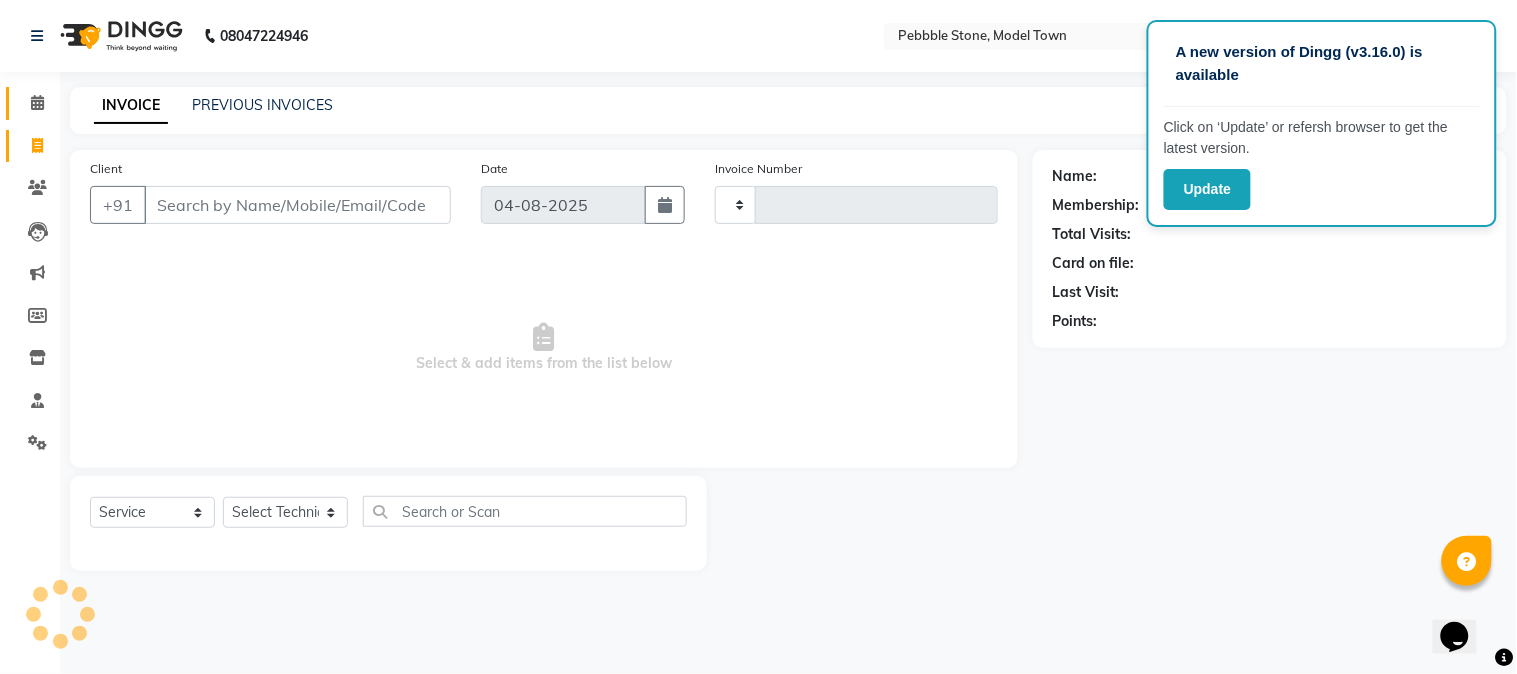 type on "0032" 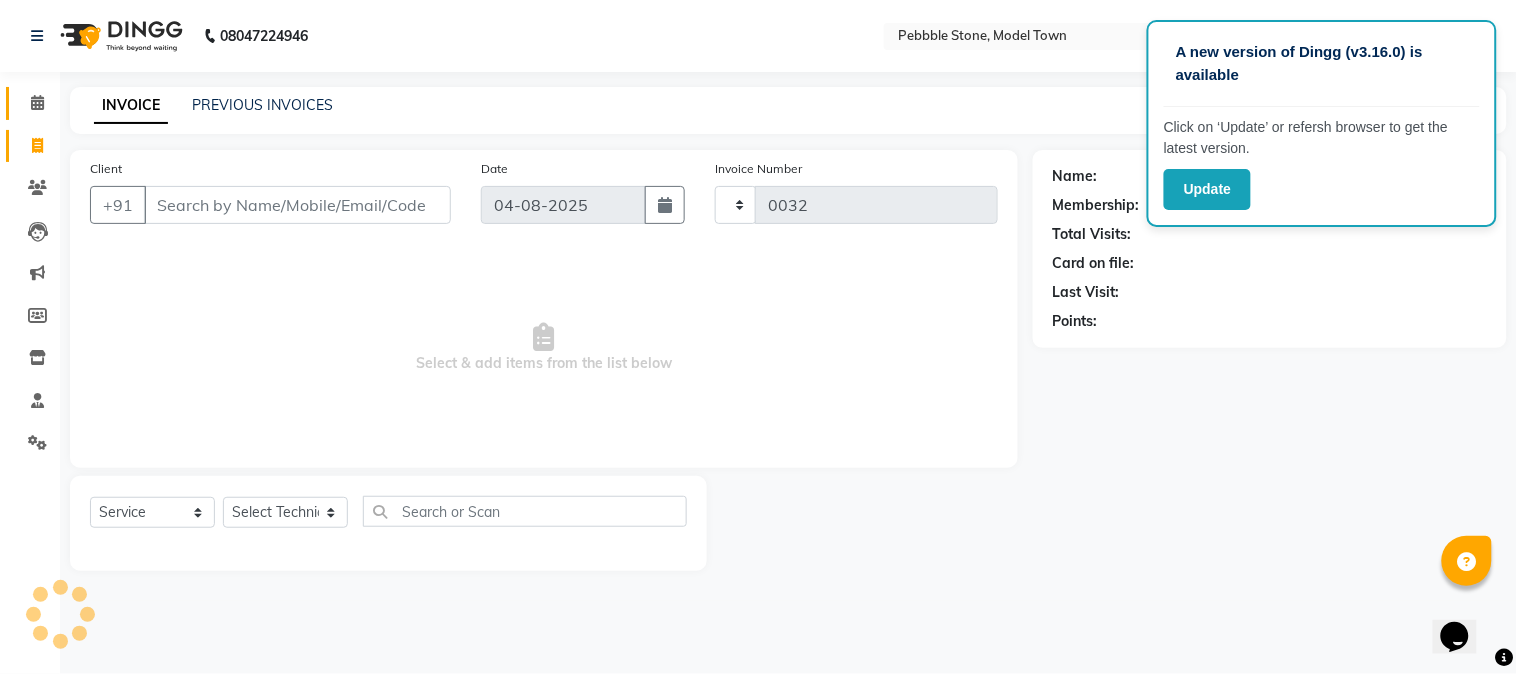 select on "8684" 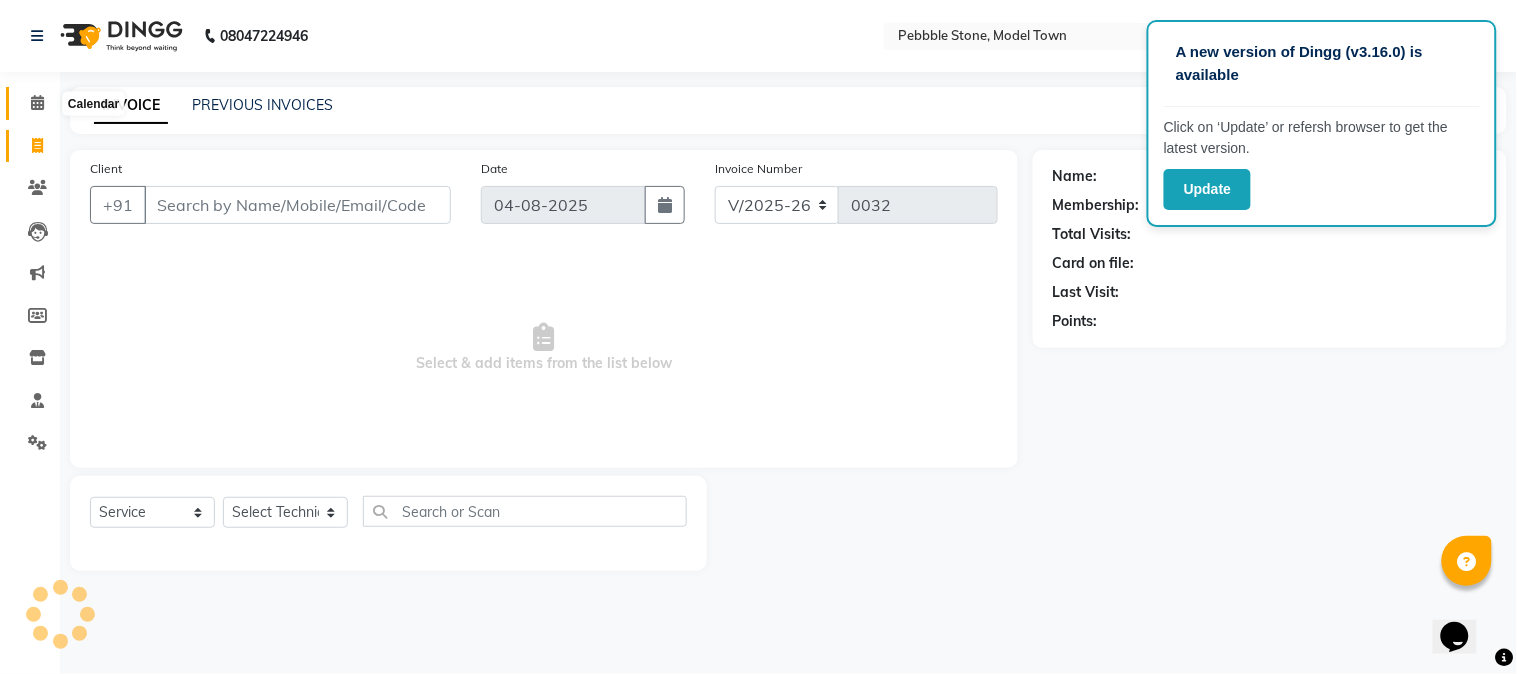 click 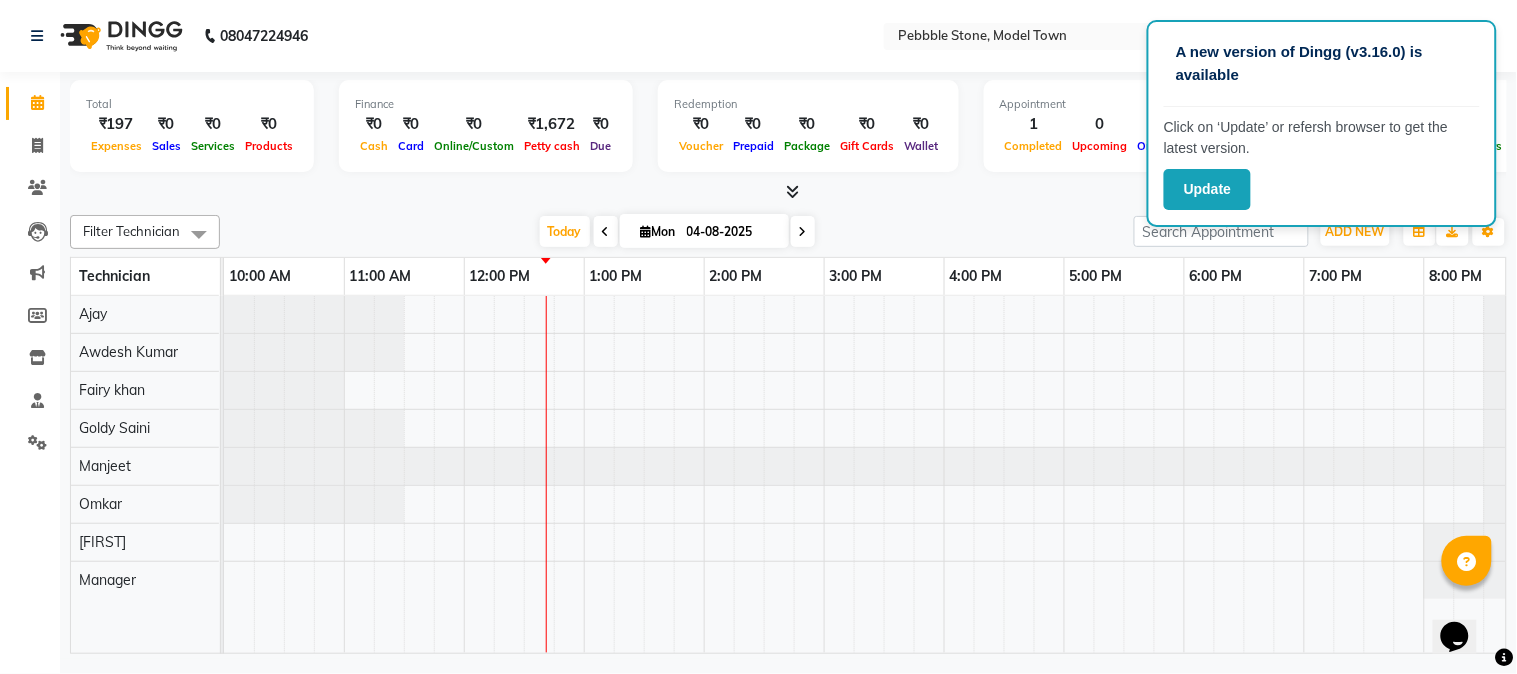 scroll, scrollTop: 0, scrollLeft: 37, axis: horizontal 